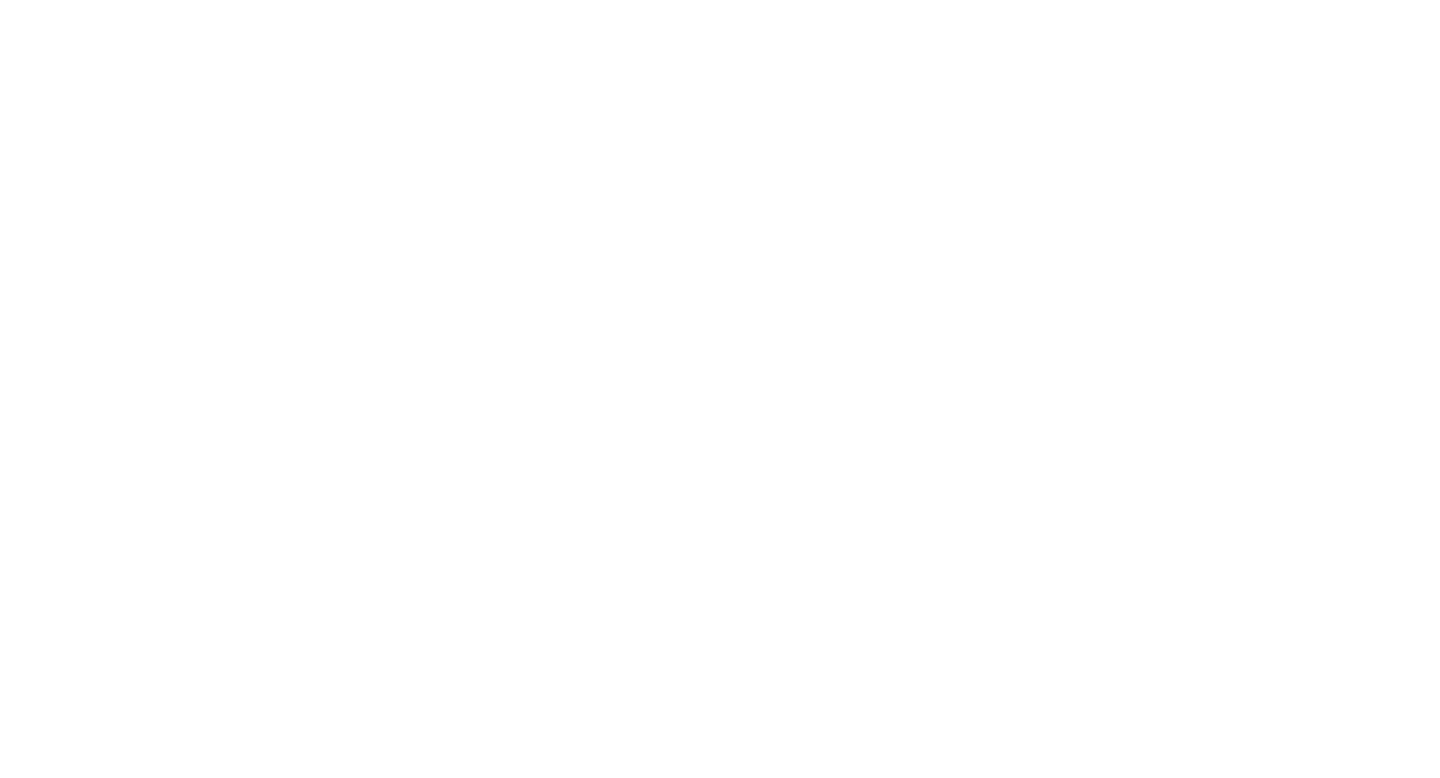 scroll, scrollTop: 0, scrollLeft: 0, axis: both 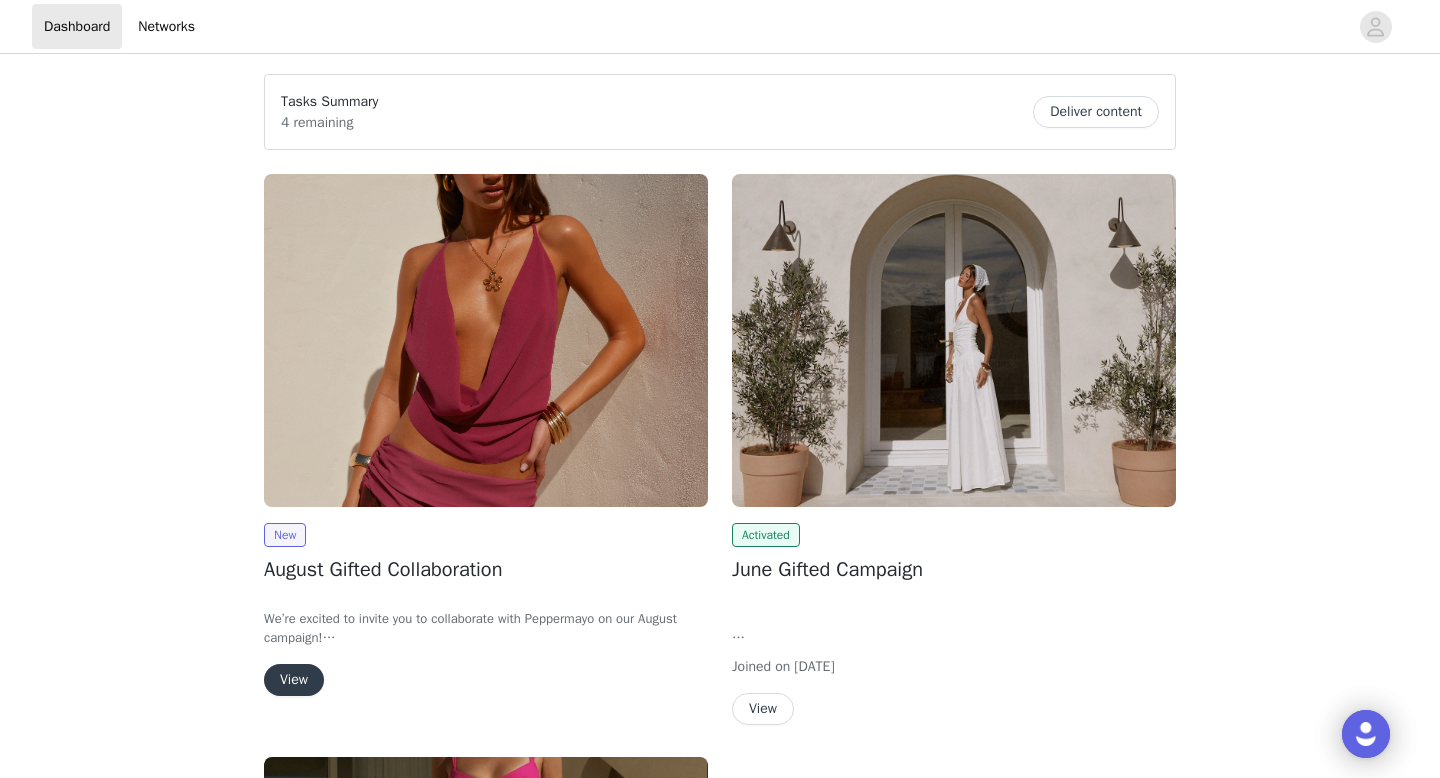 click at bounding box center (486, 340) 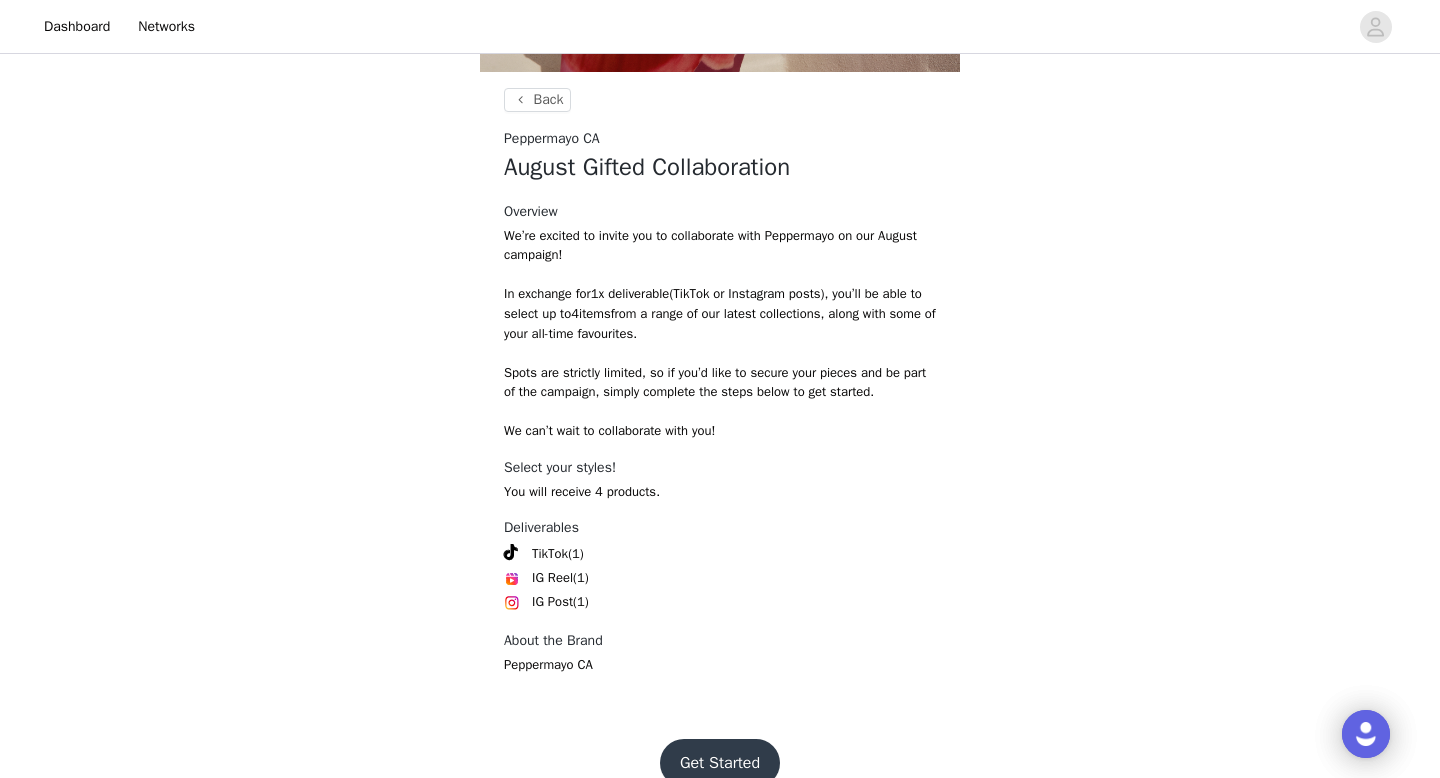 scroll, scrollTop: 738, scrollLeft: 0, axis: vertical 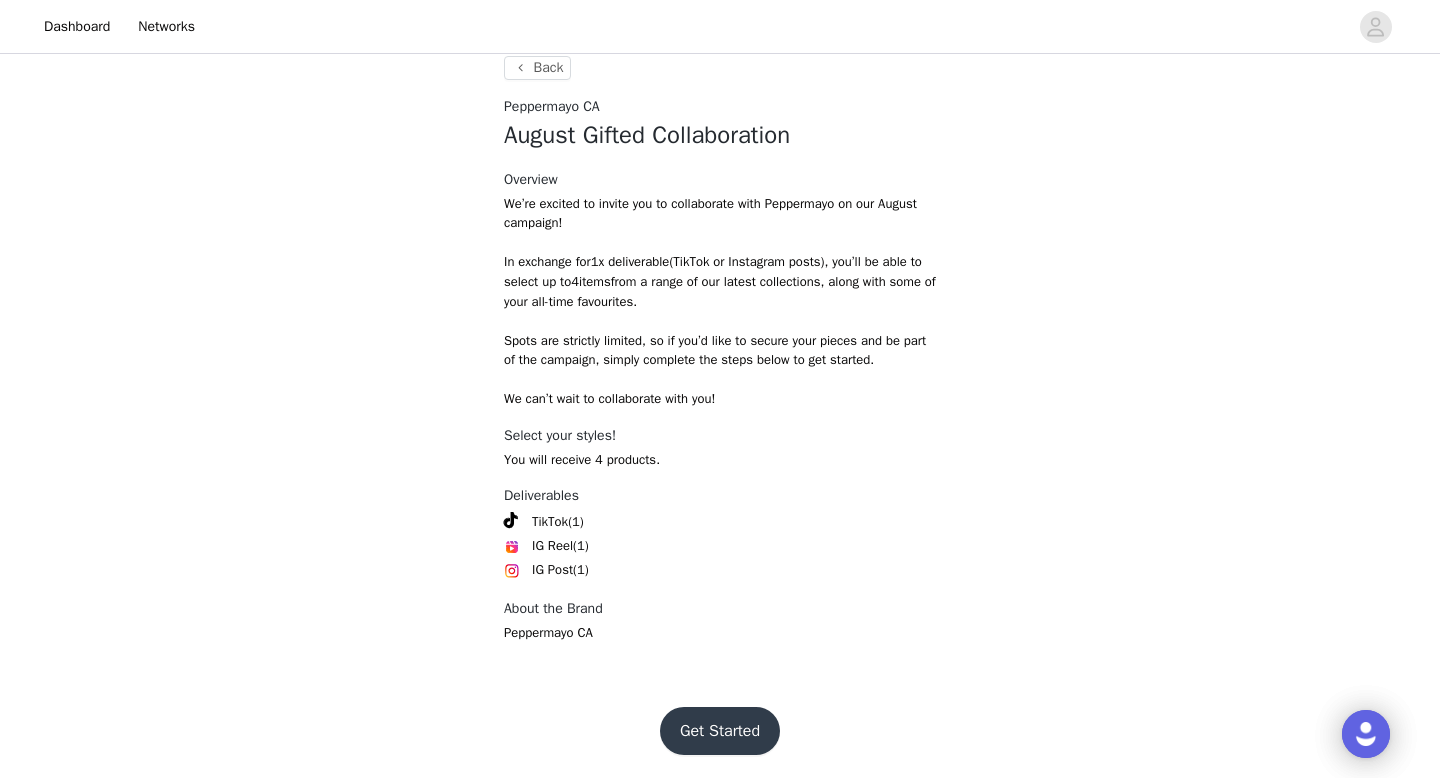 click on "Get Started" at bounding box center (720, 731) 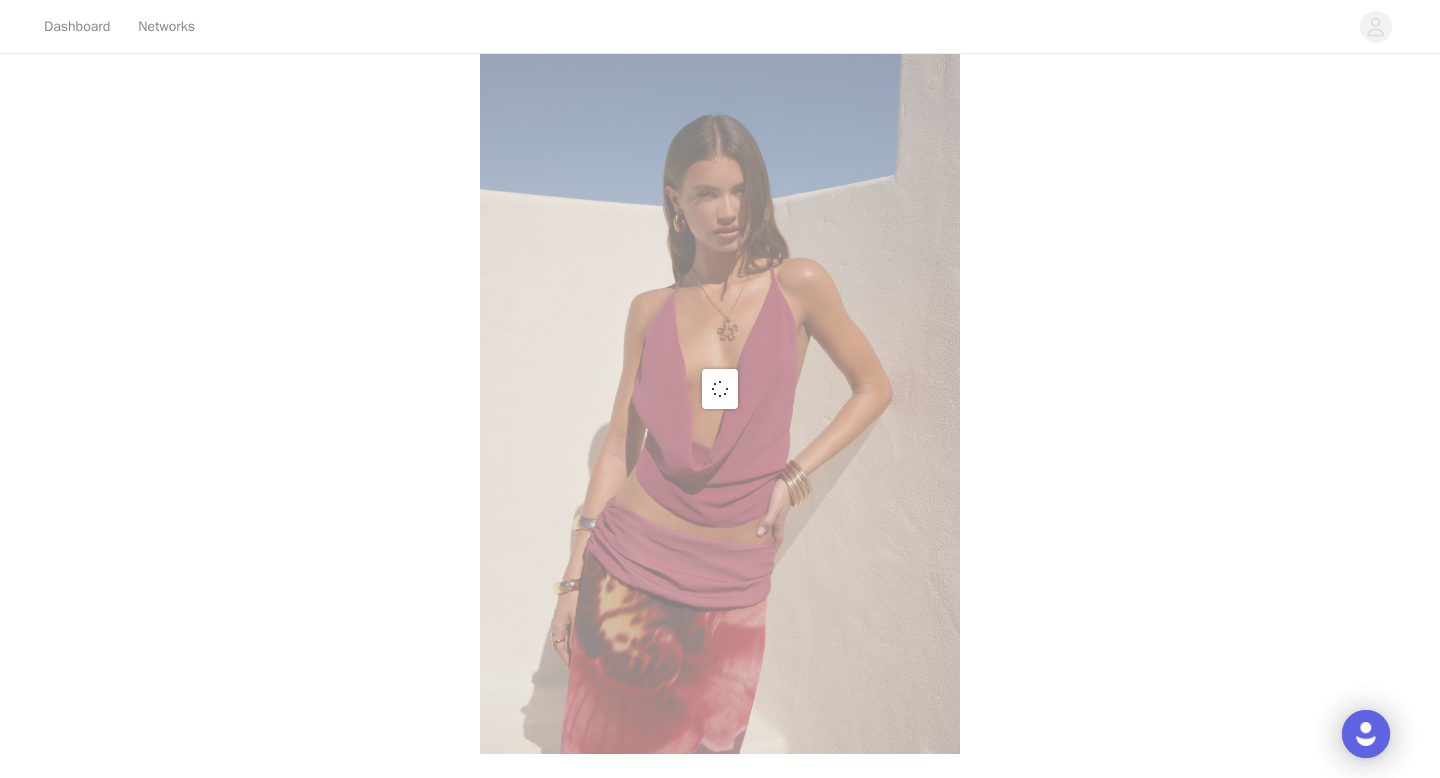 scroll, scrollTop: 738, scrollLeft: 0, axis: vertical 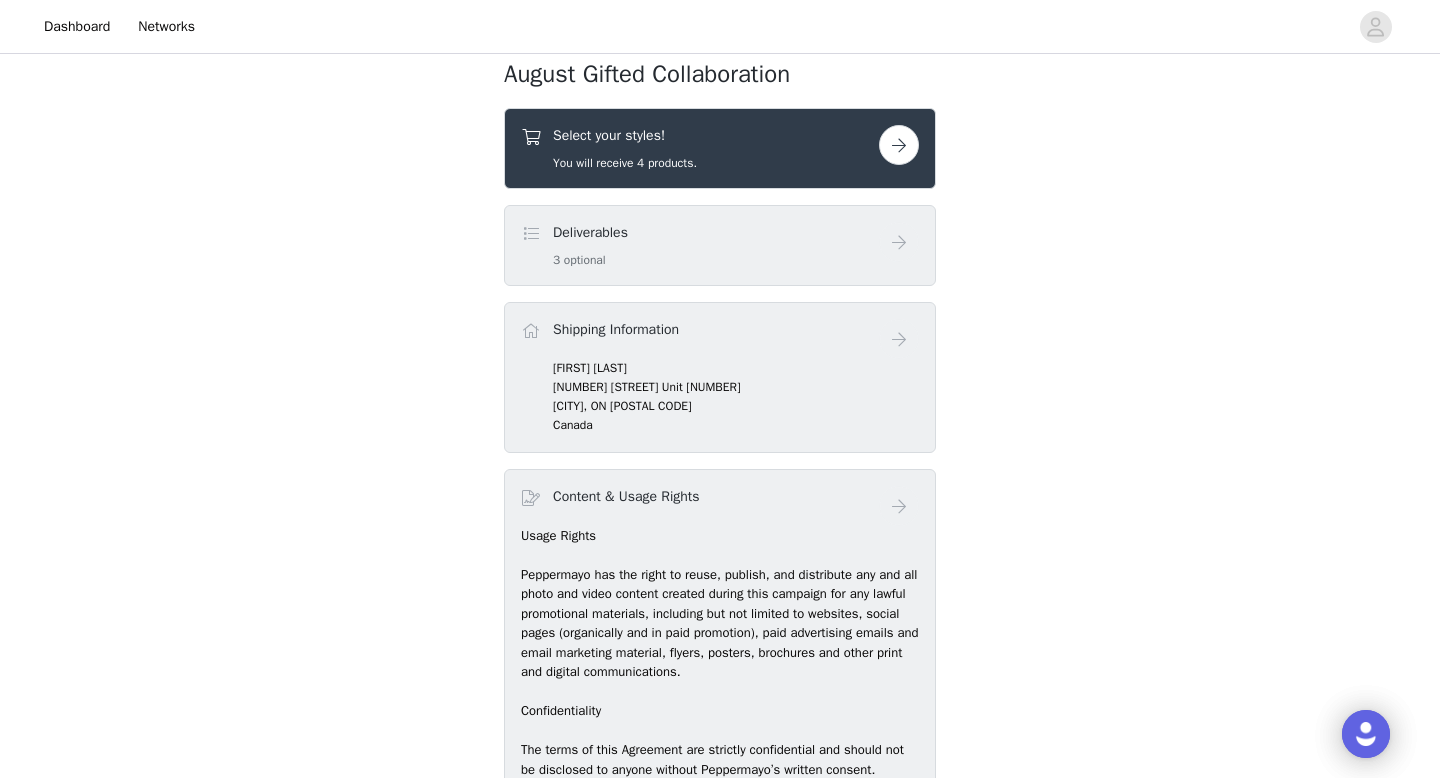click at bounding box center (899, 145) 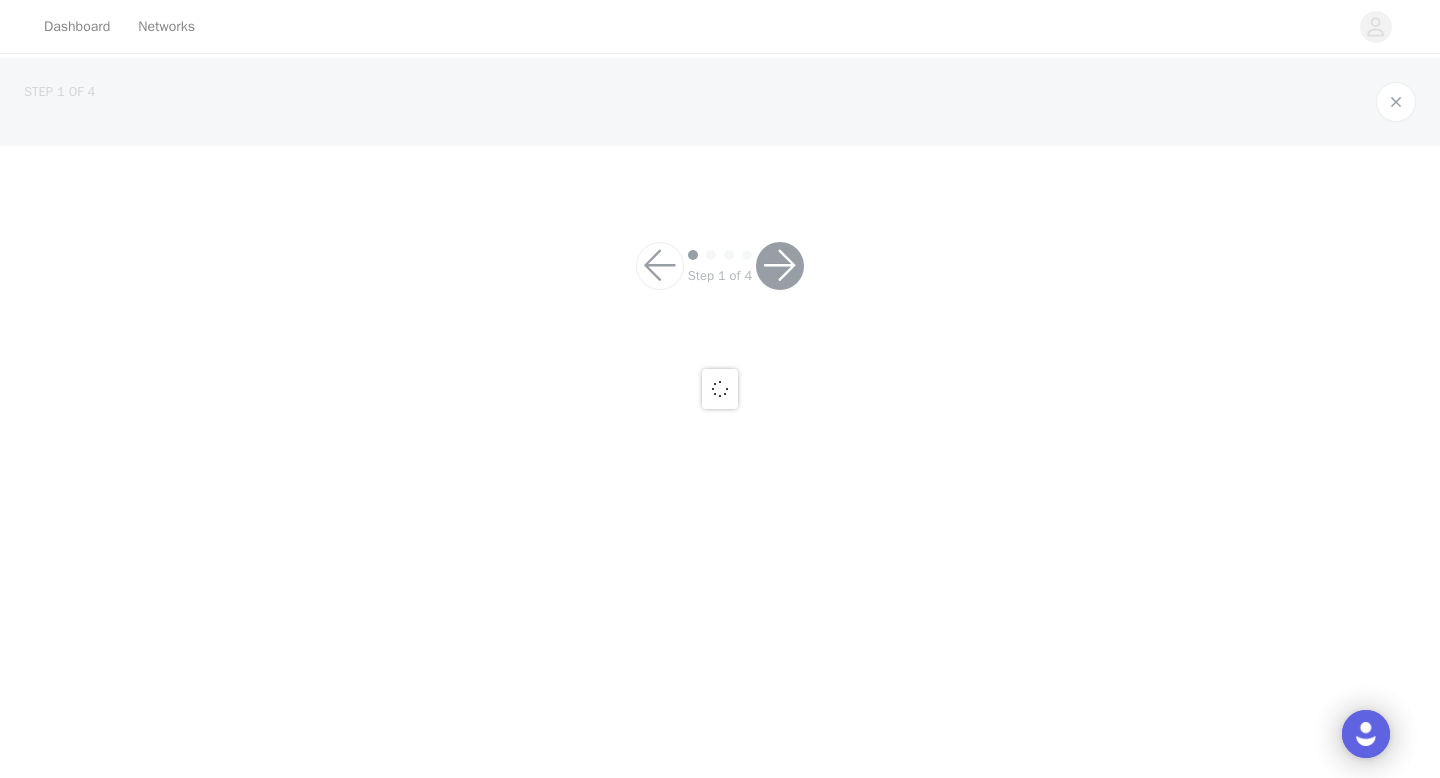 scroll, scrollTop: 0, scrollLeft: 0, axis: both 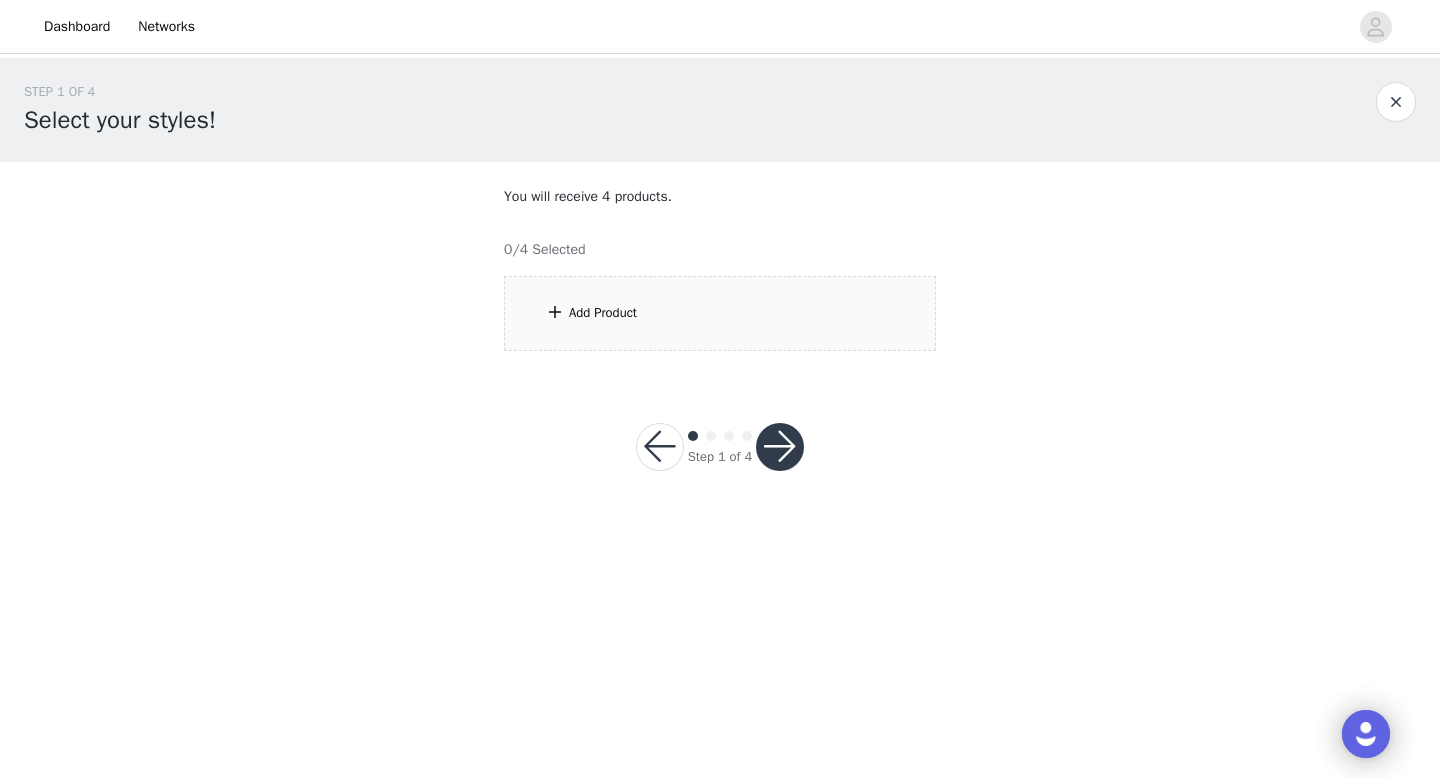 click on "Add Product" at bounding box center (720, 313) 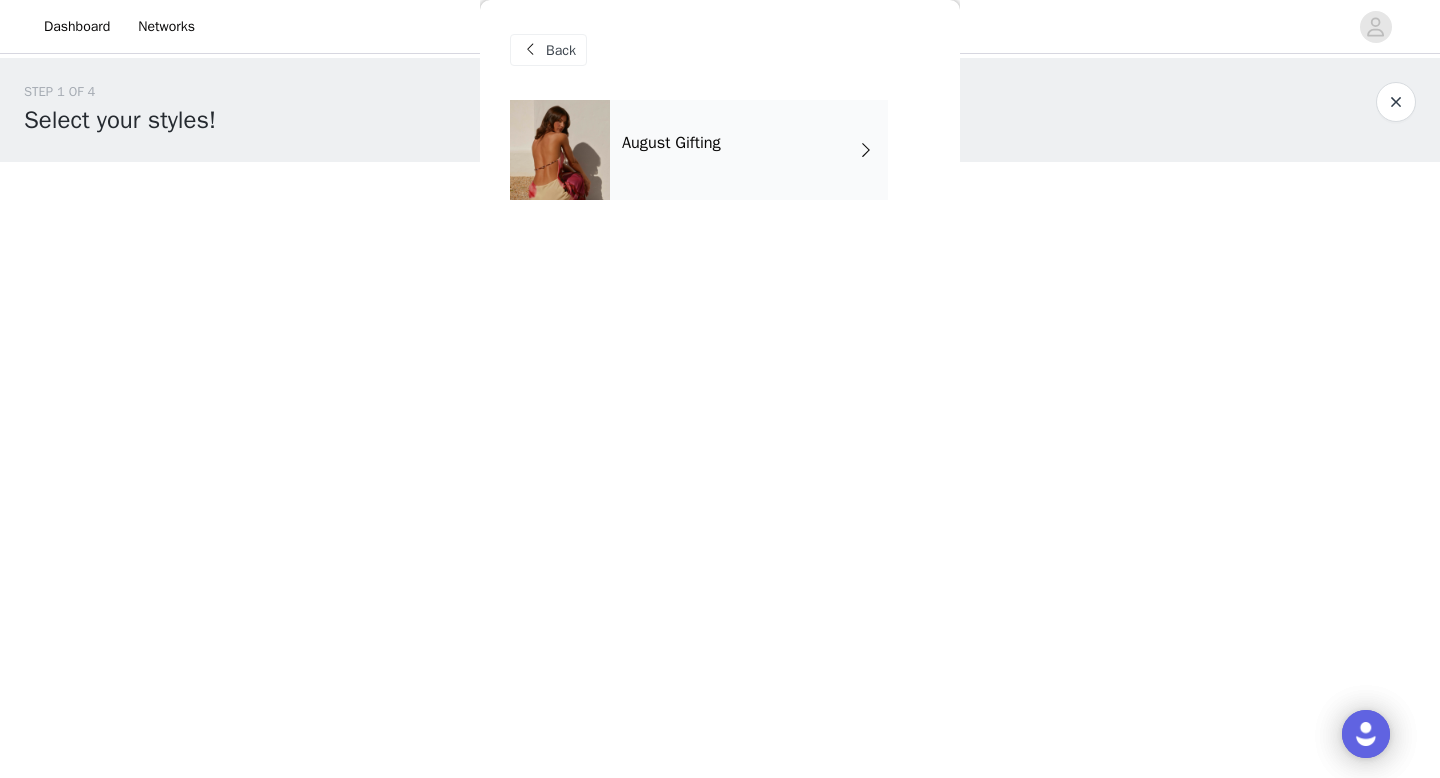 click on "August Gifting" at bounding box center (749, 150) 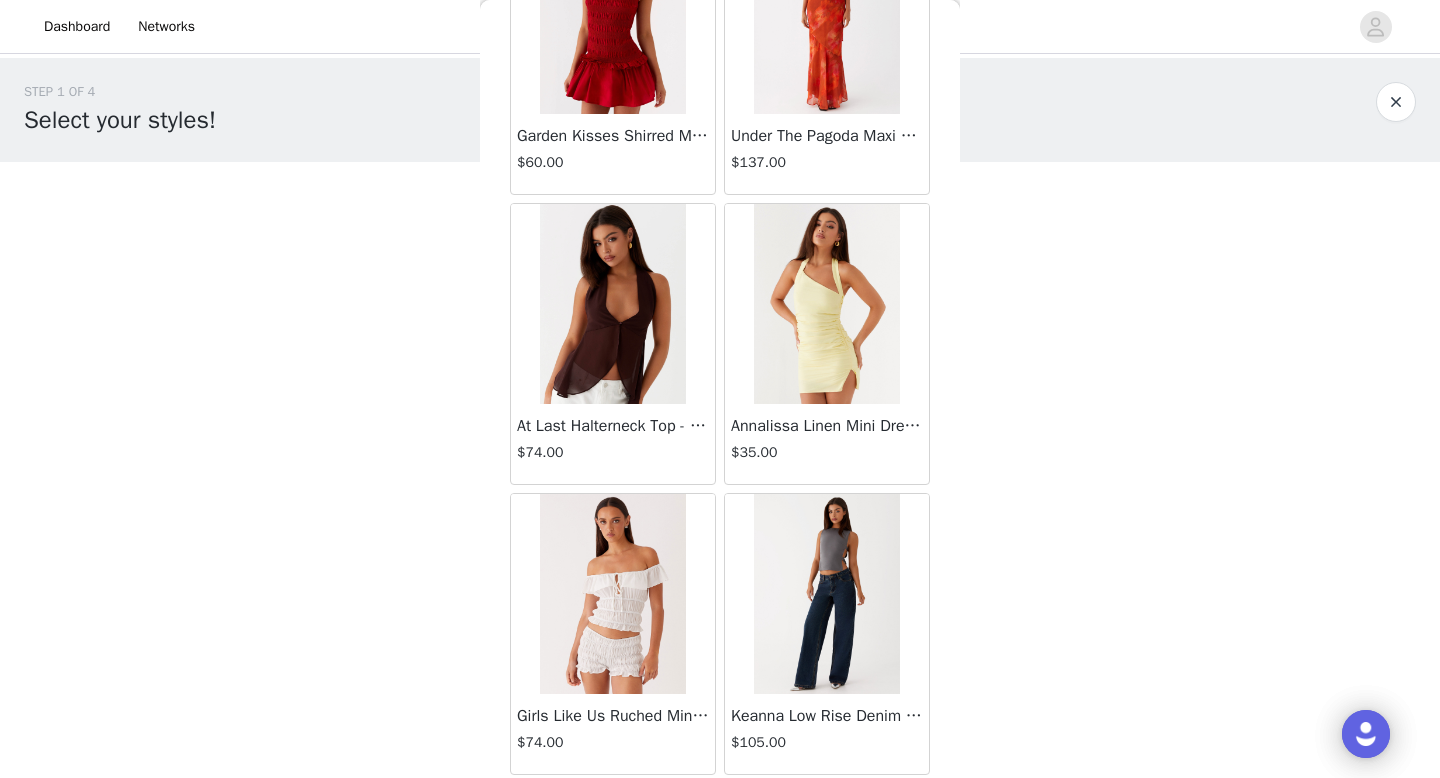 scroll, scrollTop: 2282, scrollLeft: 0, axis: vertical 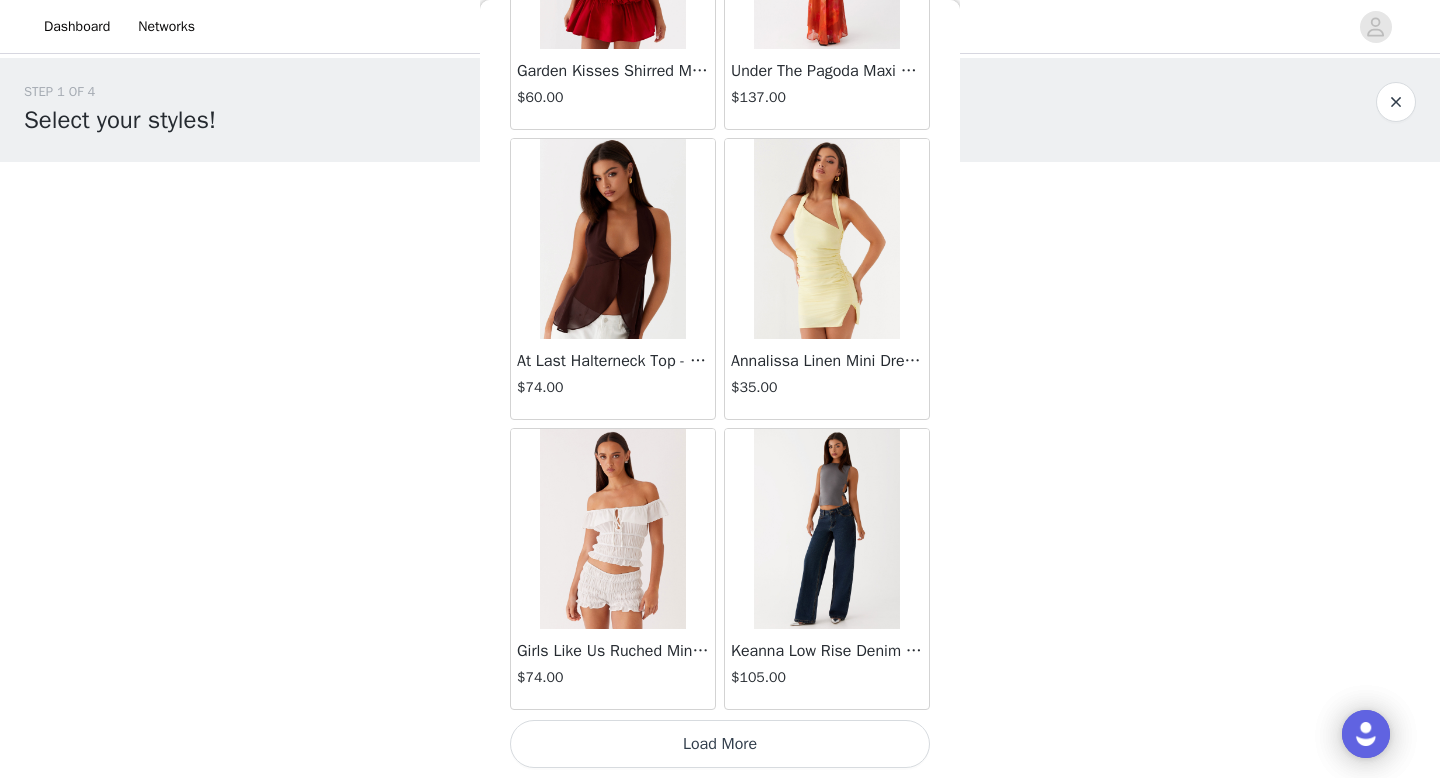click on "Load More" at bounding box center [720, 744] 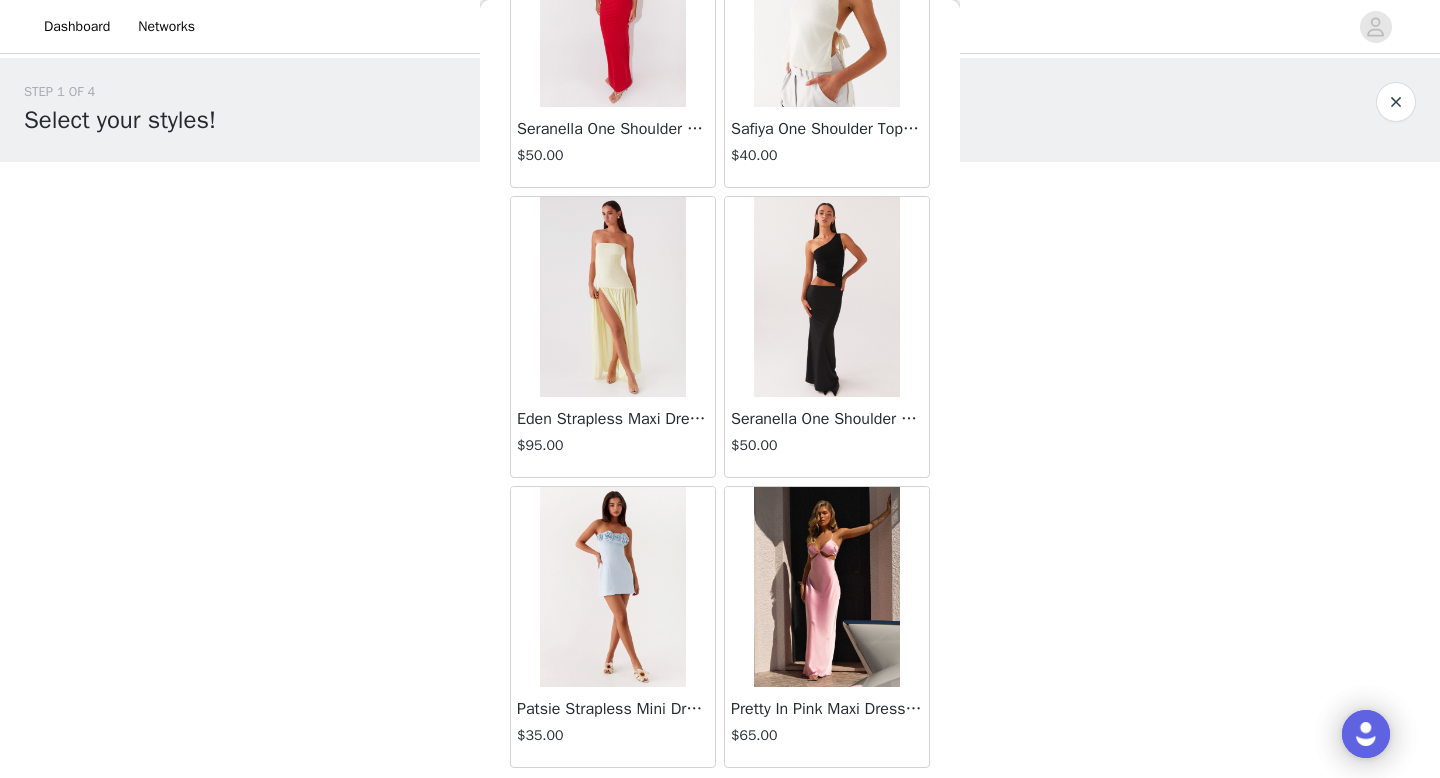 scroll, scrollTop: 5182, scrollLeft: 0, axis: vertical 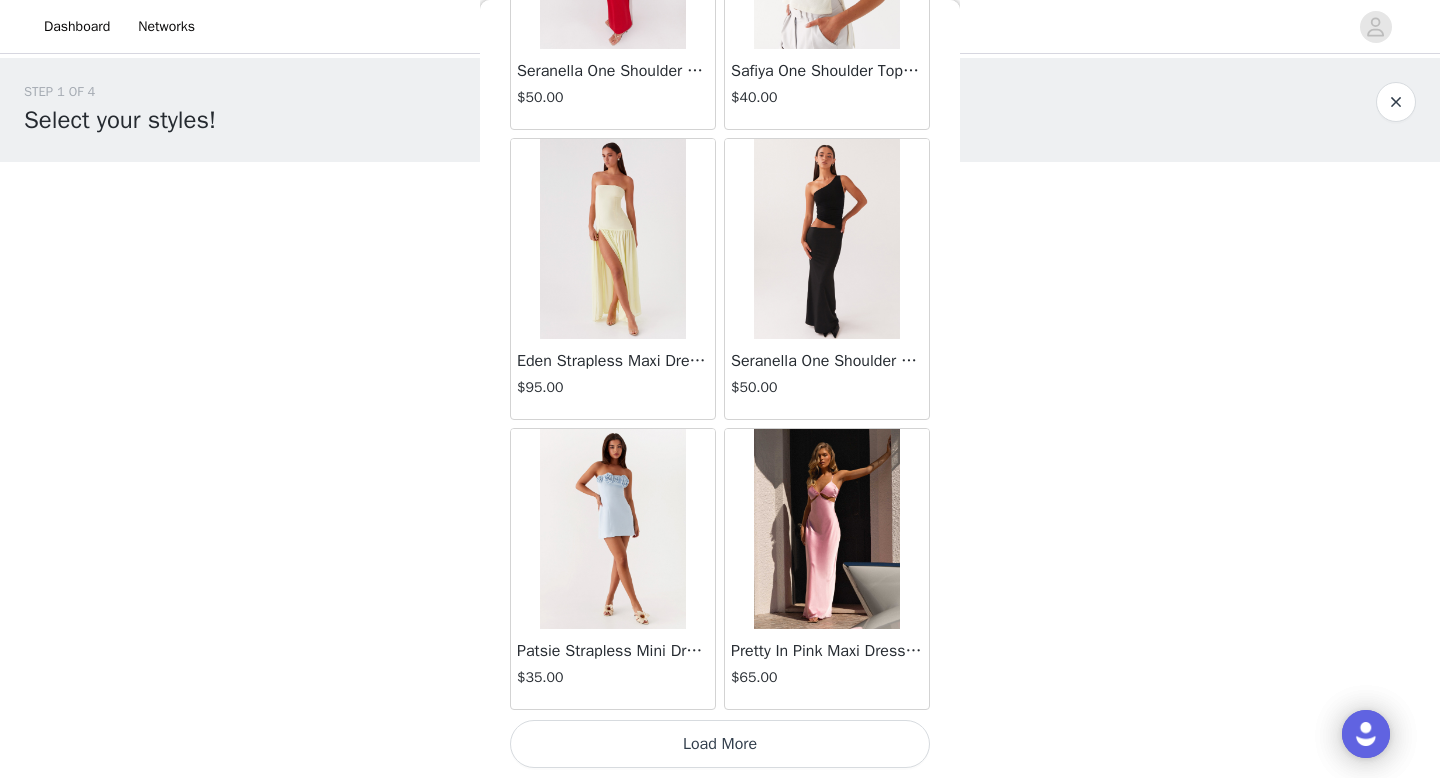 click on "Load More" at bounding box center (720, 744) 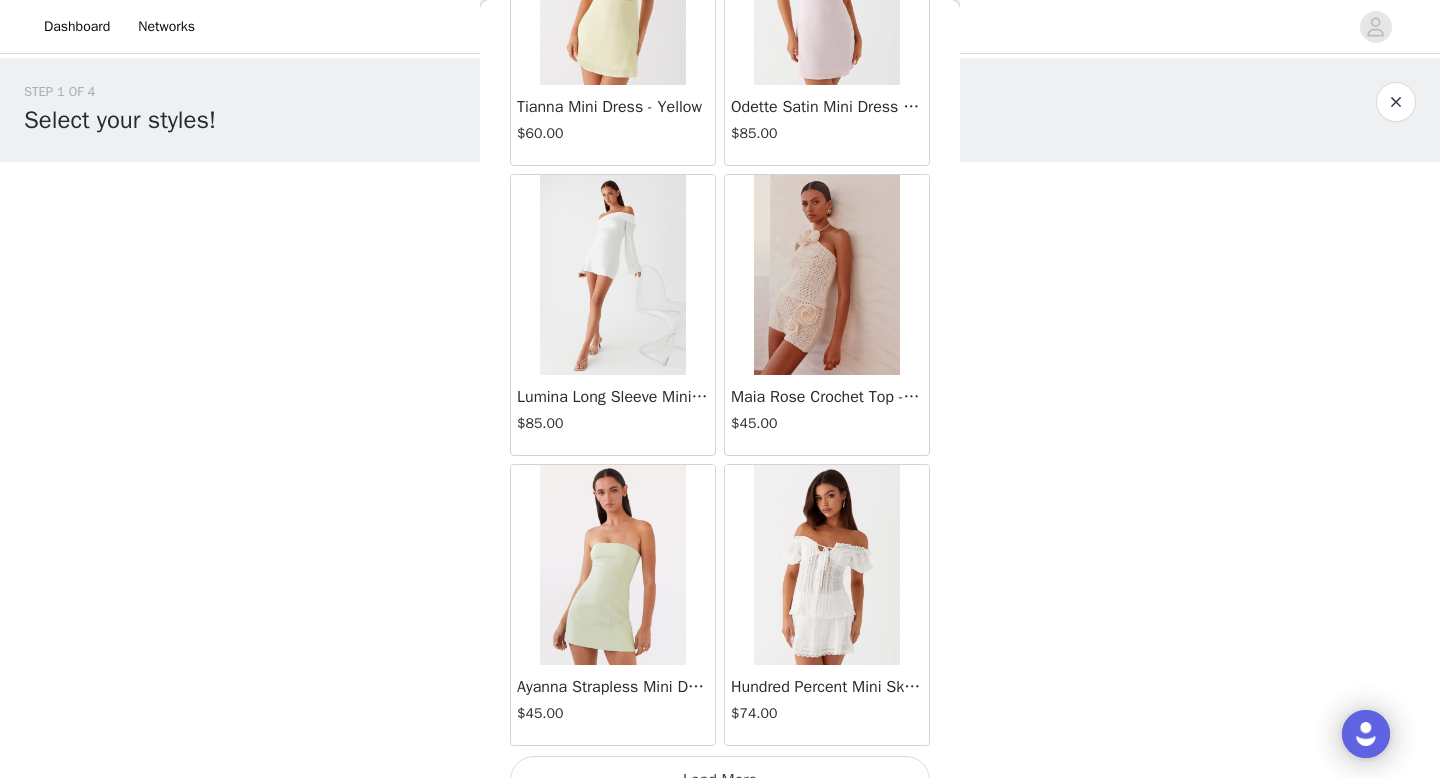 scroll, scrollTop: 8082, scrollLeft: 0, axis: vertical 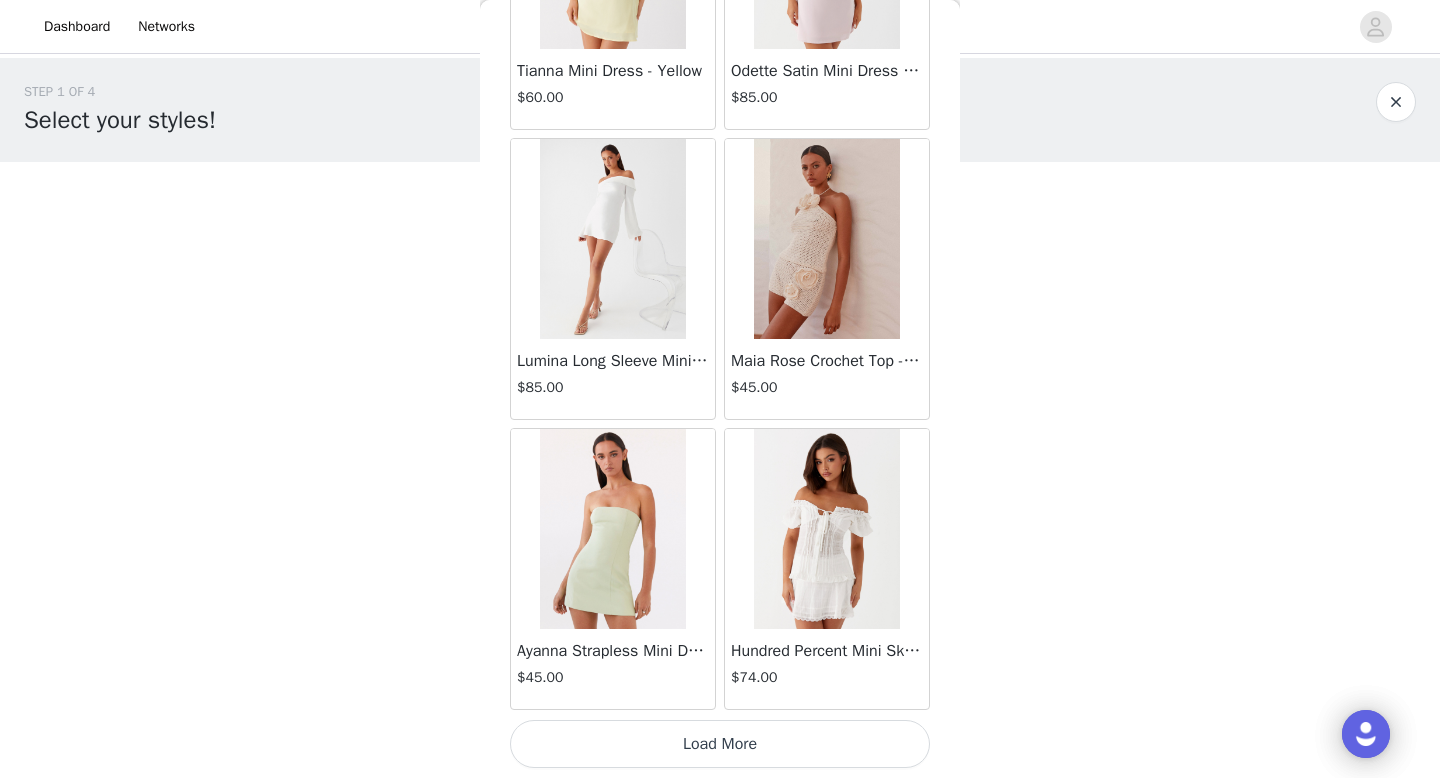 click on "Load More" at bounding box center (720, 744) 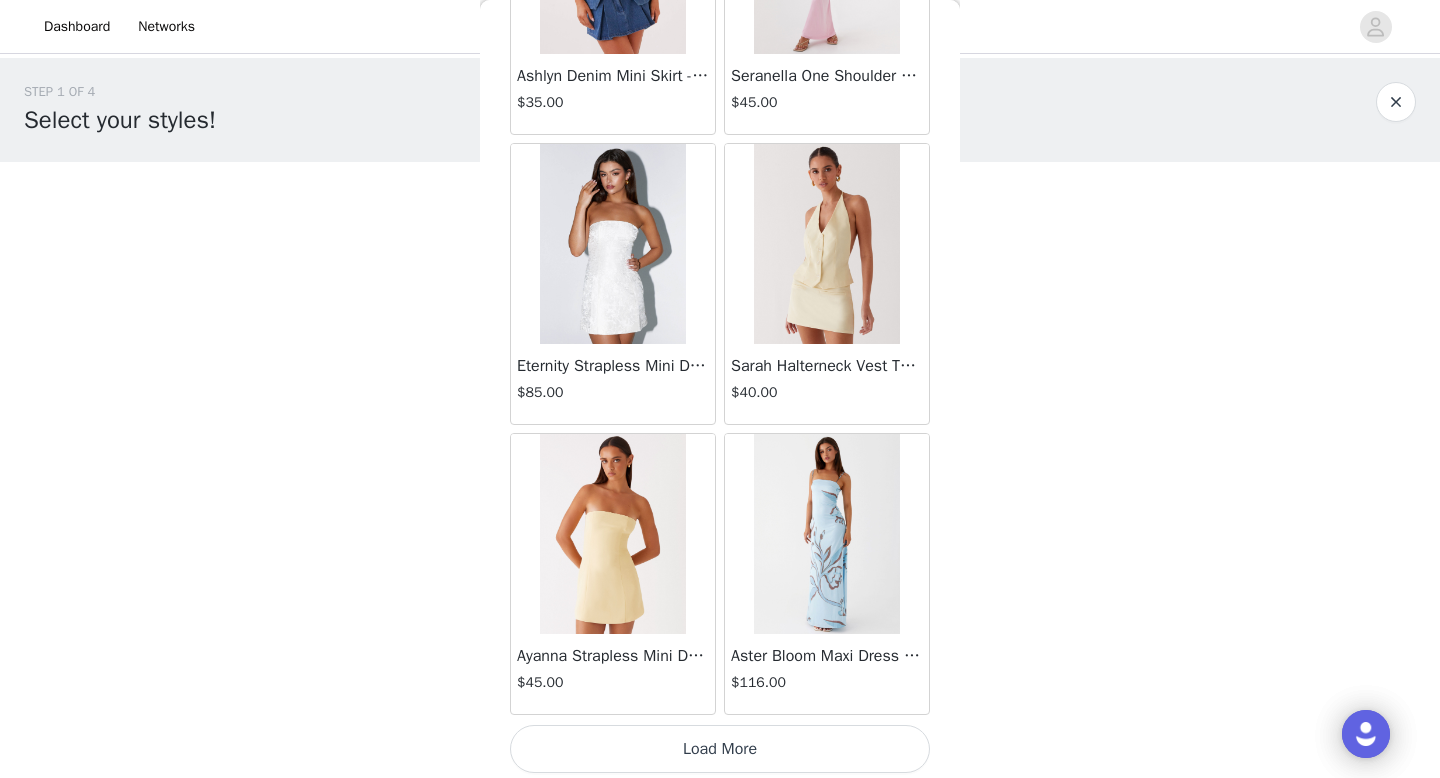 scroll, scrollTop: 10982, scrollLeft: 0, axis: vertical 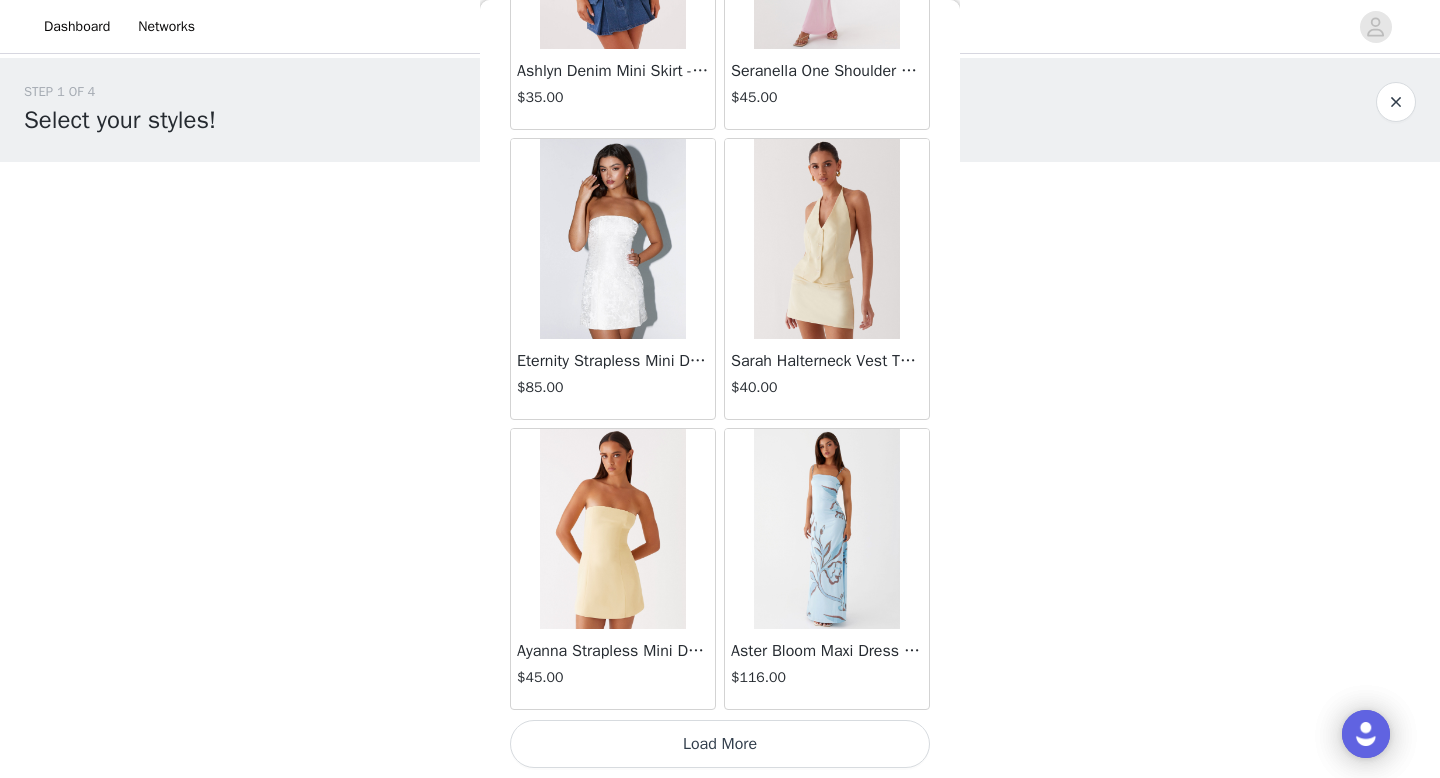 click on "Load More" at bounding box center [720, 744] 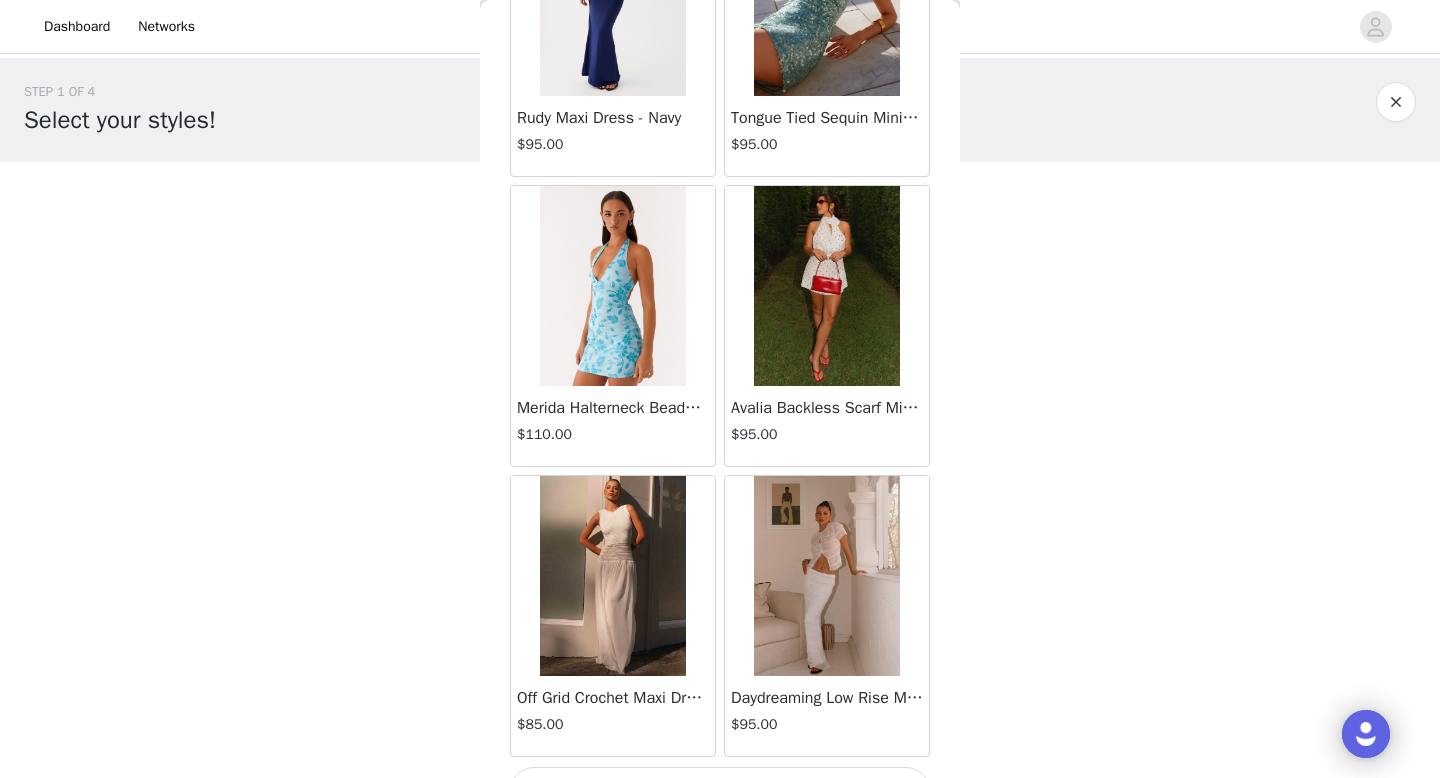 scroll, scrollTop: 13882, scrollLeft: 0, axis: vertical 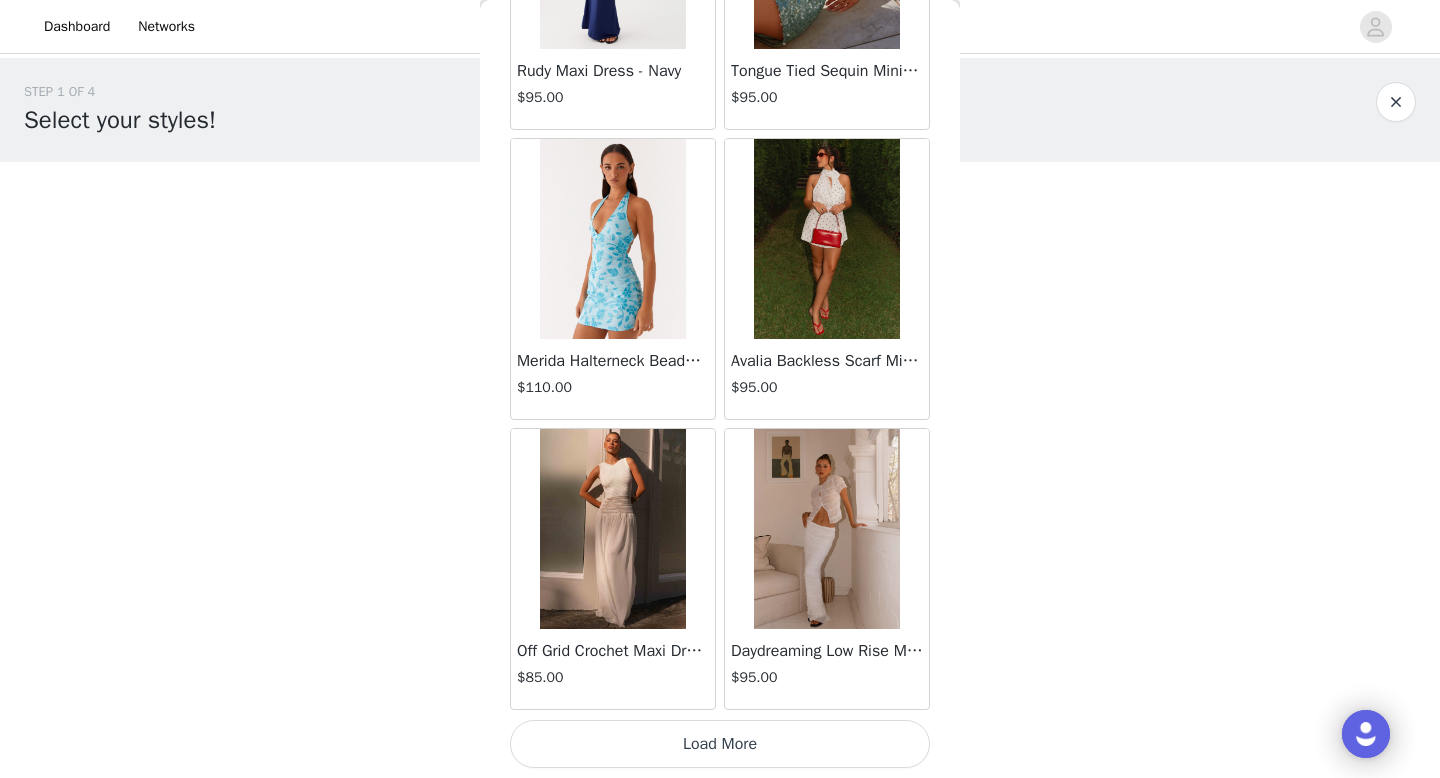 click on "Load More" at bounding box center (720, 744) 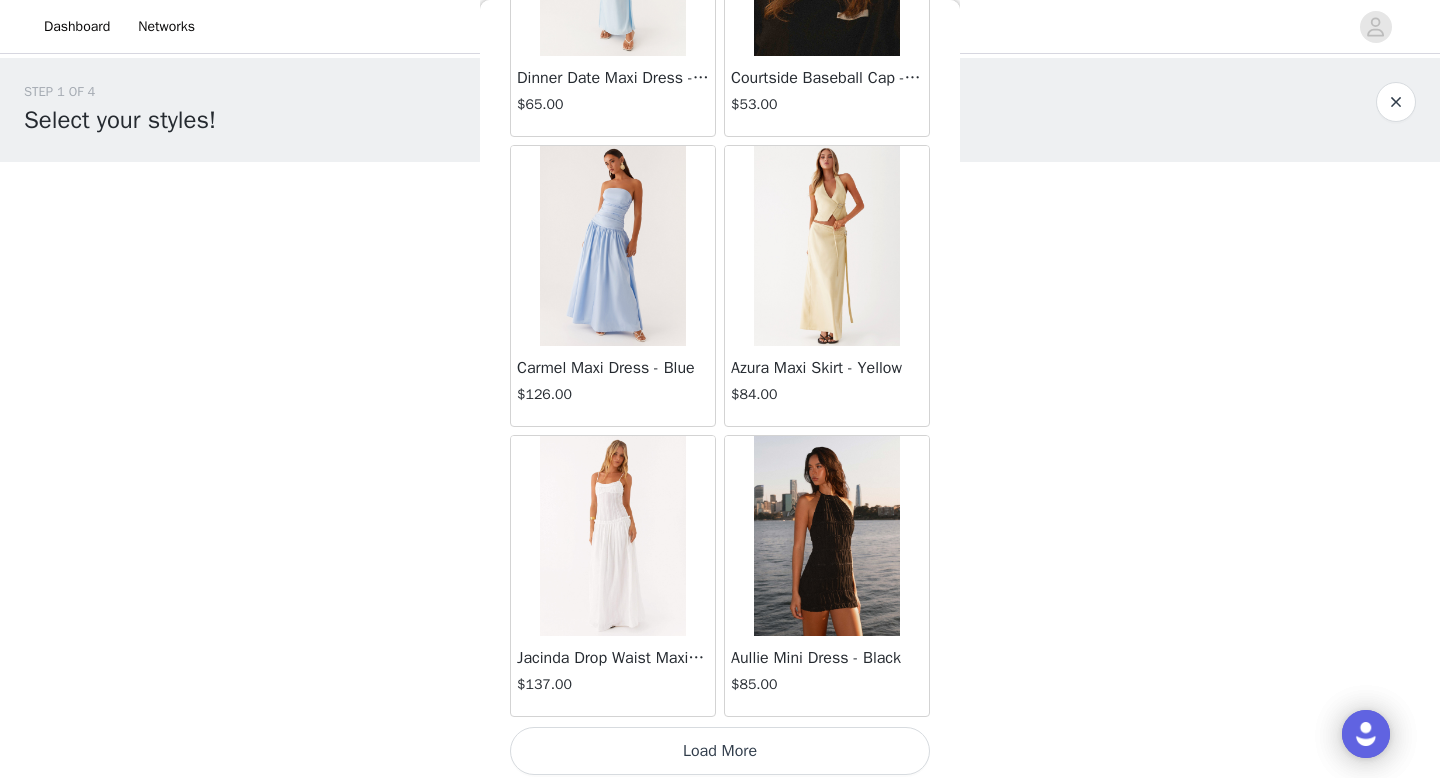 scroll, scrollTop: 16782, scrollLeft: 0, axis: vertical 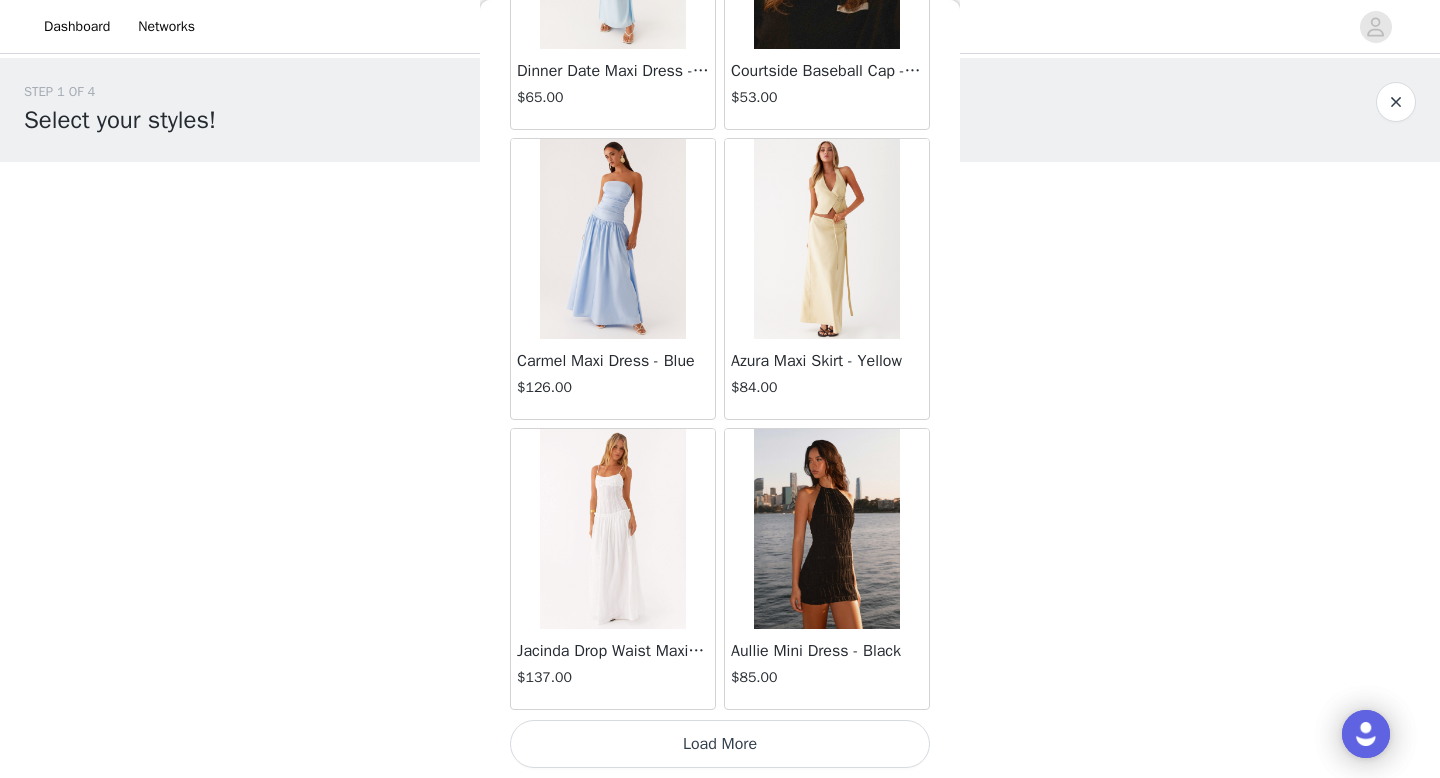 click on "Load More" at bounding box center (720, 744) 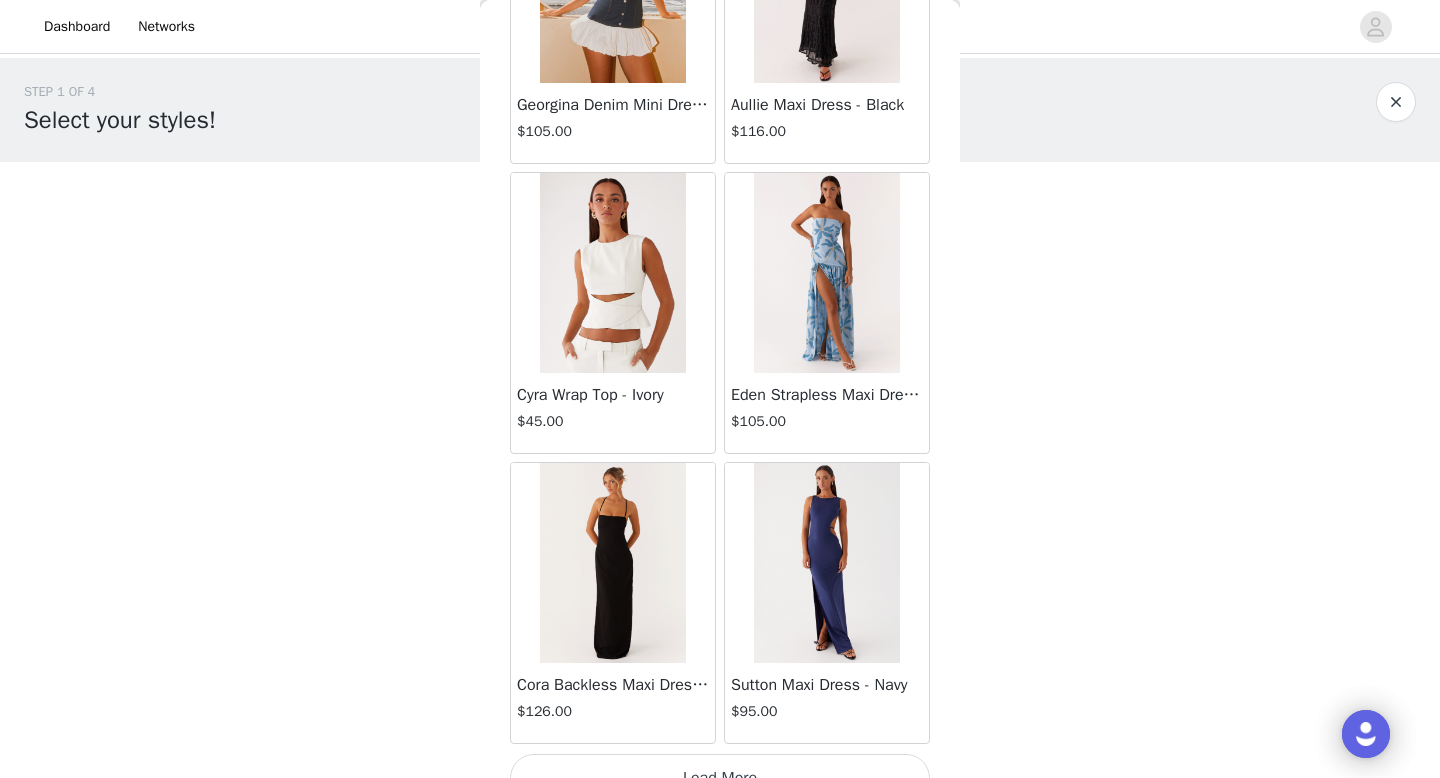 scroll, scrollTop: 19682, scrollLeft: 0, axis: vertical 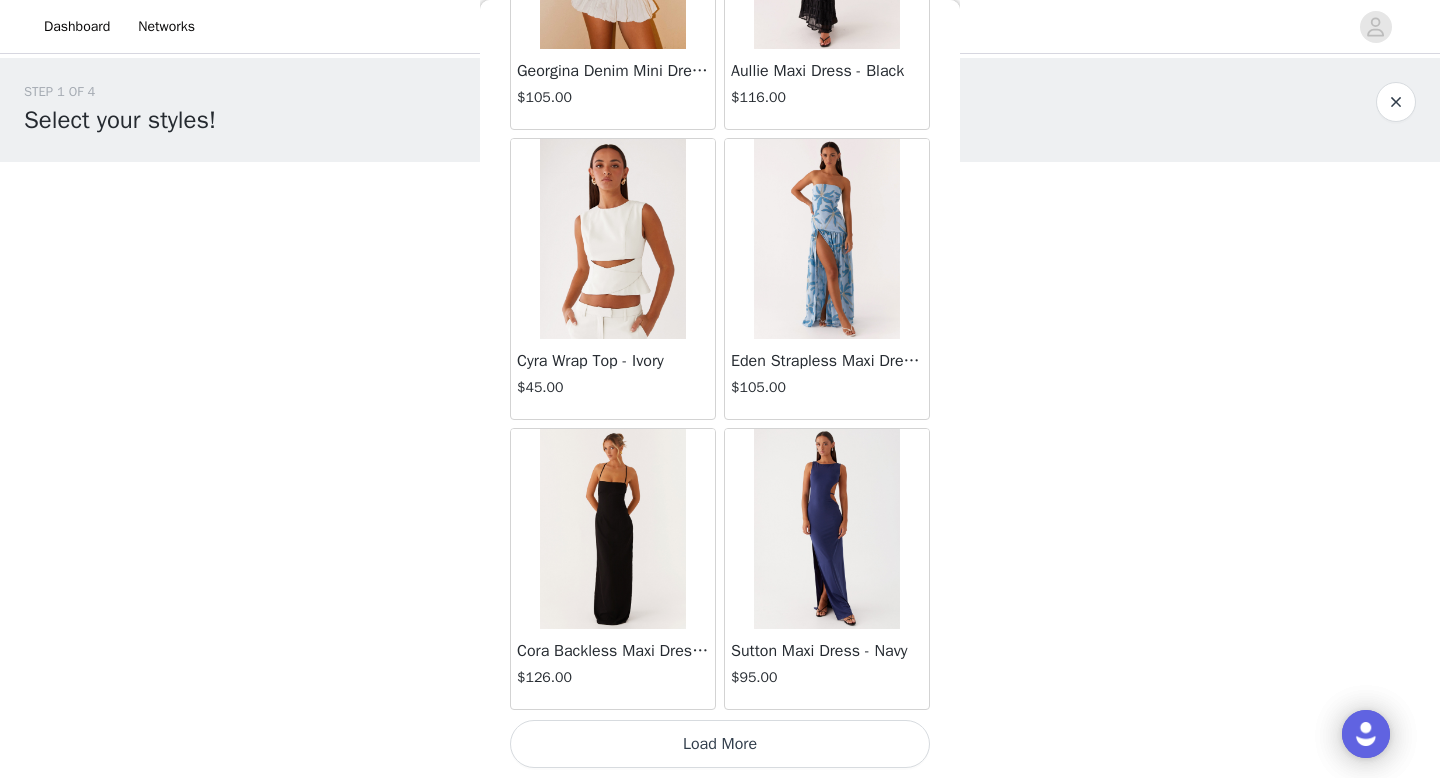 click on "Load More" at bounding box center [720, 744] 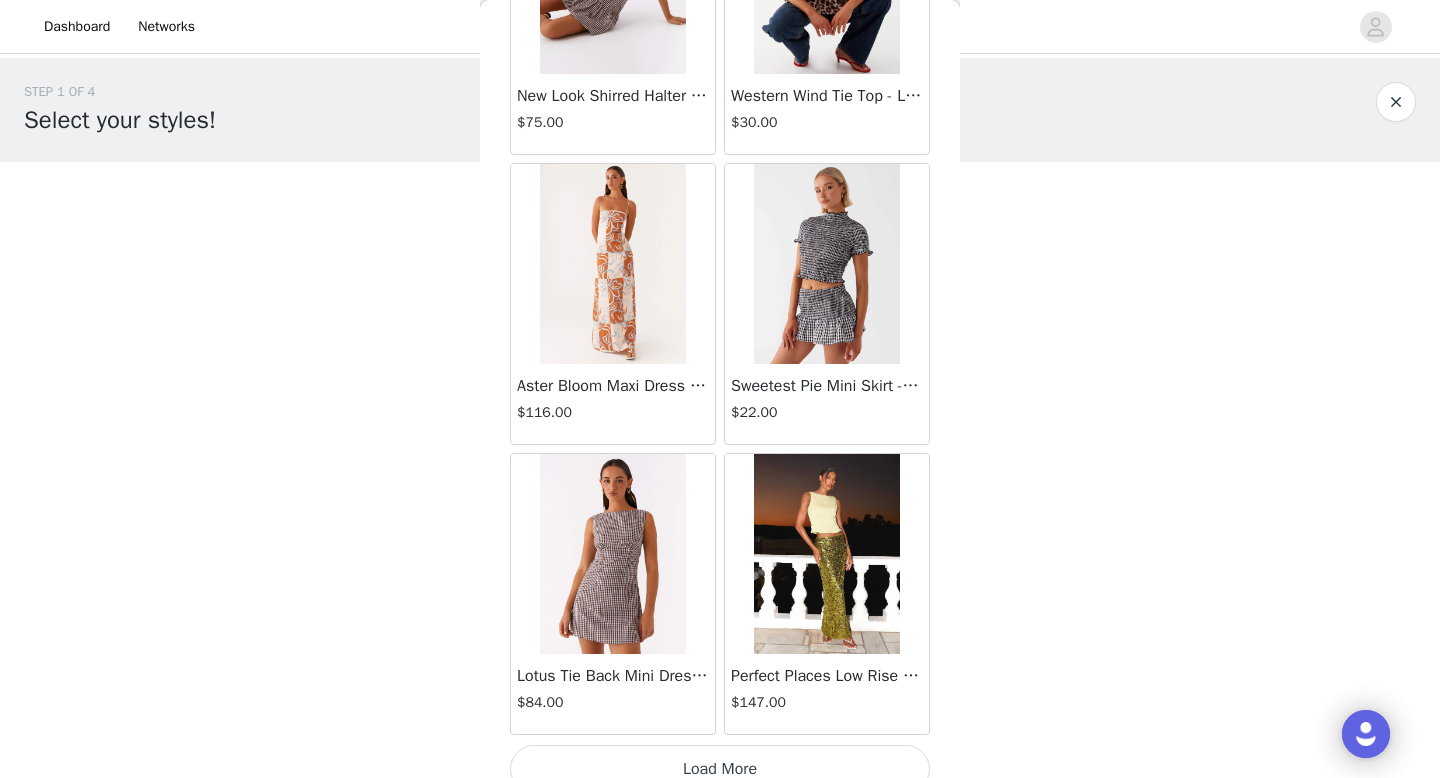 scroll, scrollTop: 22582, scrollLeft: 0, axis: vertical 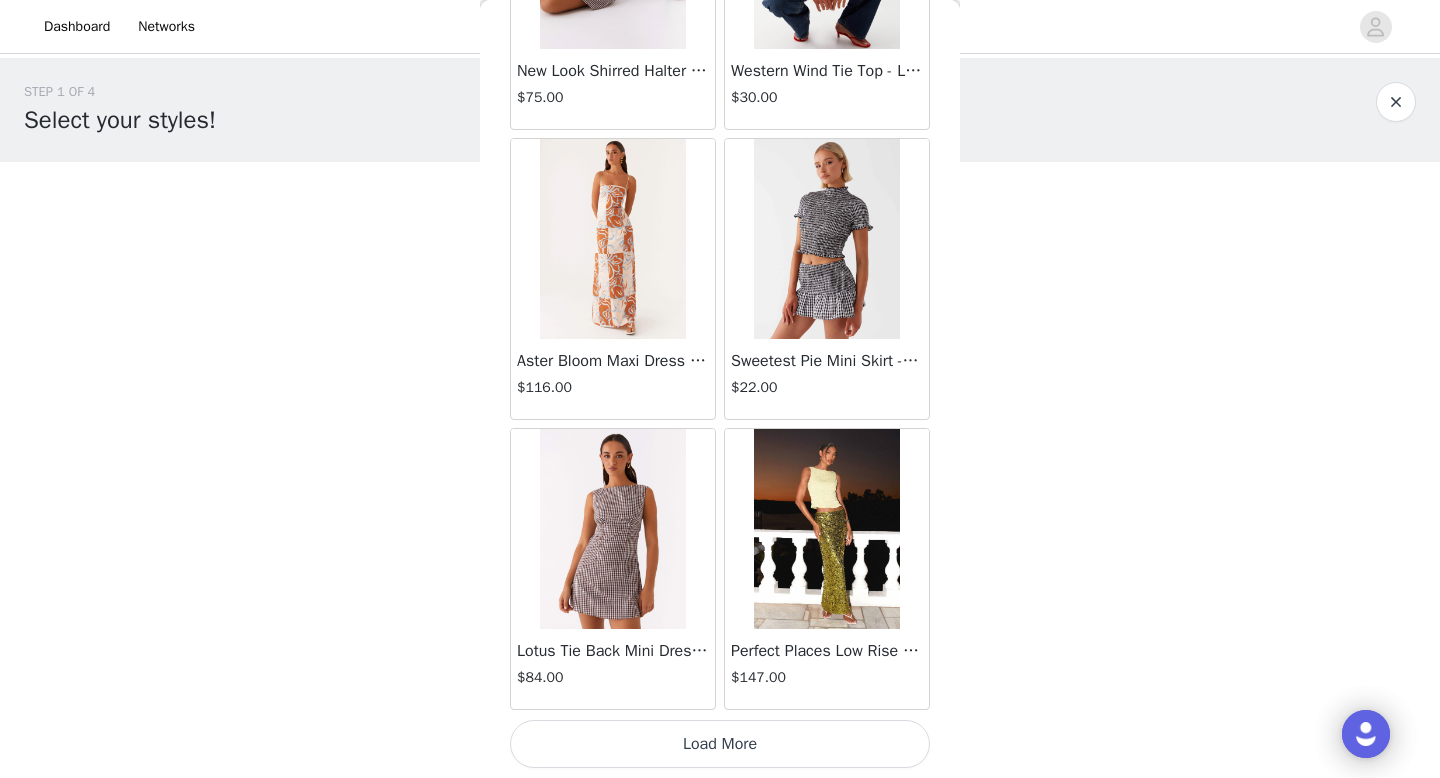 click on "Load More" at bounding box center (720, 744) 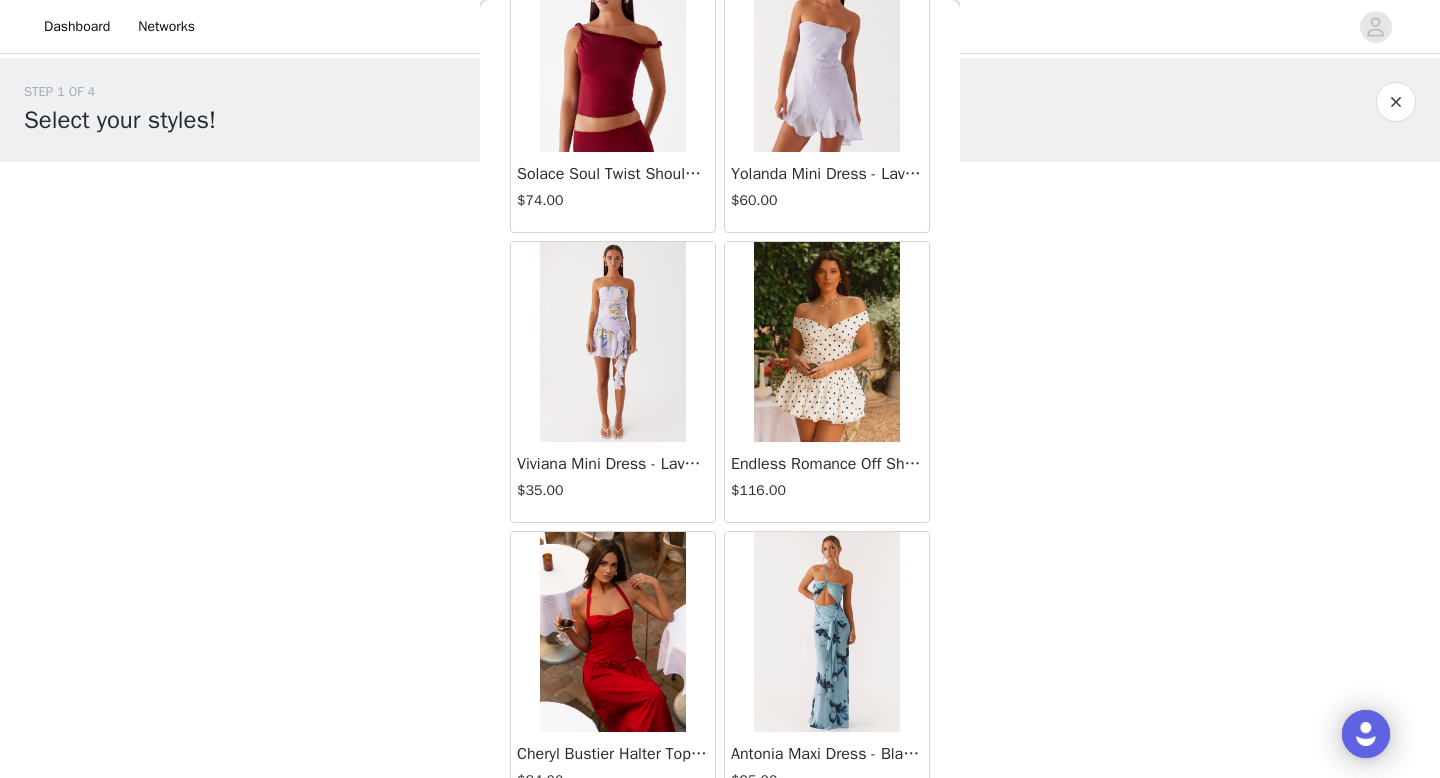 scroll, scrollTop: 25482, scrollLeft: 0, axis: vertical 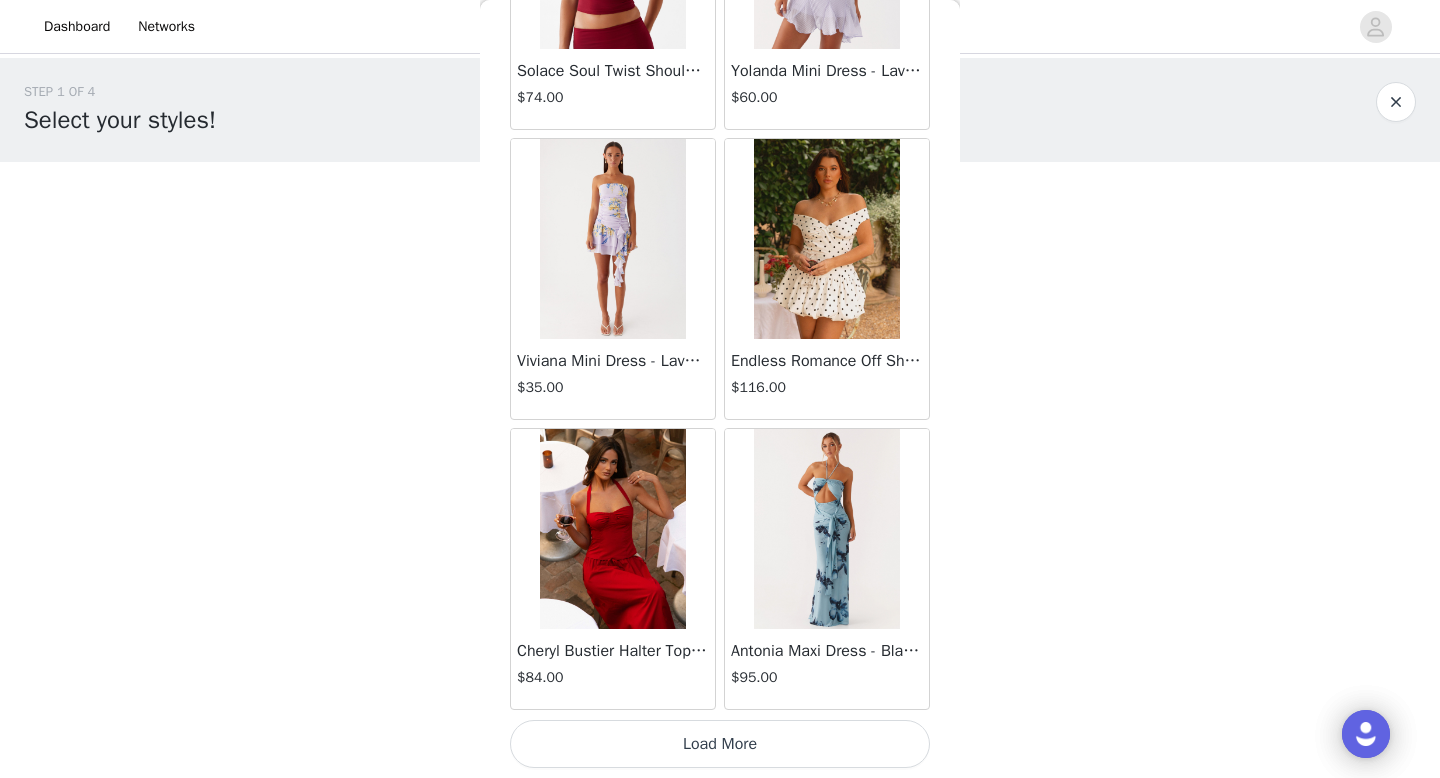 click on "Load More" at bounding box center [720, 744] 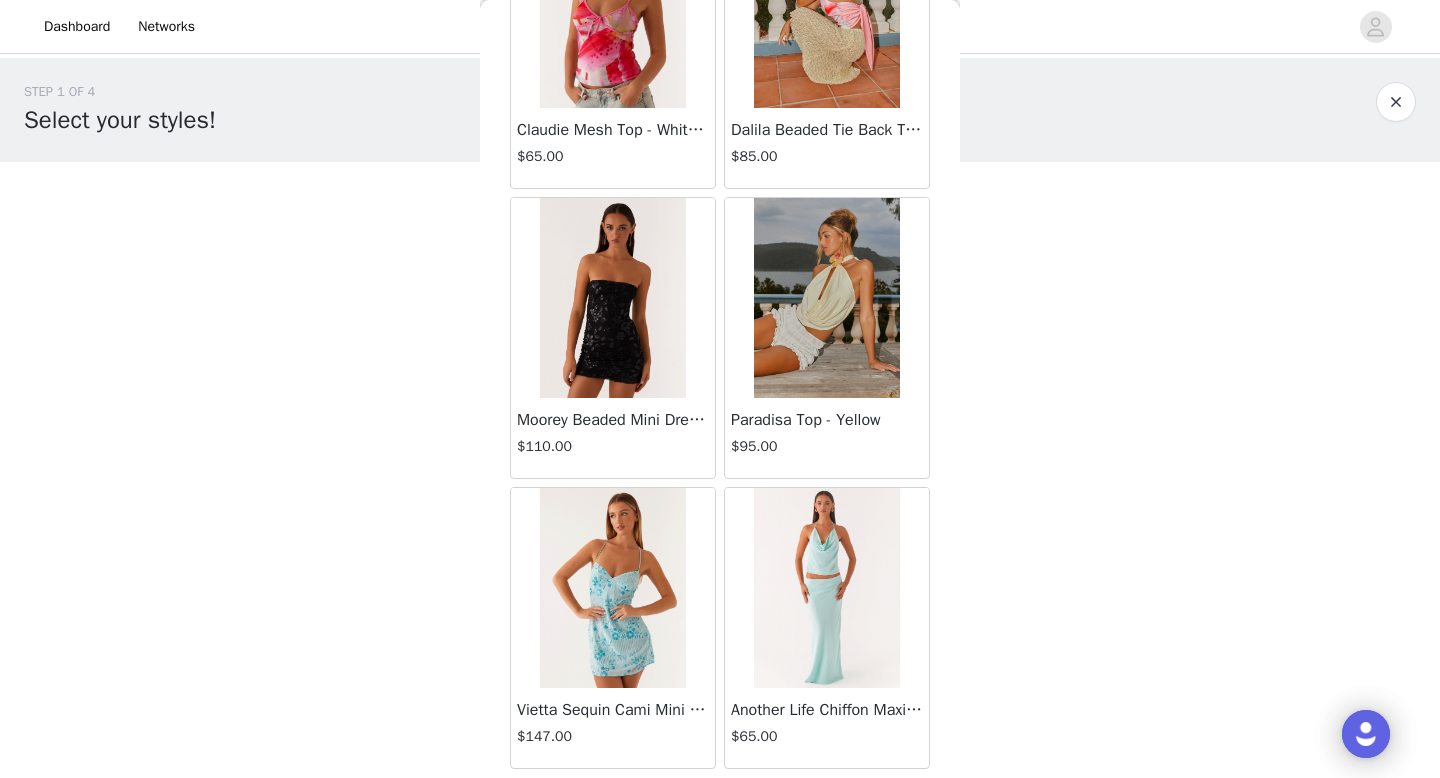 scroll, scrollTop: 28382, scrollLeft: 0, axis: vertical 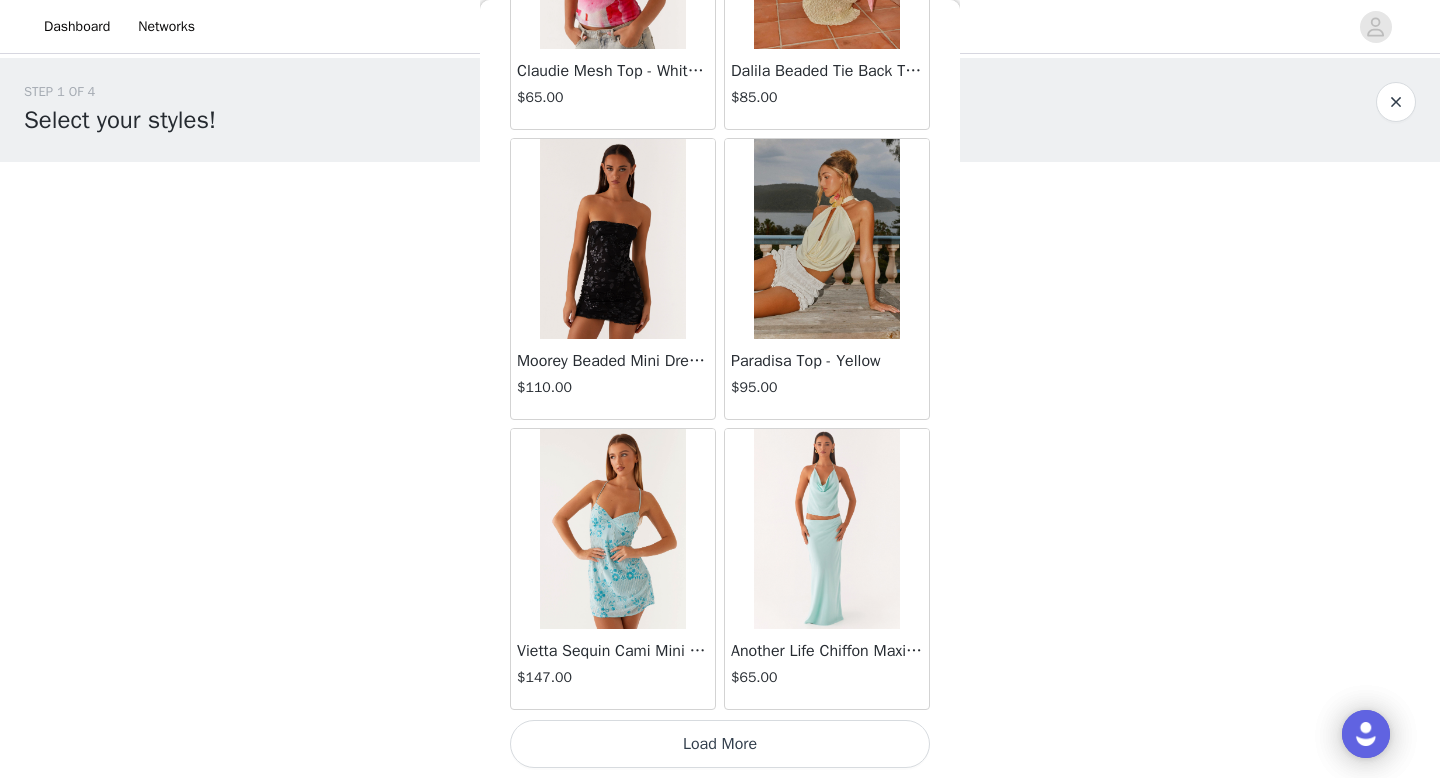 click on "Load More" at bounding box center (720, 744) 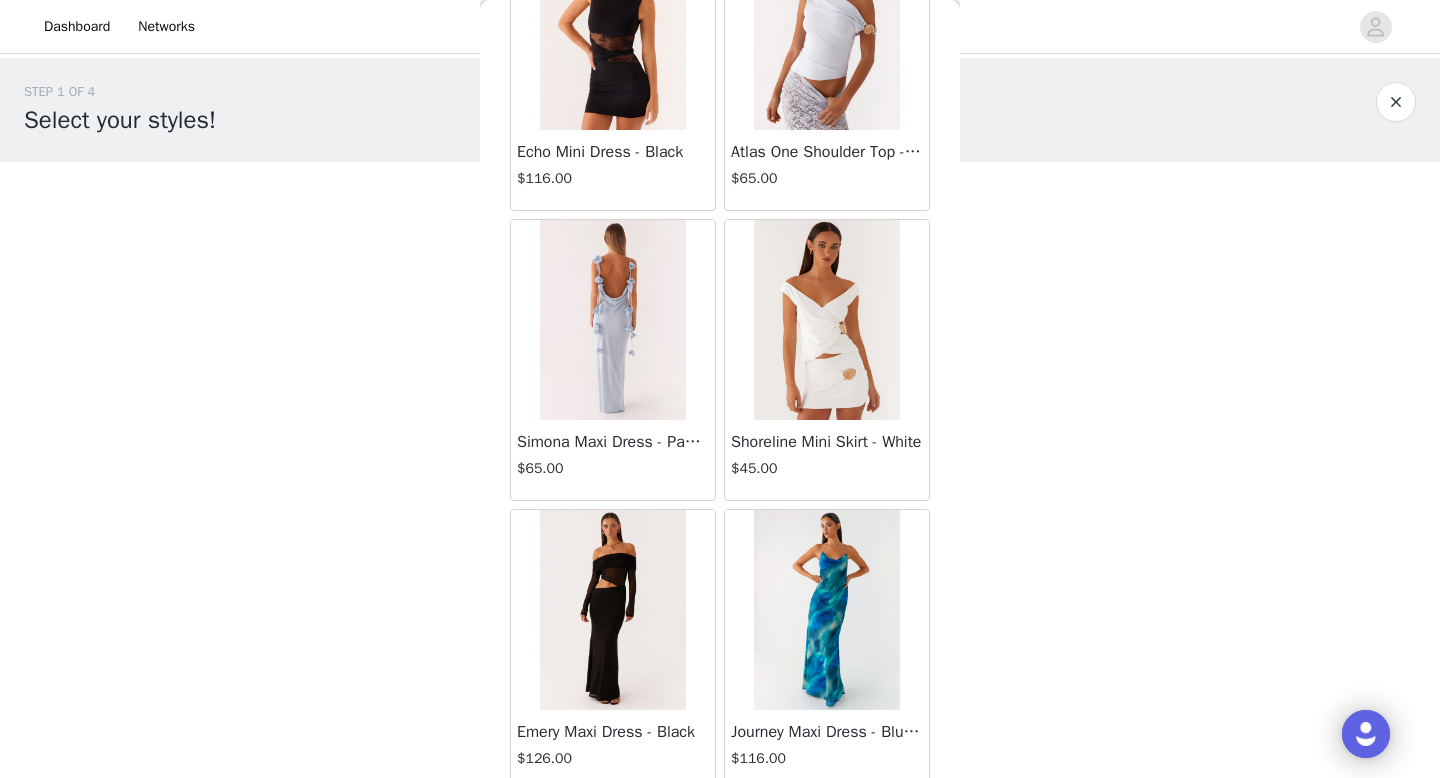 scroll, scrollTop: 31282, scrollLeft: 0, axis: vertical 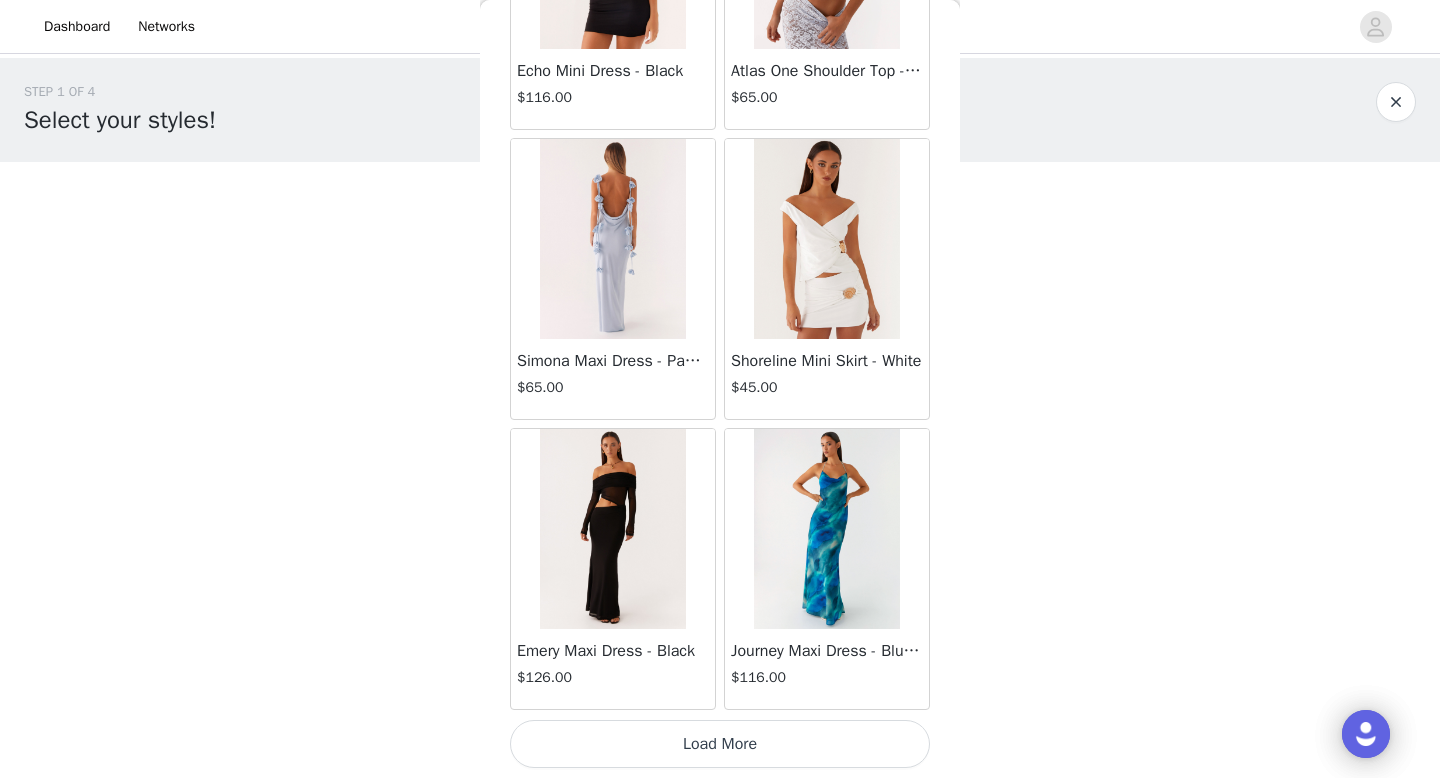click on "Load More" at bounding box center (720, 744) 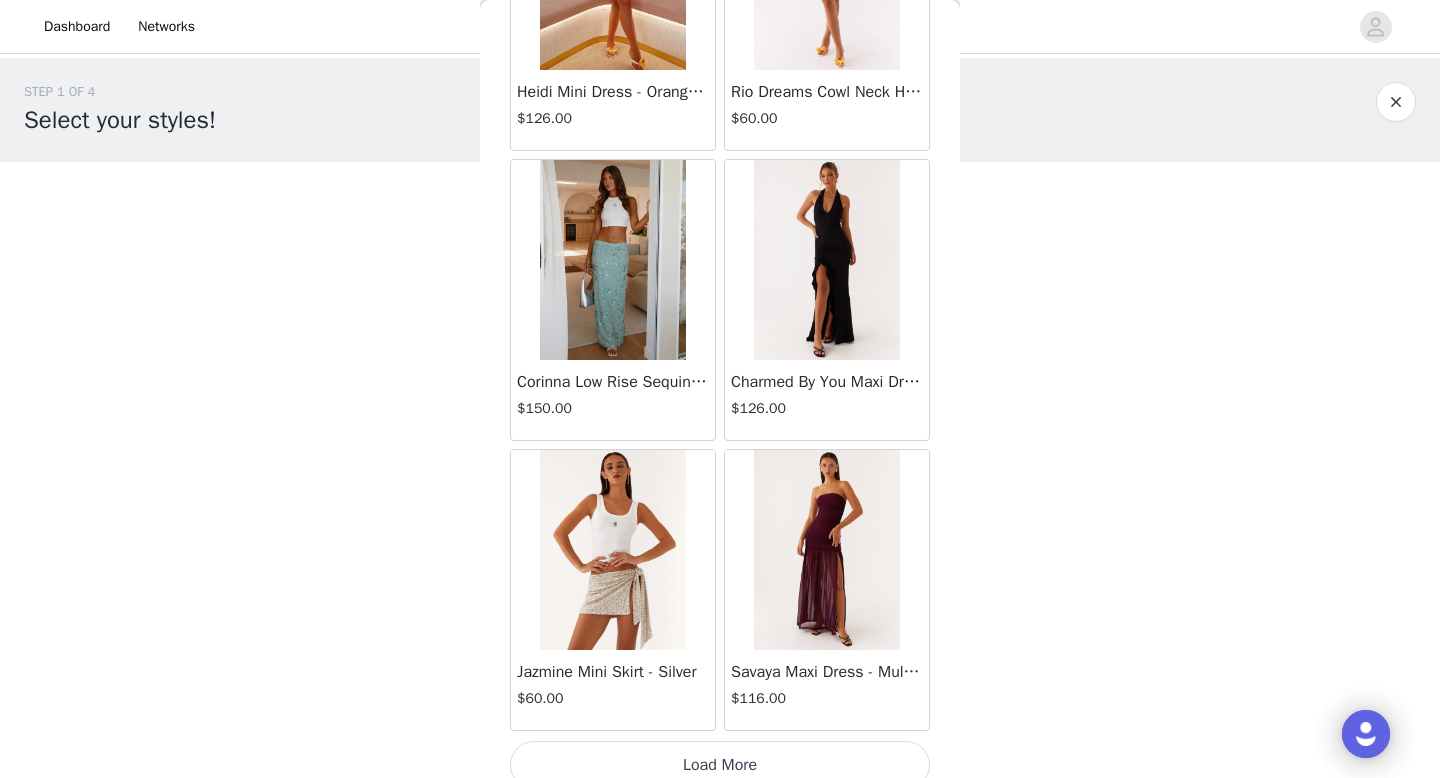 scroll, scrollTop: 34182, scrollLeft: 0, axis: vertical 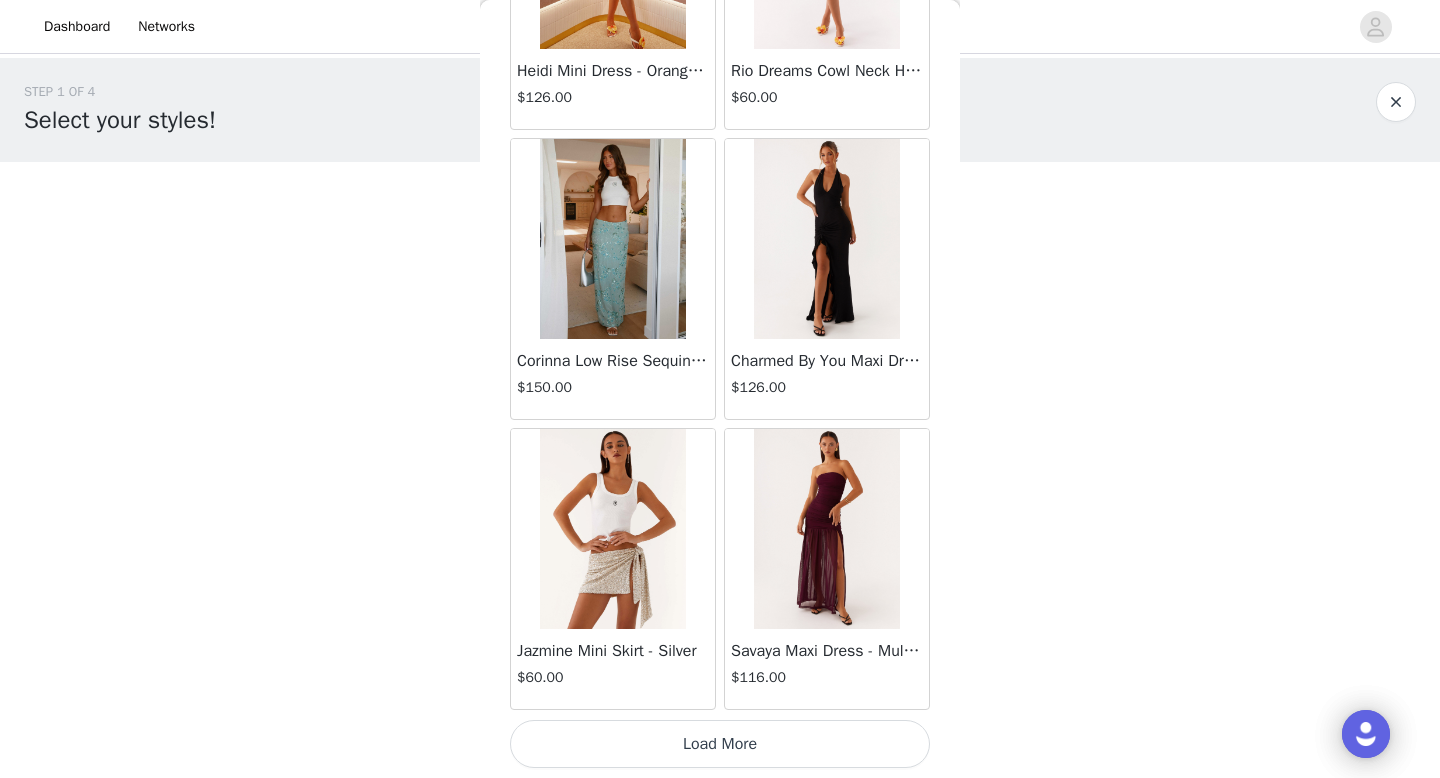 click on "Load More" at bounding box center [720, 744] 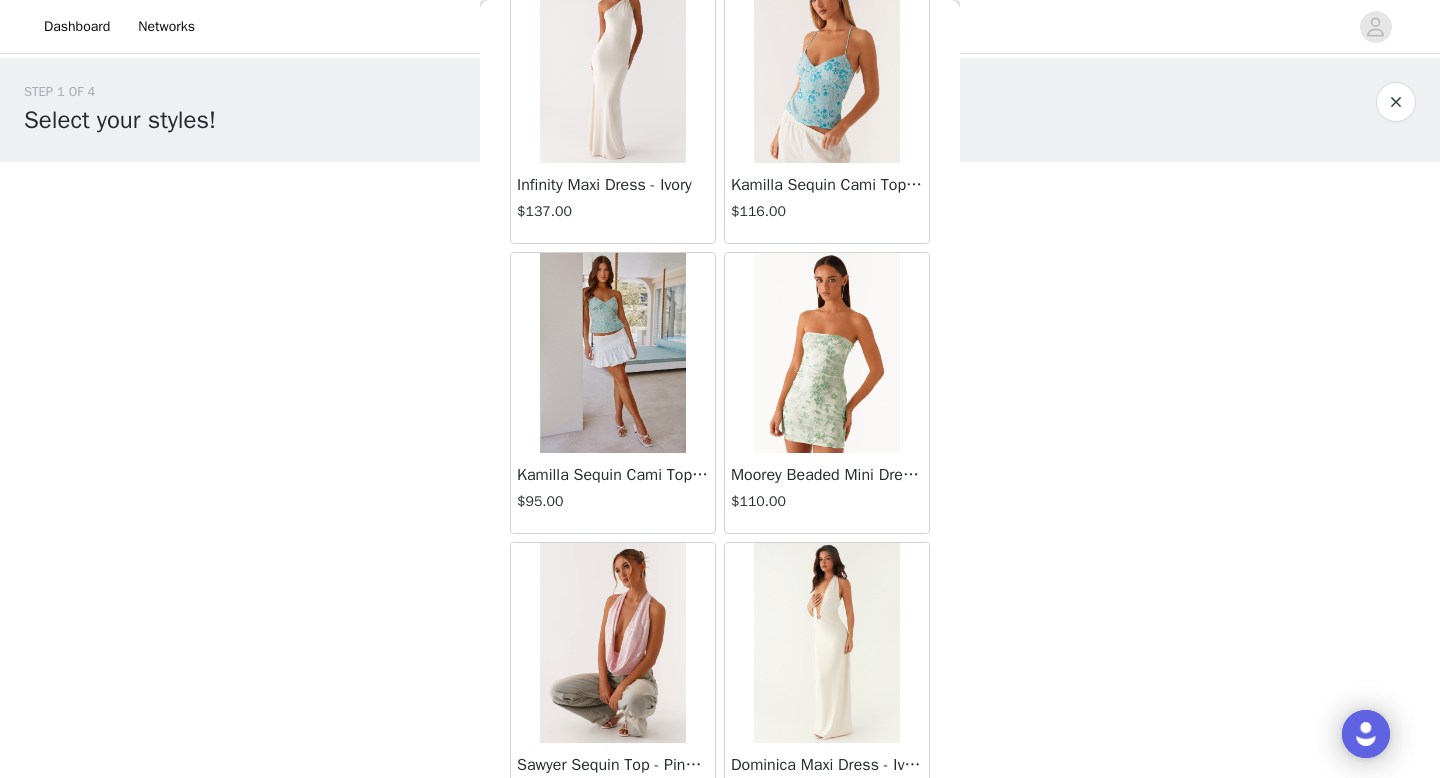 scroll, scrollTop: 37082, scrollLeft: 0, axis: vertical 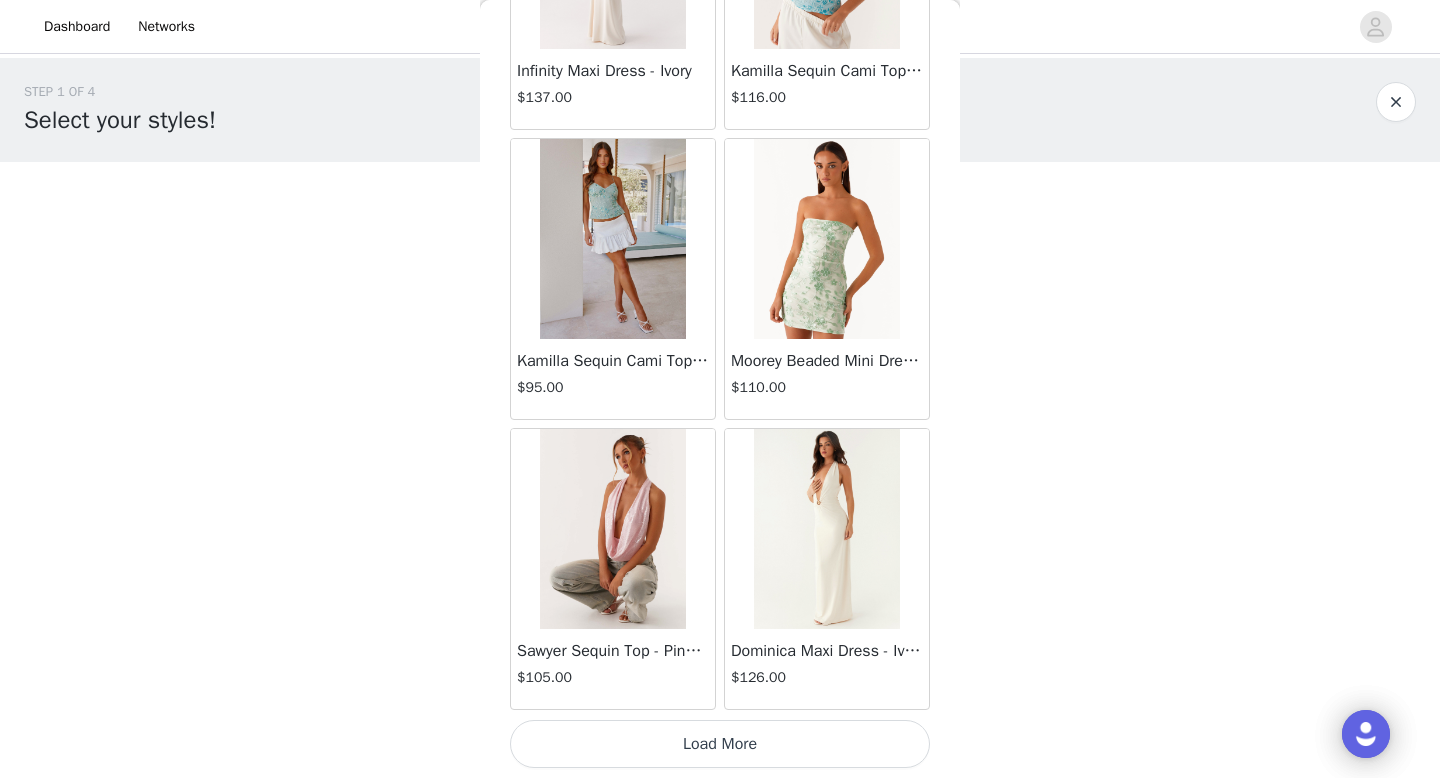 click on "Load More" at bounding box center (720, 744) 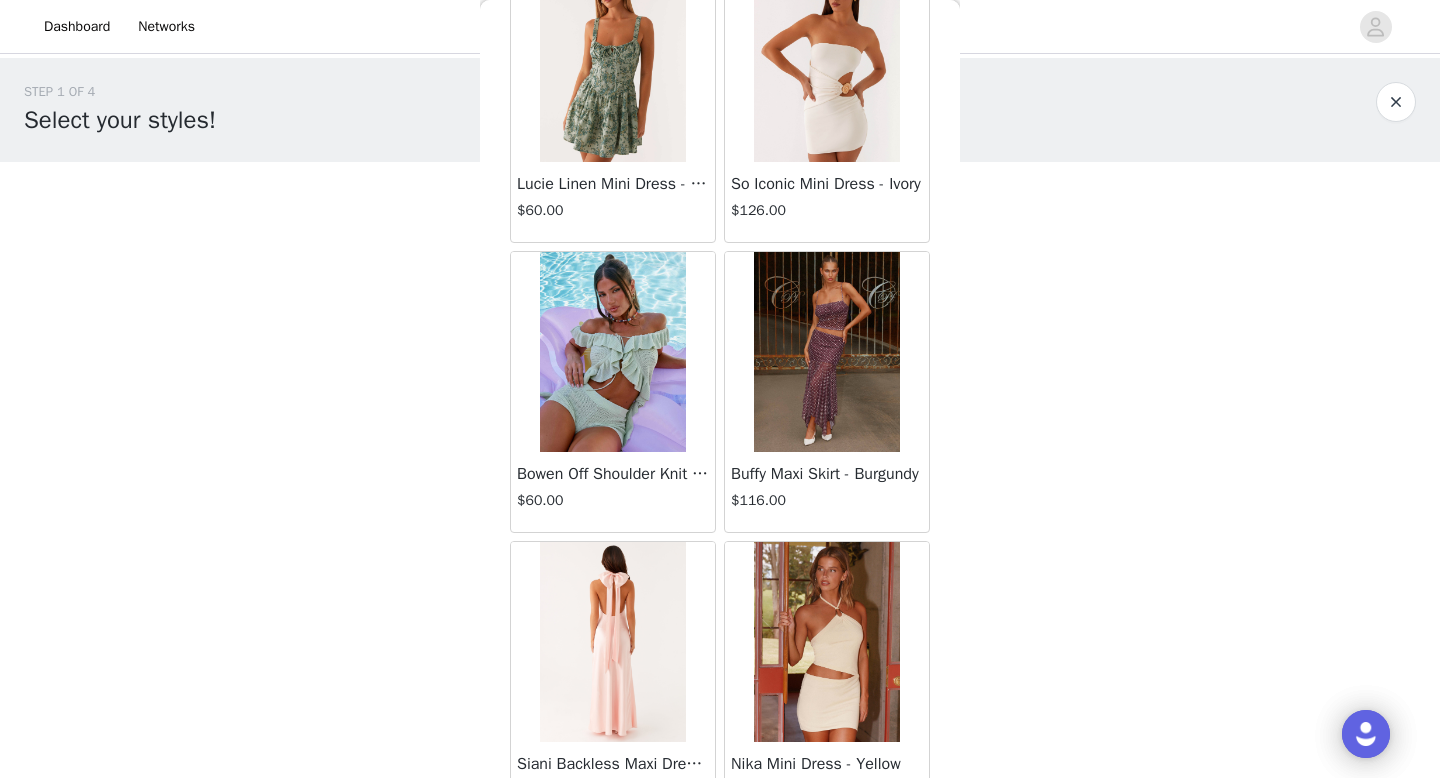 scroll, scrollTop: 39982, scrollLeft: 0, axis: vertical 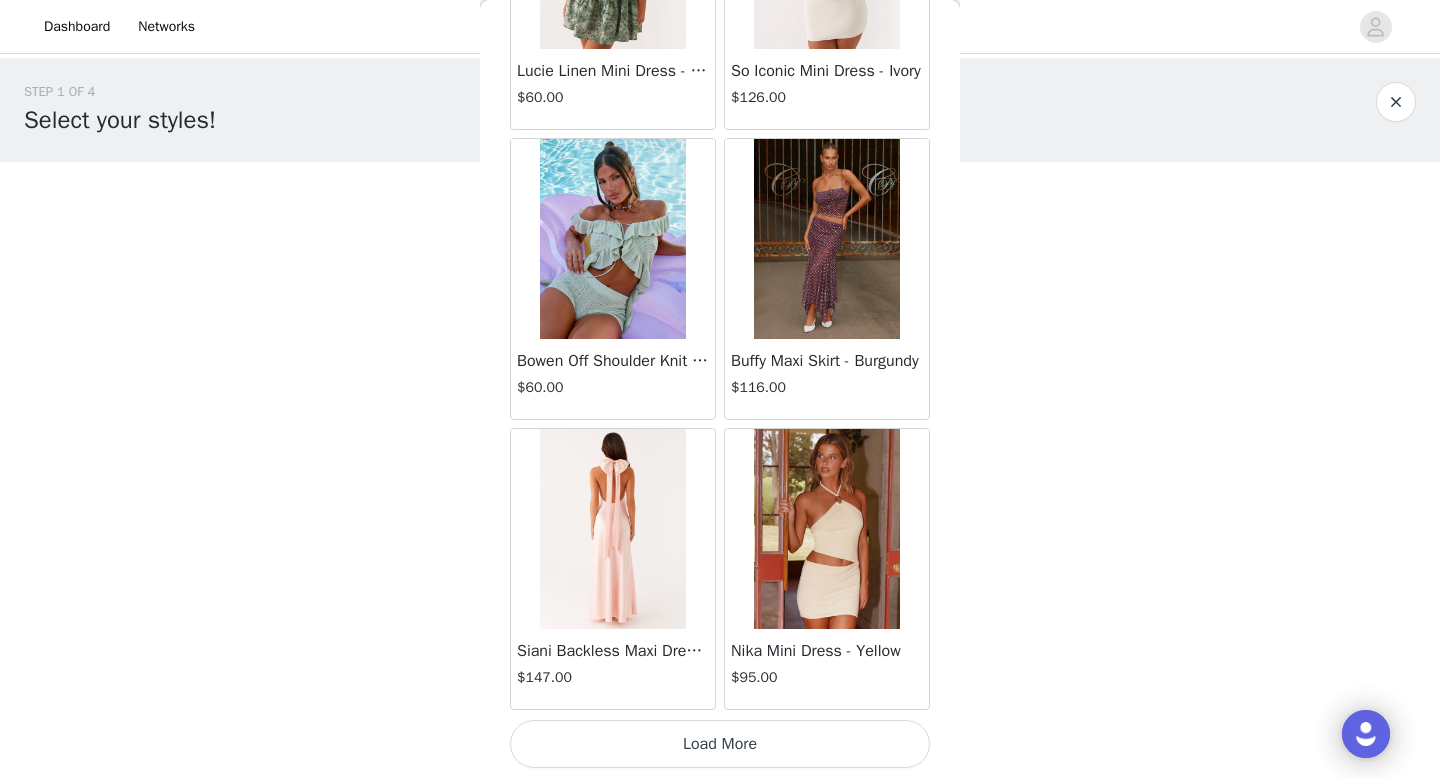 click on "Load More" at bounding box center (720, 744) 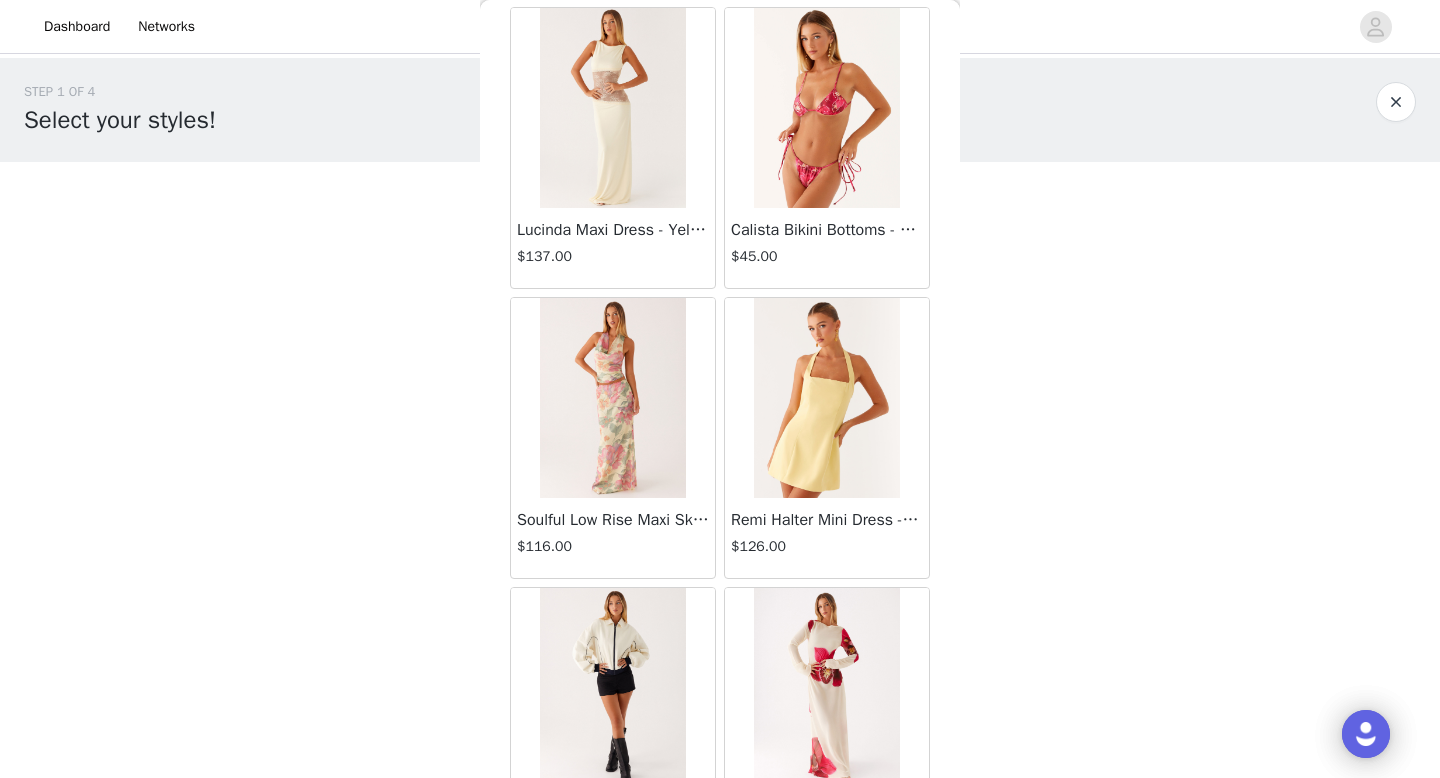 scroll, scrollTop: 42882, scrollLeft: 0, axis: vertical 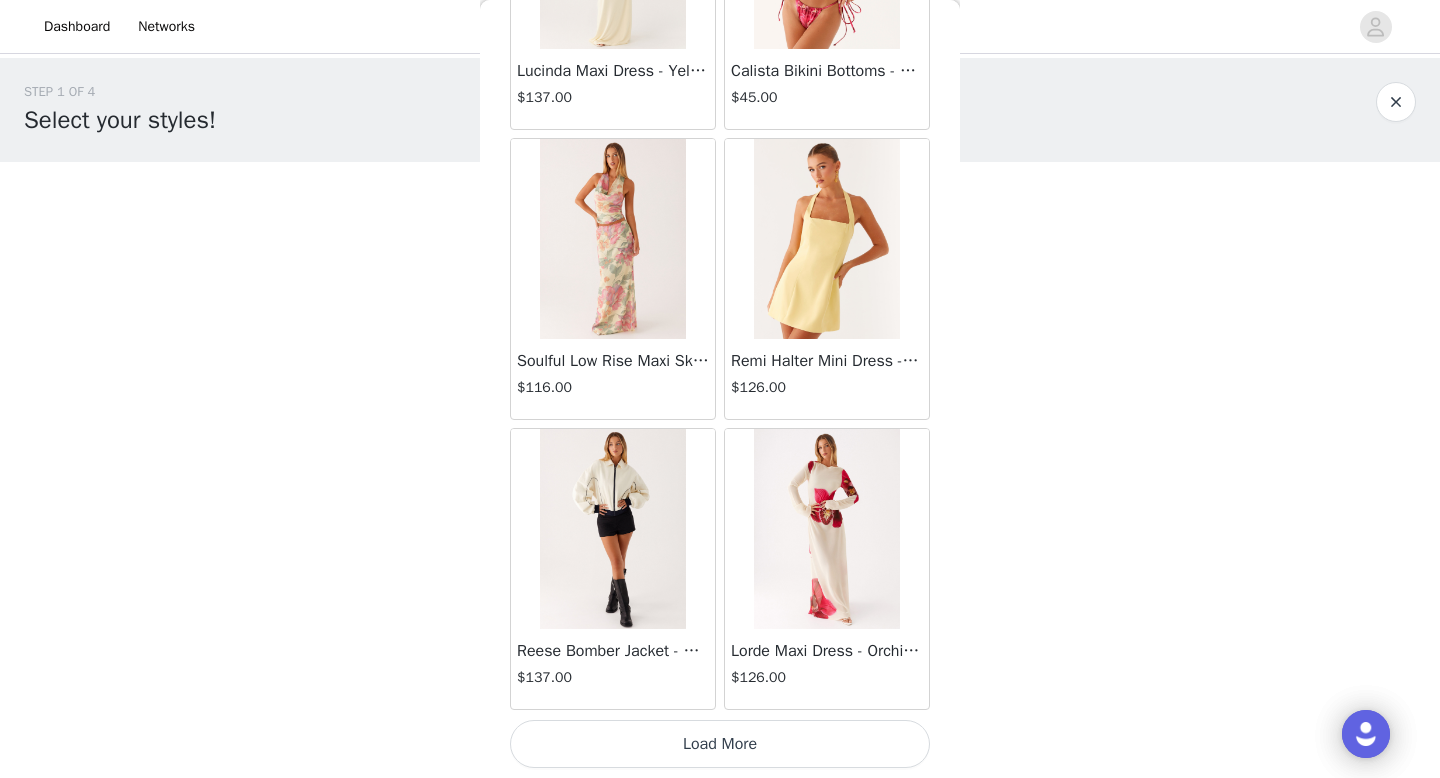 click on "Load More" at bounding box center (720, 744) 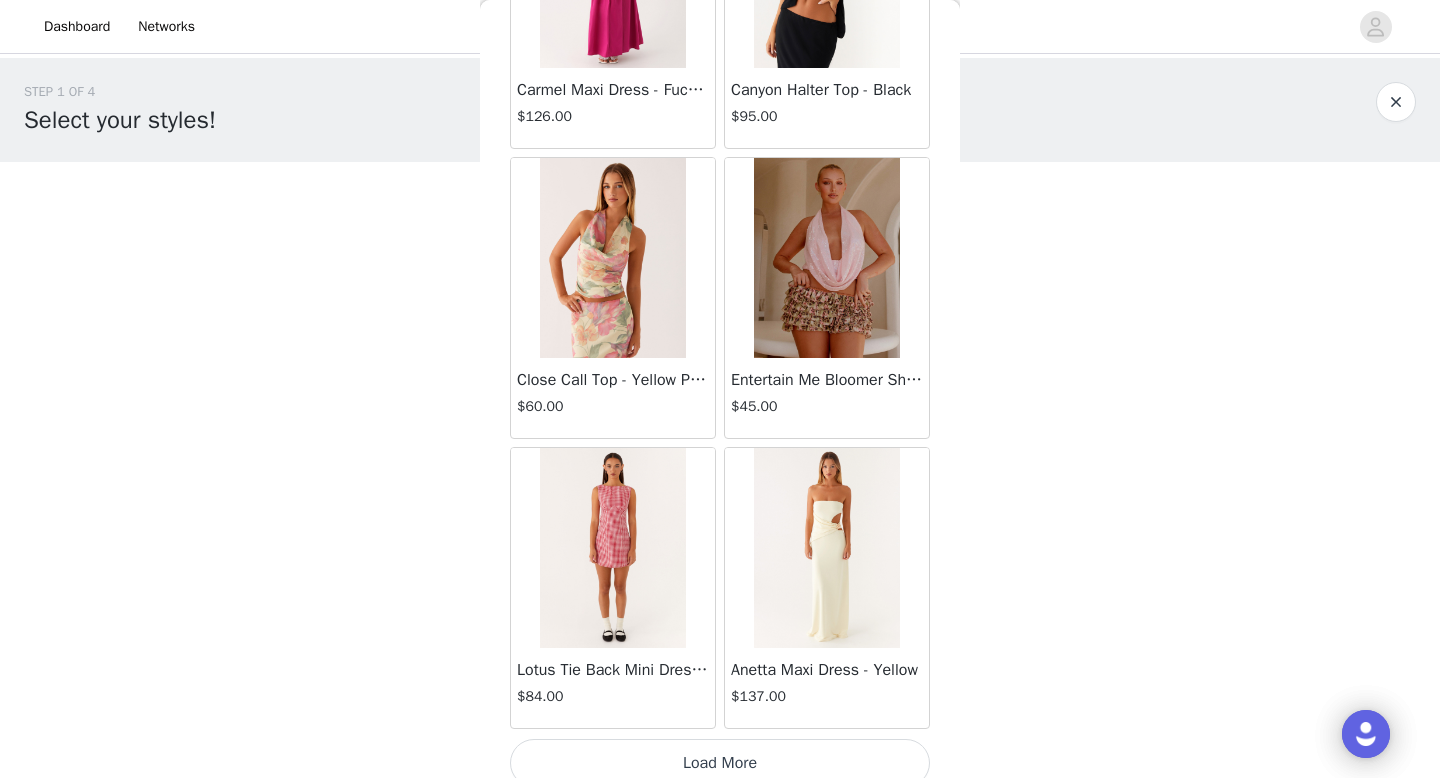 scroll, scrollTop: 45782, scrollLeft: 0, axis: vertical 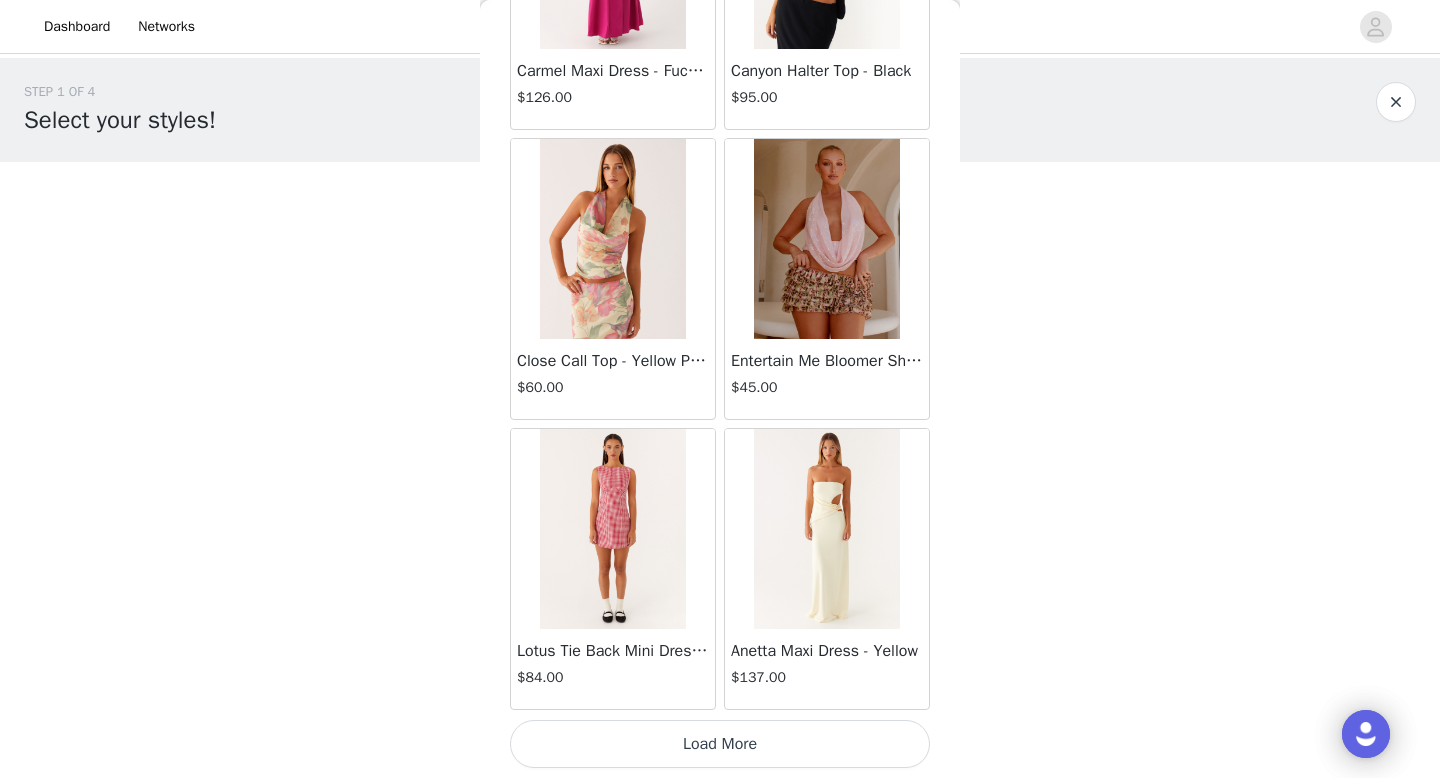 click on "Load More" at bounding box center [720, 744] 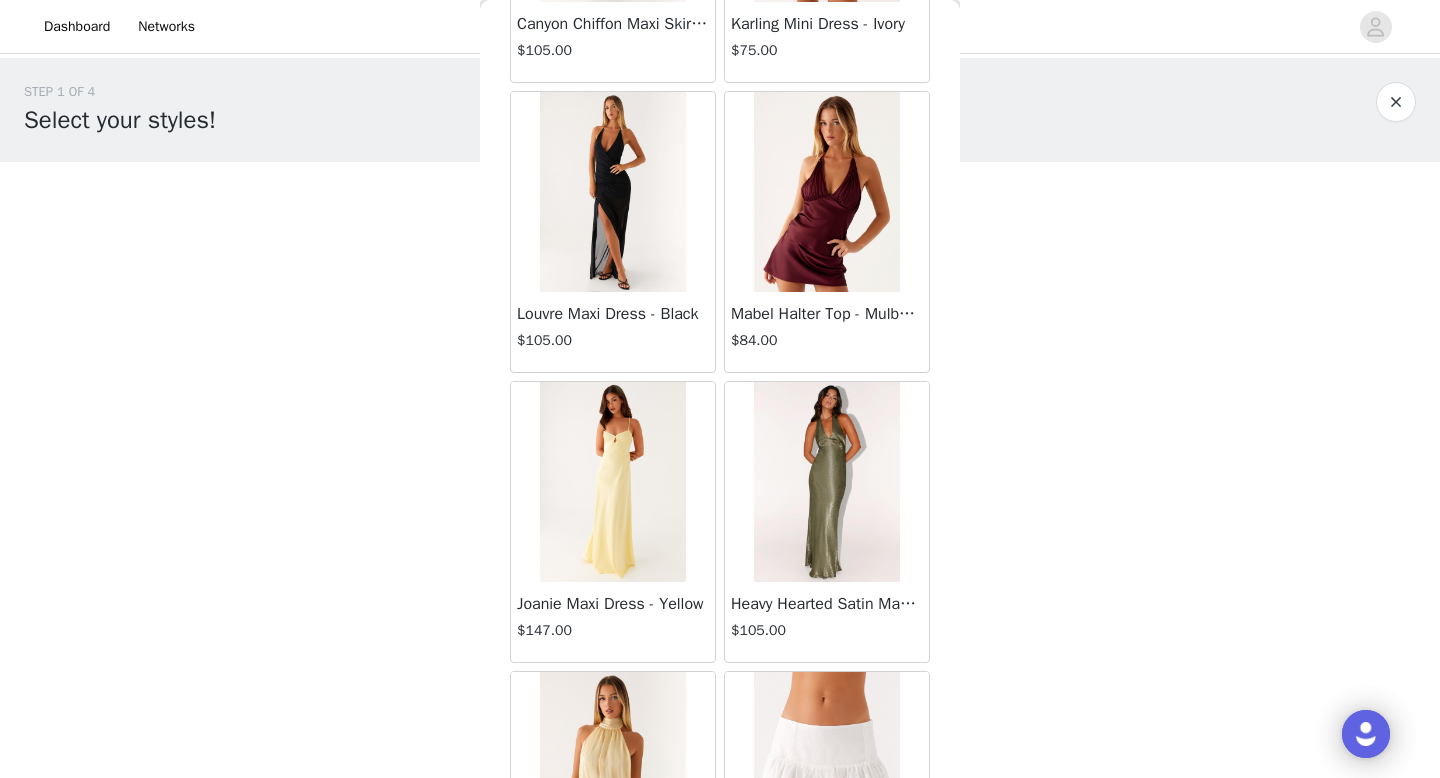 scroll, scrollTop: 46700, scrollLeft: 0, axis: vertical 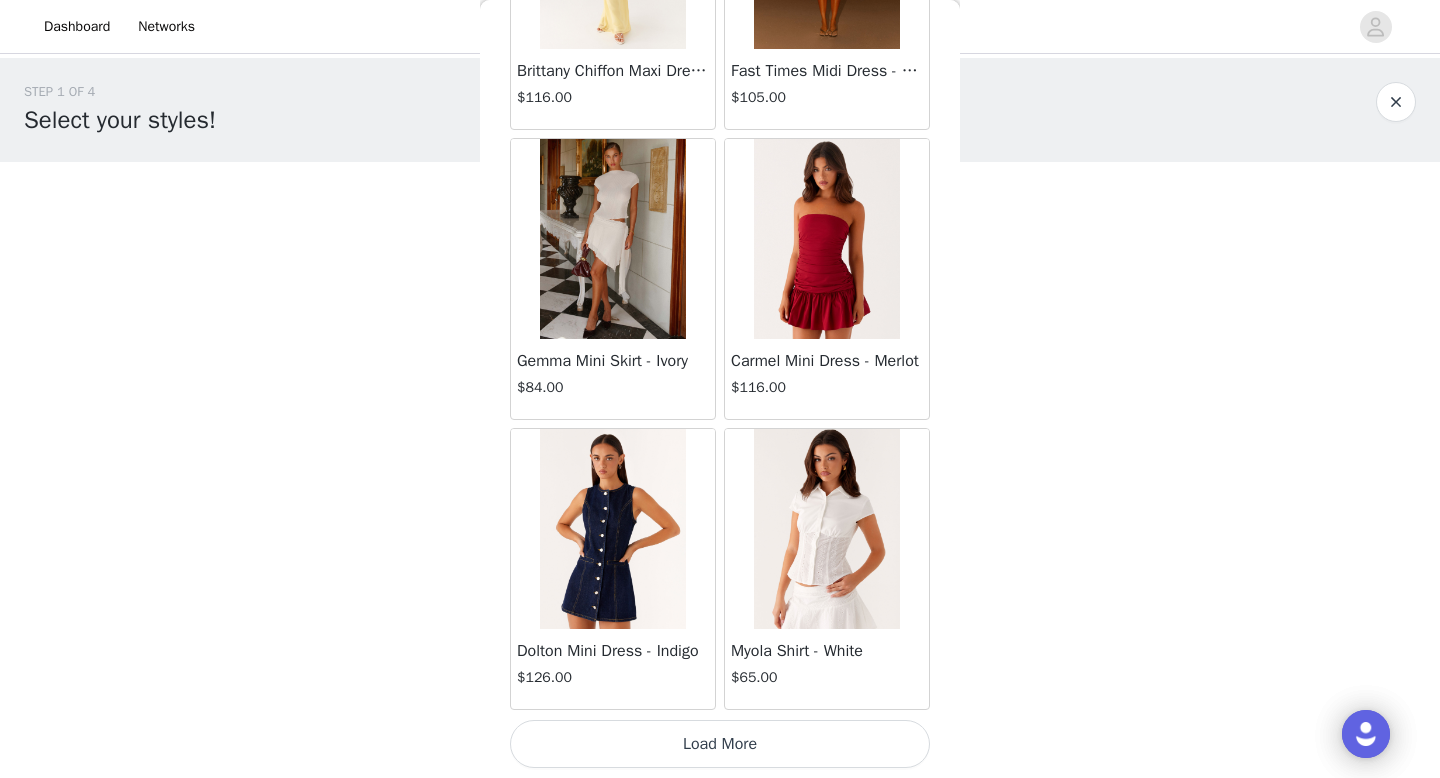 click on "Load More" at bounding box center (720, 744) 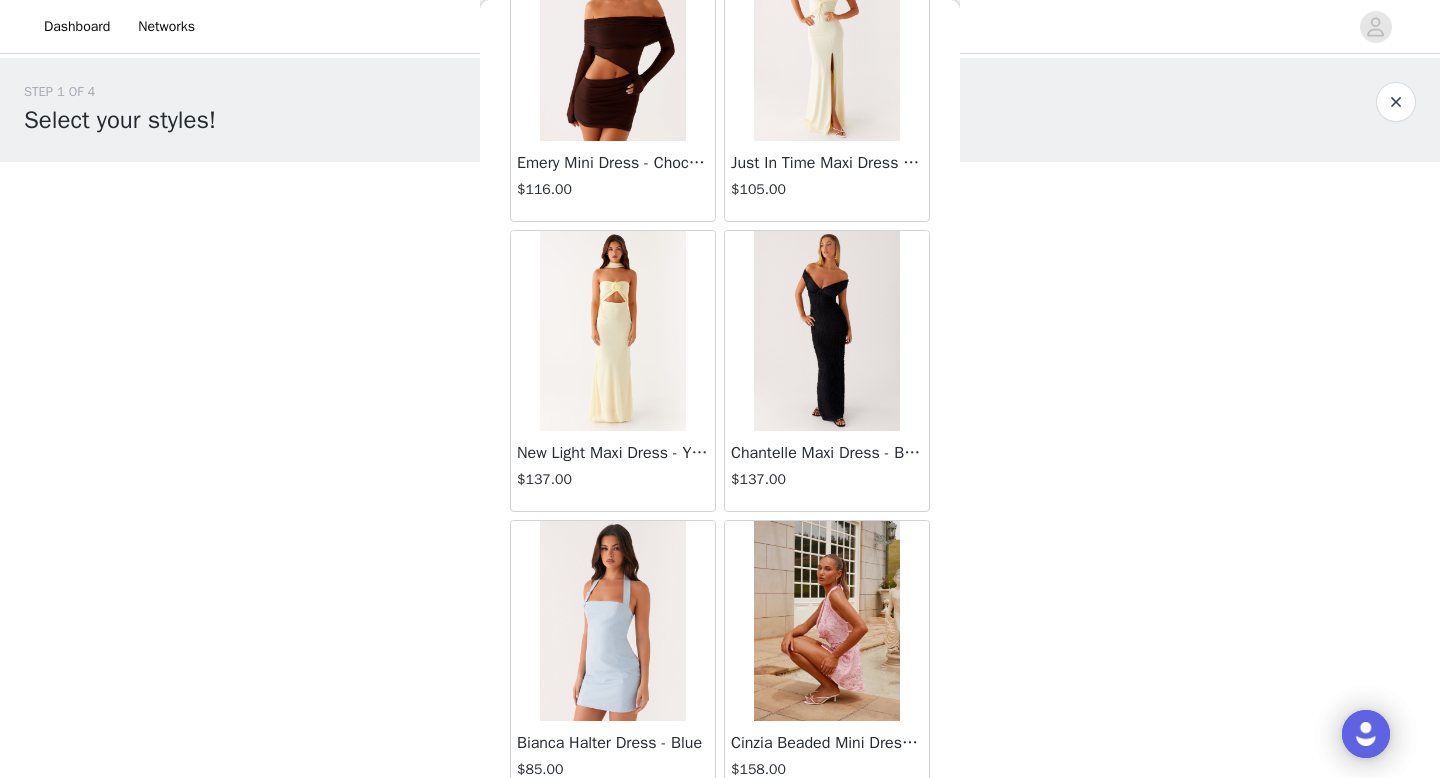 scroll, scrollTop: 51582, scrollLeft: 0, axis: vertical 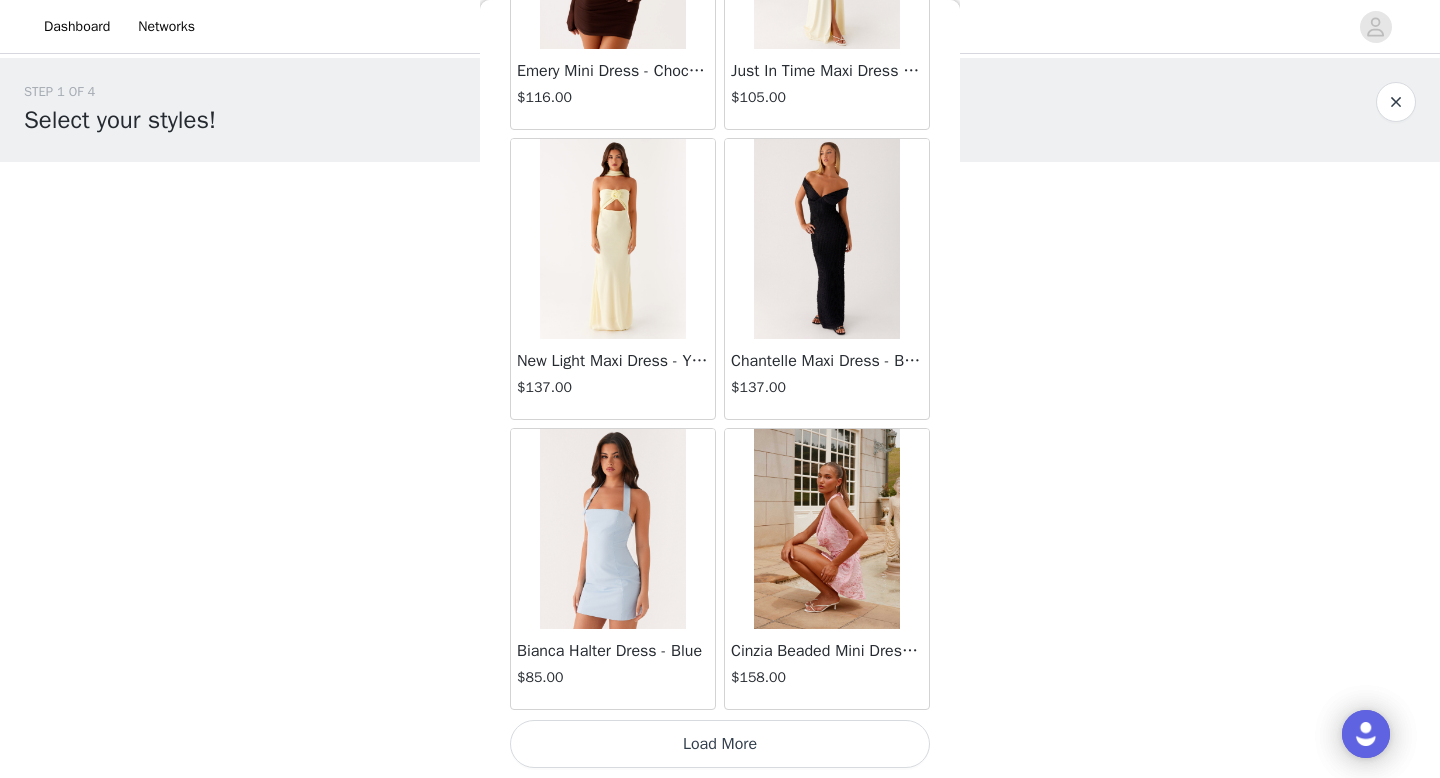 click on "Load More" at bounding box center (720, 744) 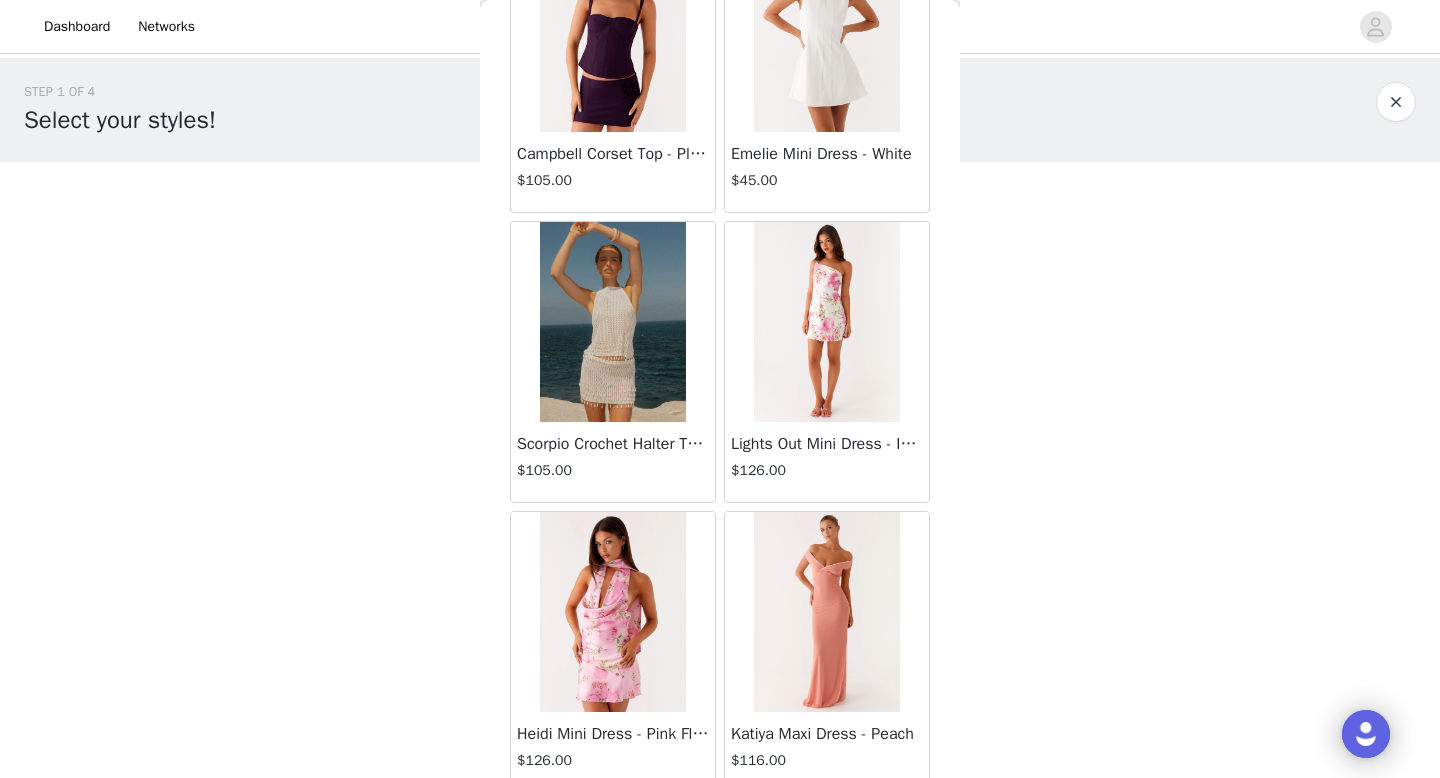 scroll, scrollTop: 54482, scrollLeft: 0, axis: vertical 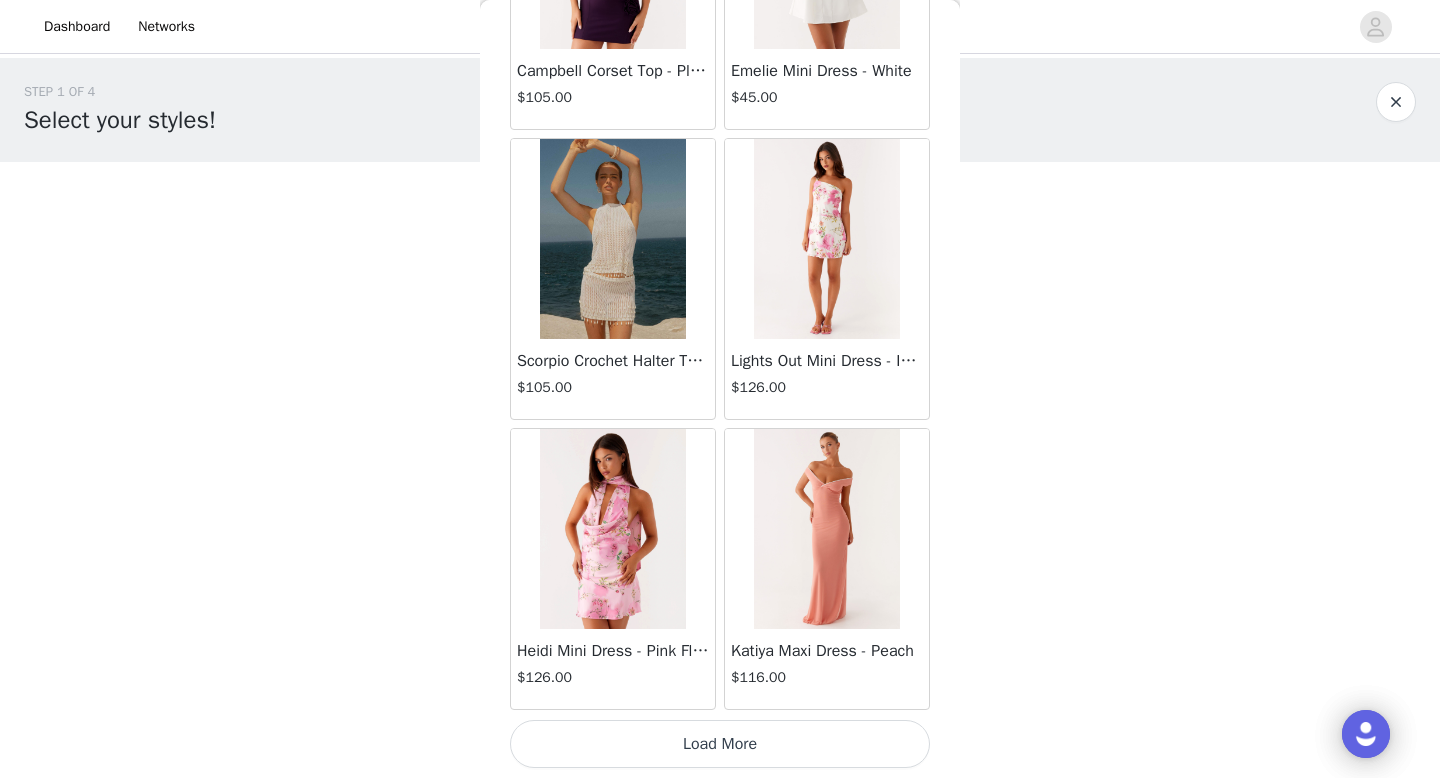 click on "Load More" at bounding box center (720, 744) 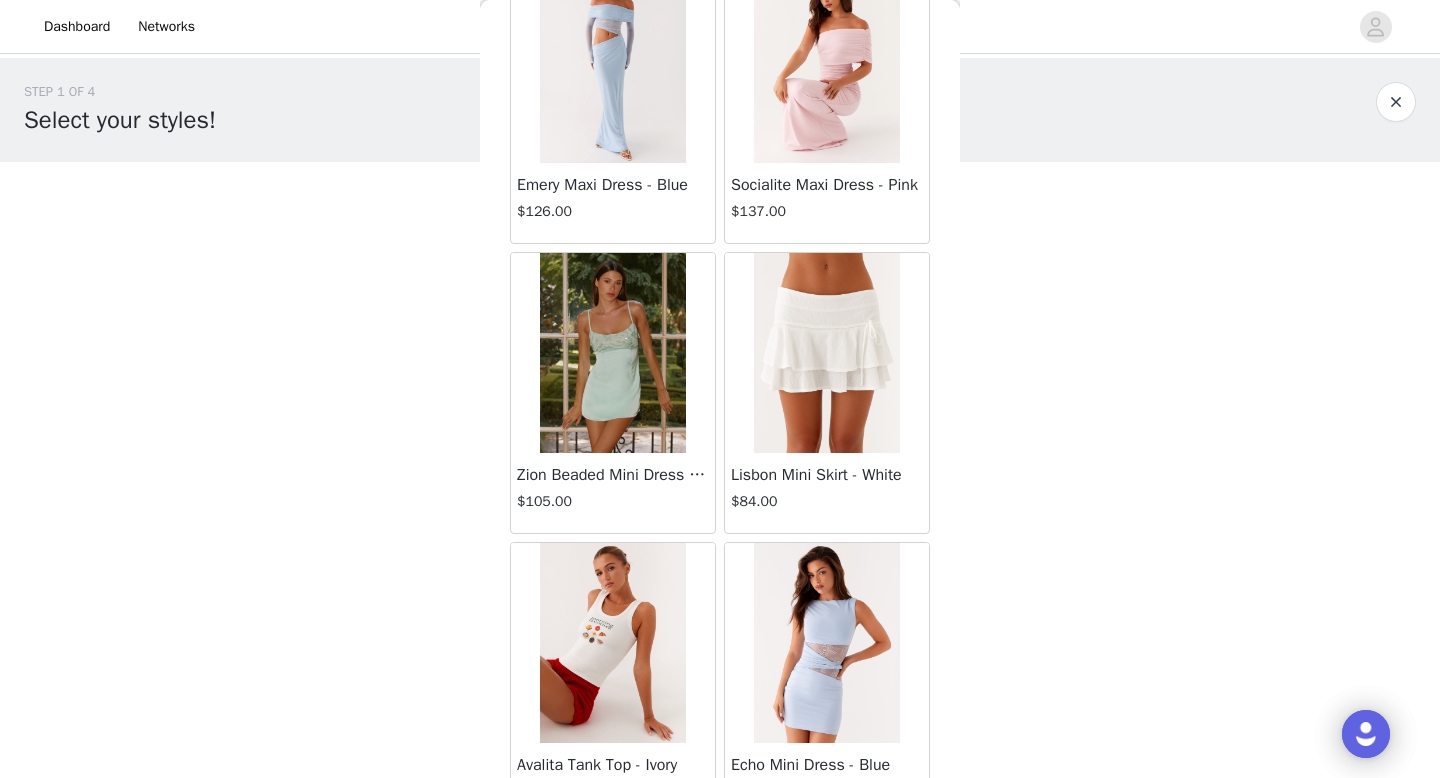 scroll, scrollTop: 57382, scrollLeft: 0, axis: vertical 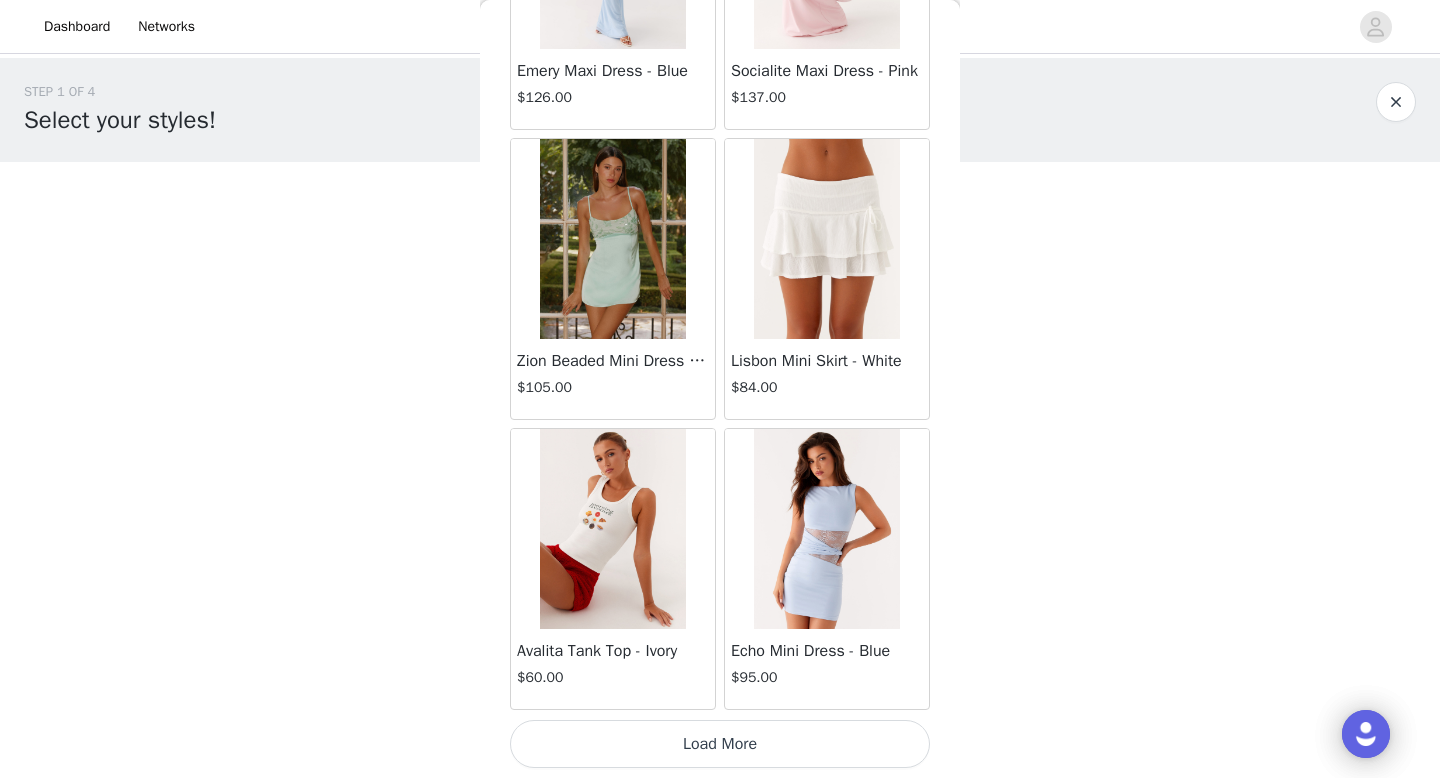 click on "Load More" at bounding box center [720, 744] 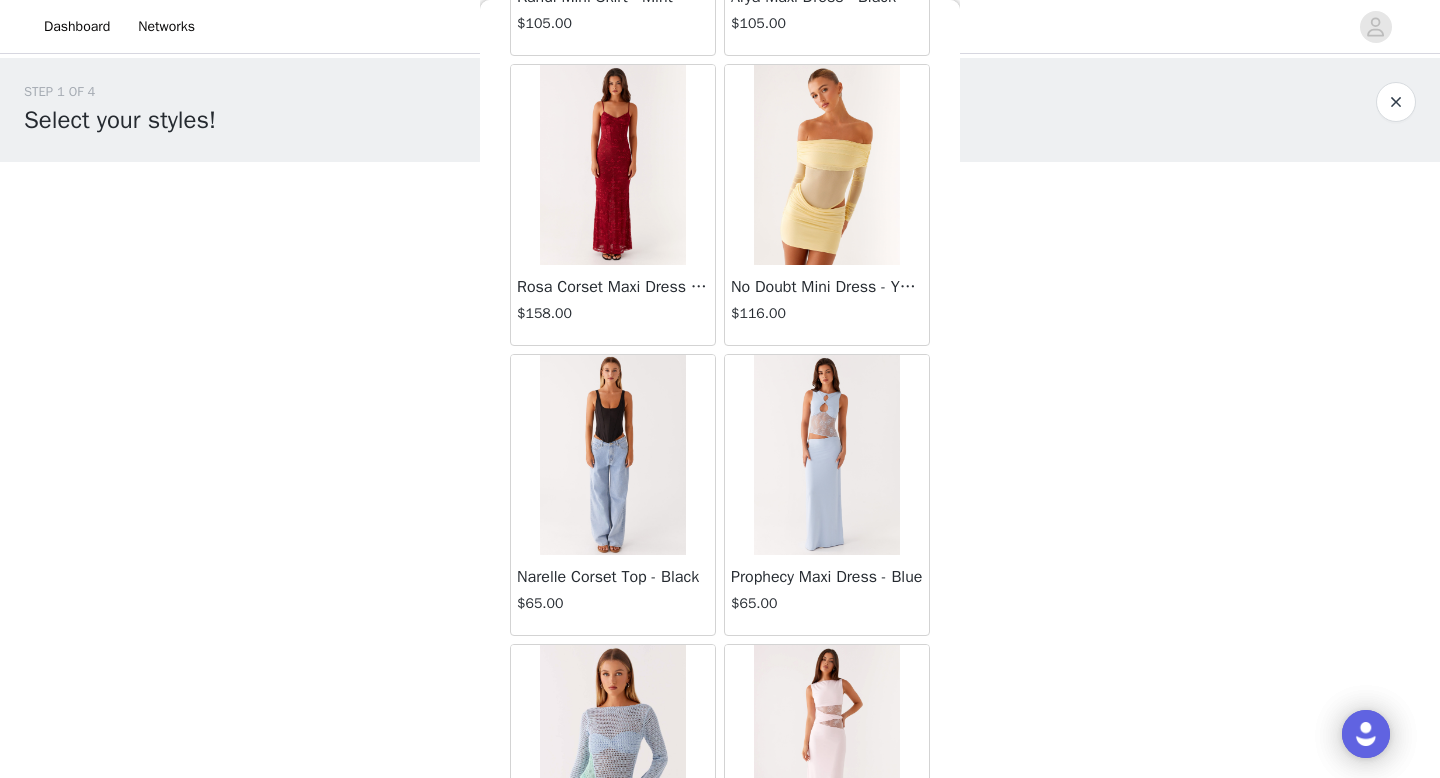 scroll, scrollTop: 60282, scrollLeft: 0, axis: vertical 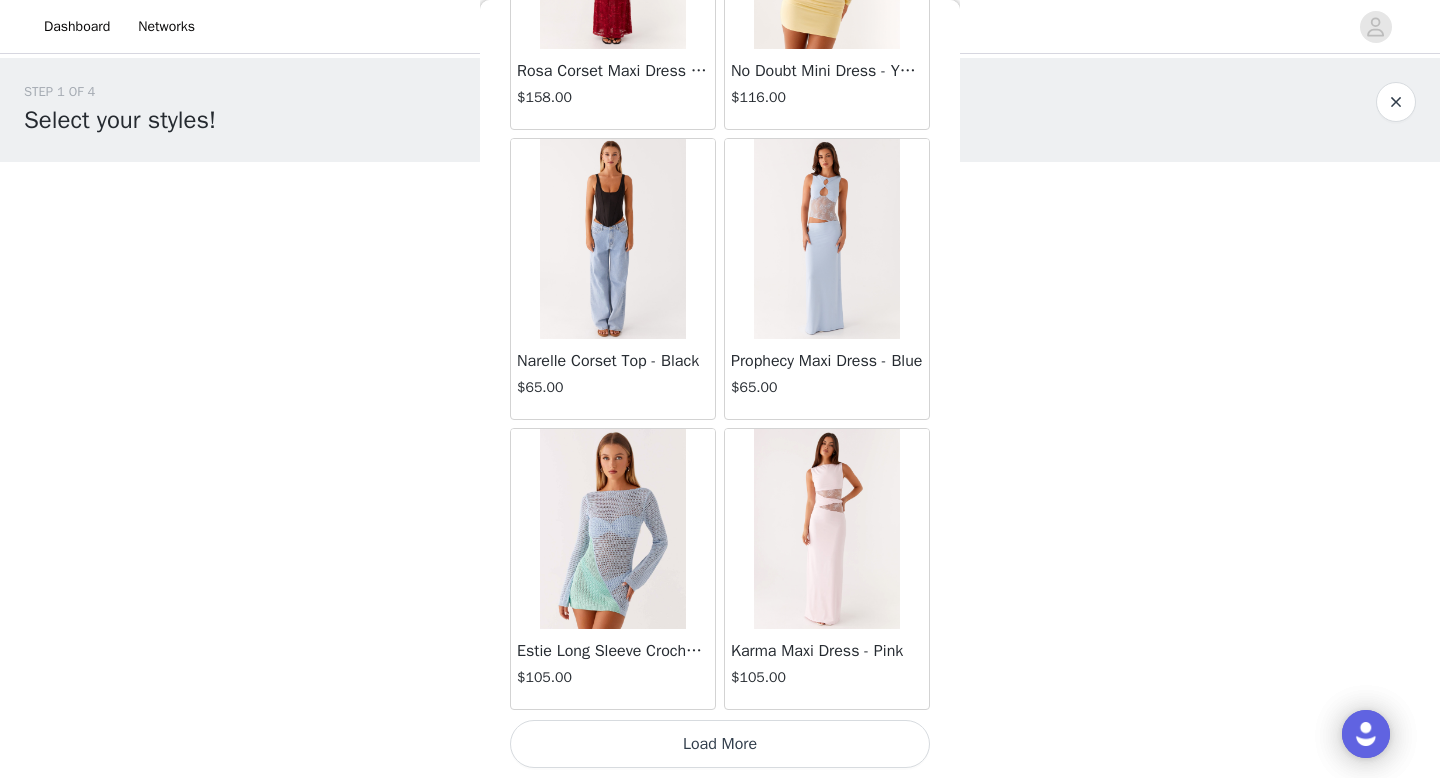 click on "Load More" at bounding box center (720, 744) 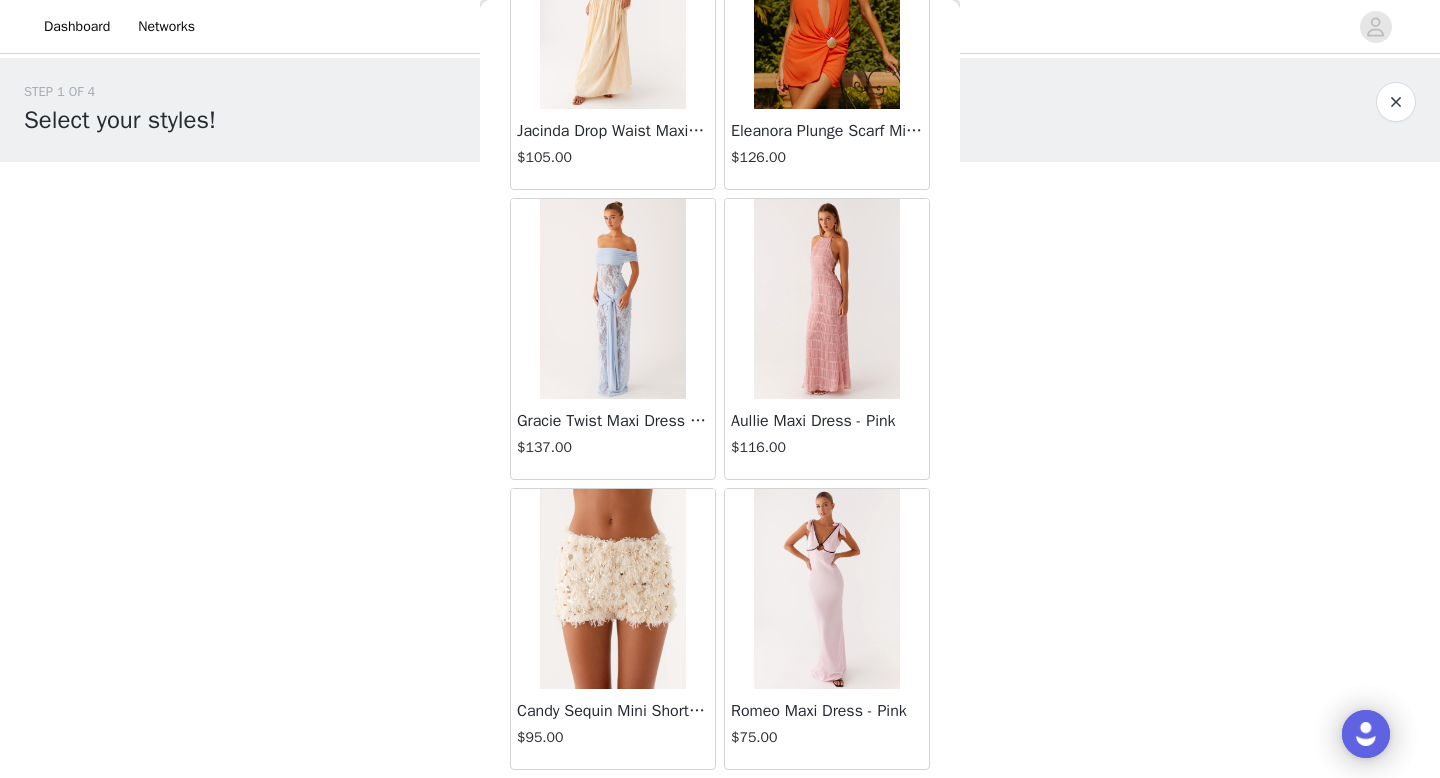 scroll, scrollTop: 63182, scrollLeft: 0, axis: vertical 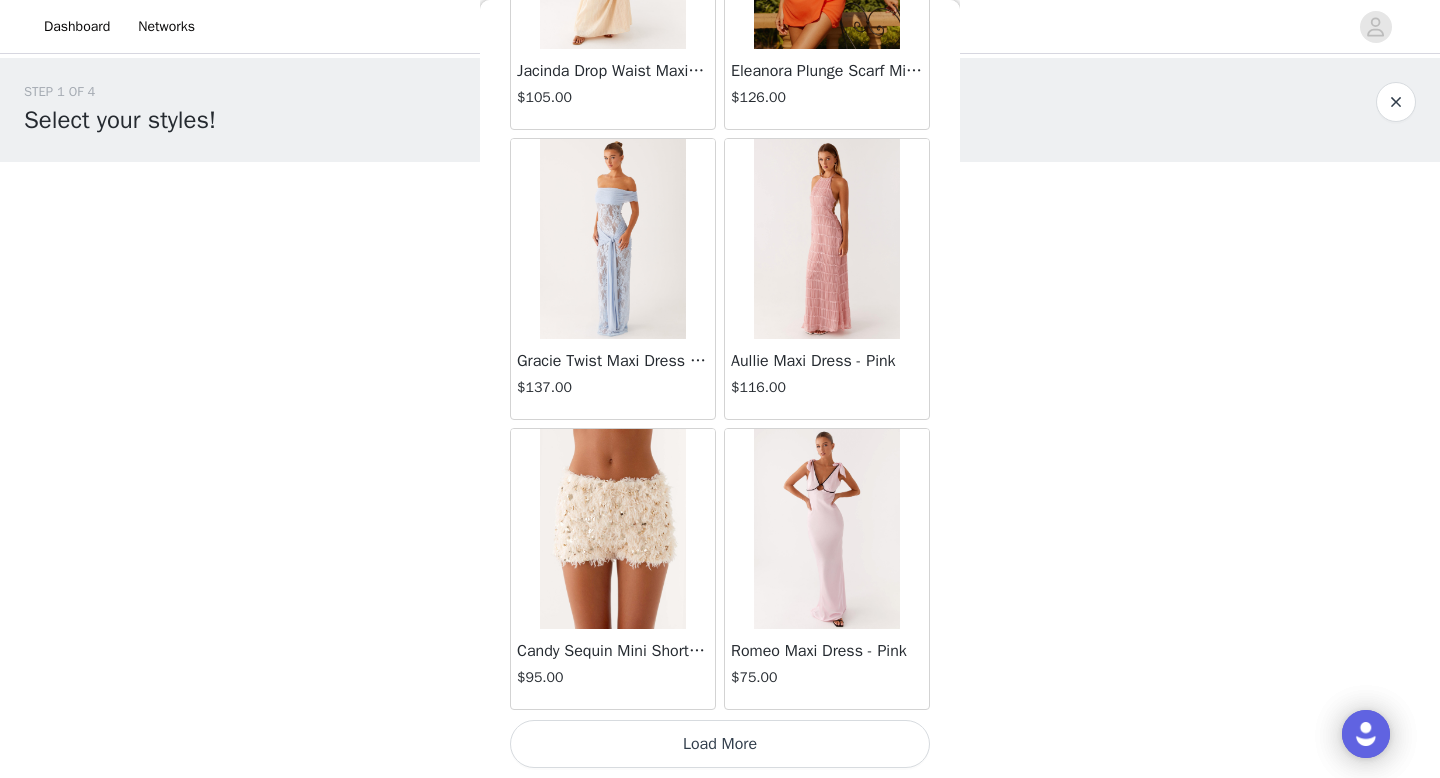 click on "Load More" at bounding box center (720, 744) 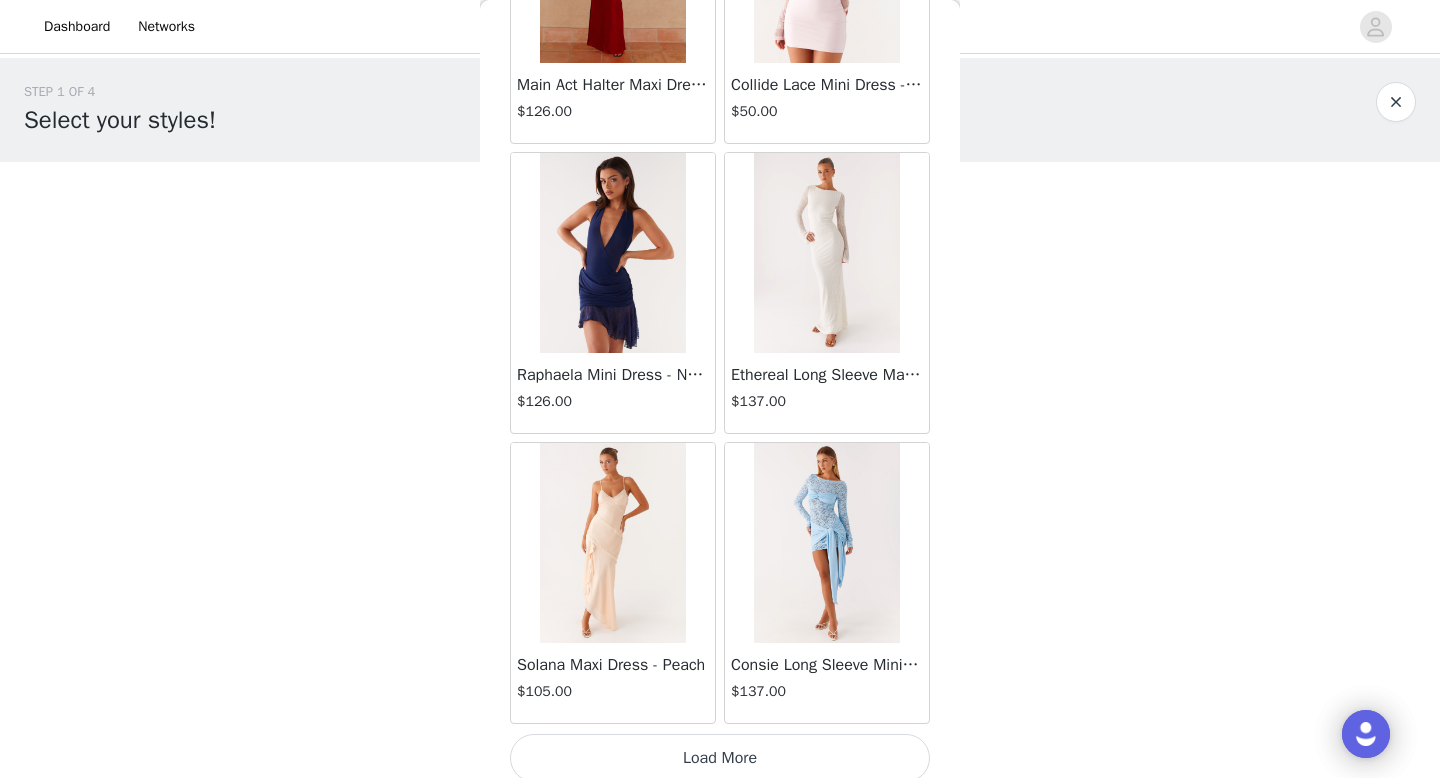 scroll, scrollTop: 66082, scrollLeft: 0, axis: vertical 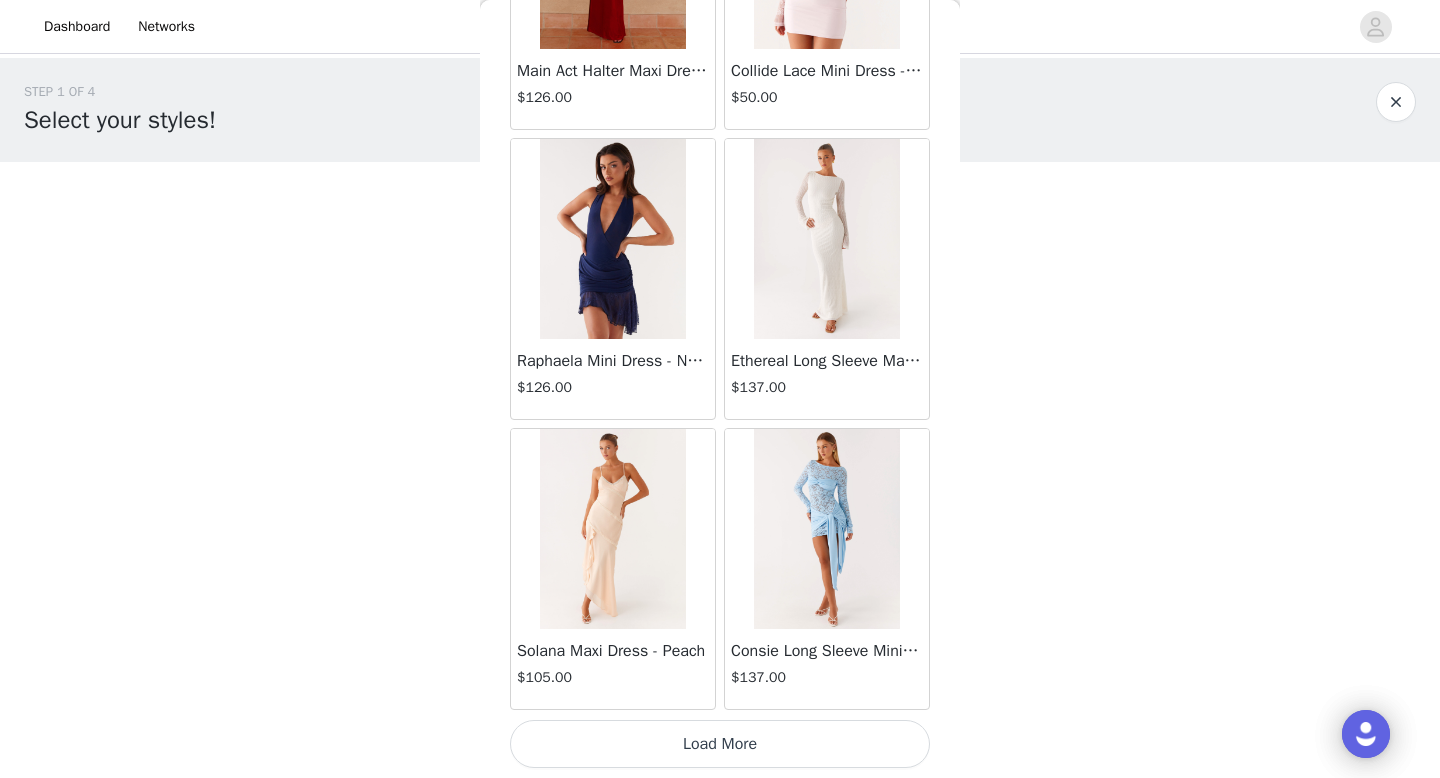 click on "Load More" at bounding box center (720, 744) 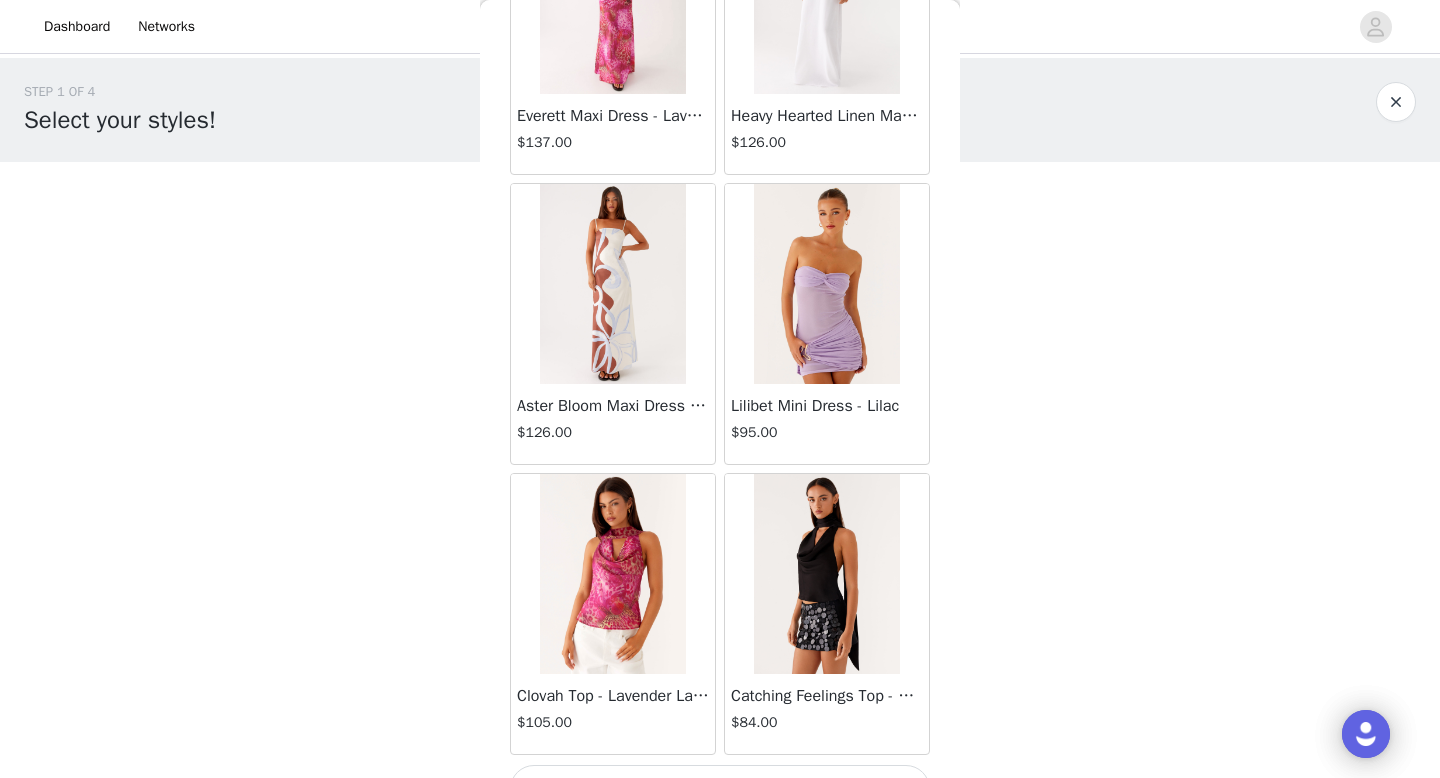 scroll, scrollTop: 68982, scrollLeft: 0, axis: vertical 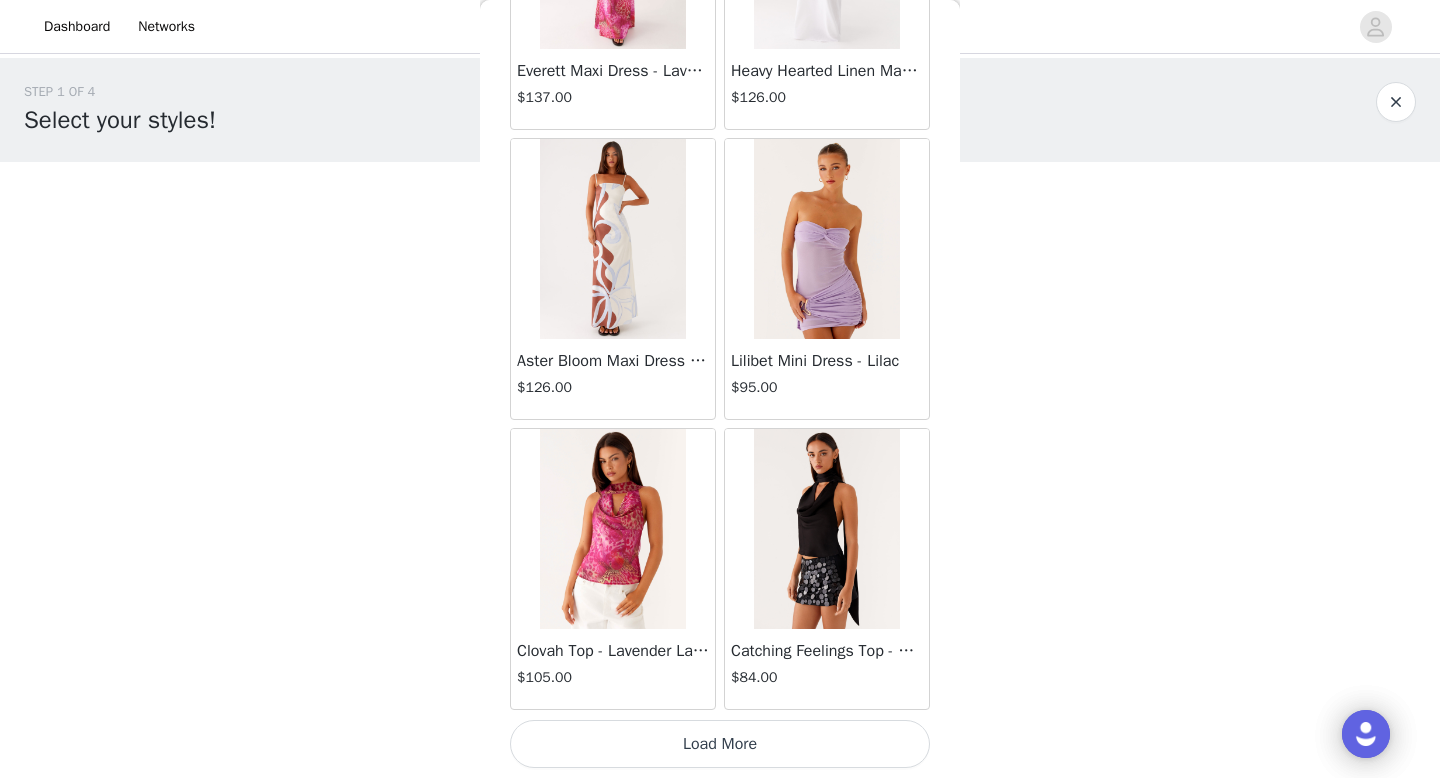 click on "Load More" at bounding box center [720, 744] 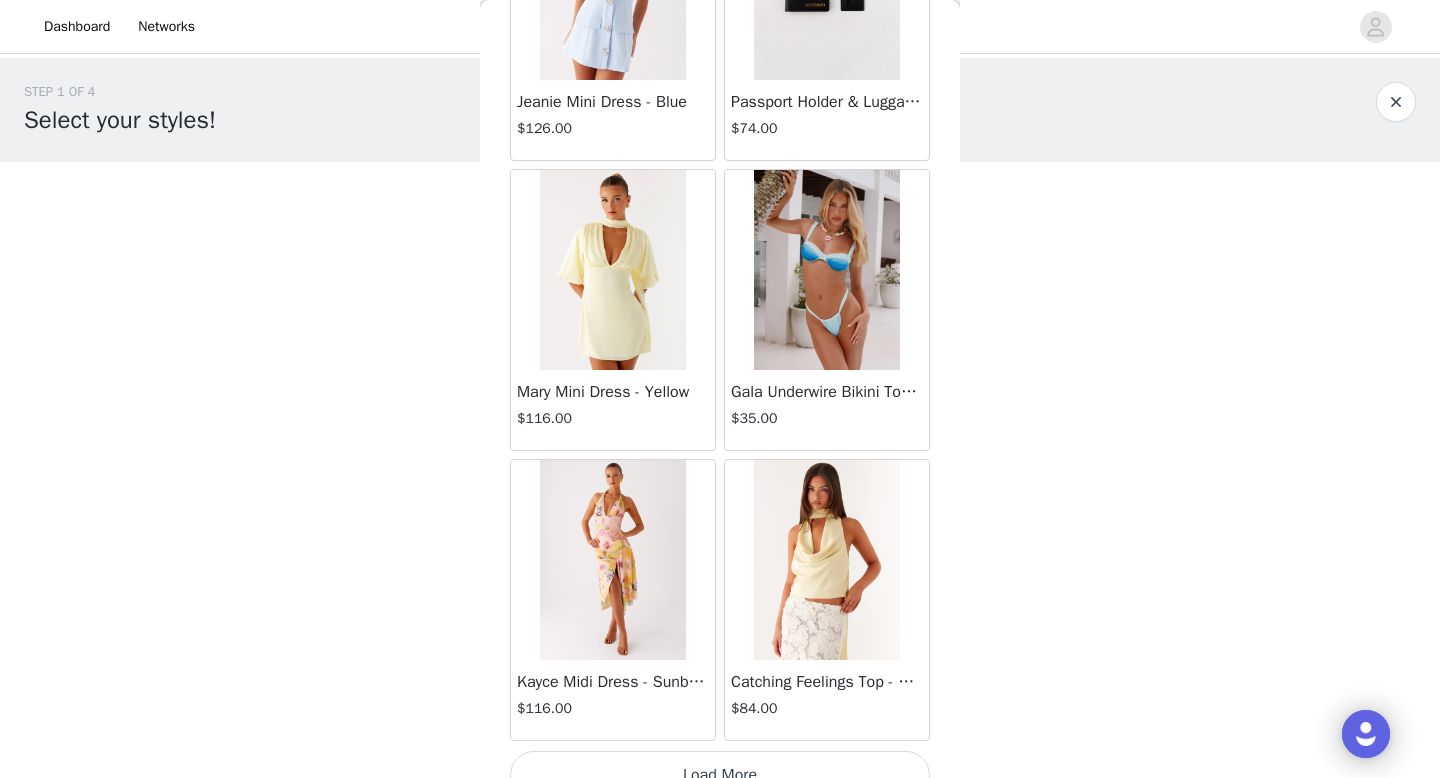 scroll, scrollTop: 71882, scrollLeft: 0, axis: vertical 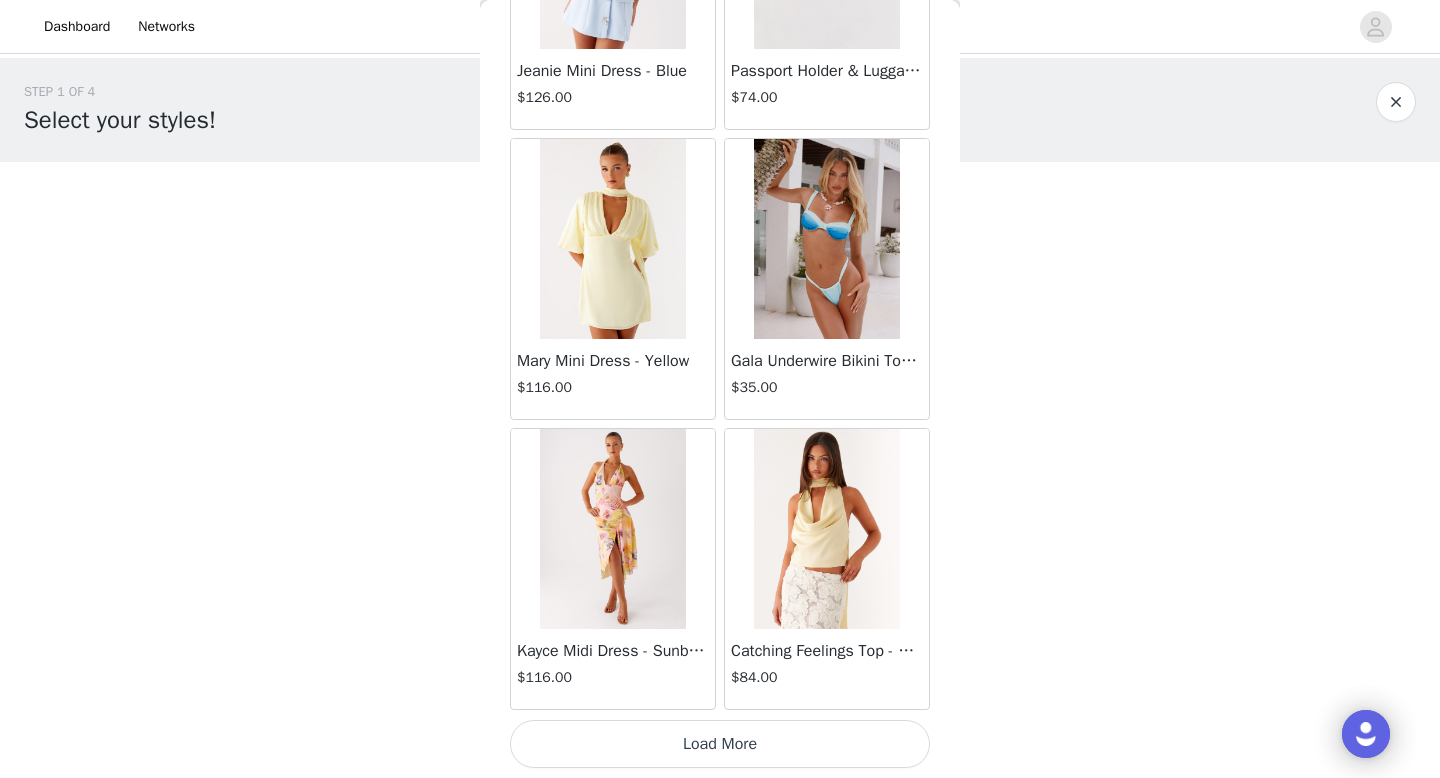 click on "Load More" at bounding box center [720, 744] 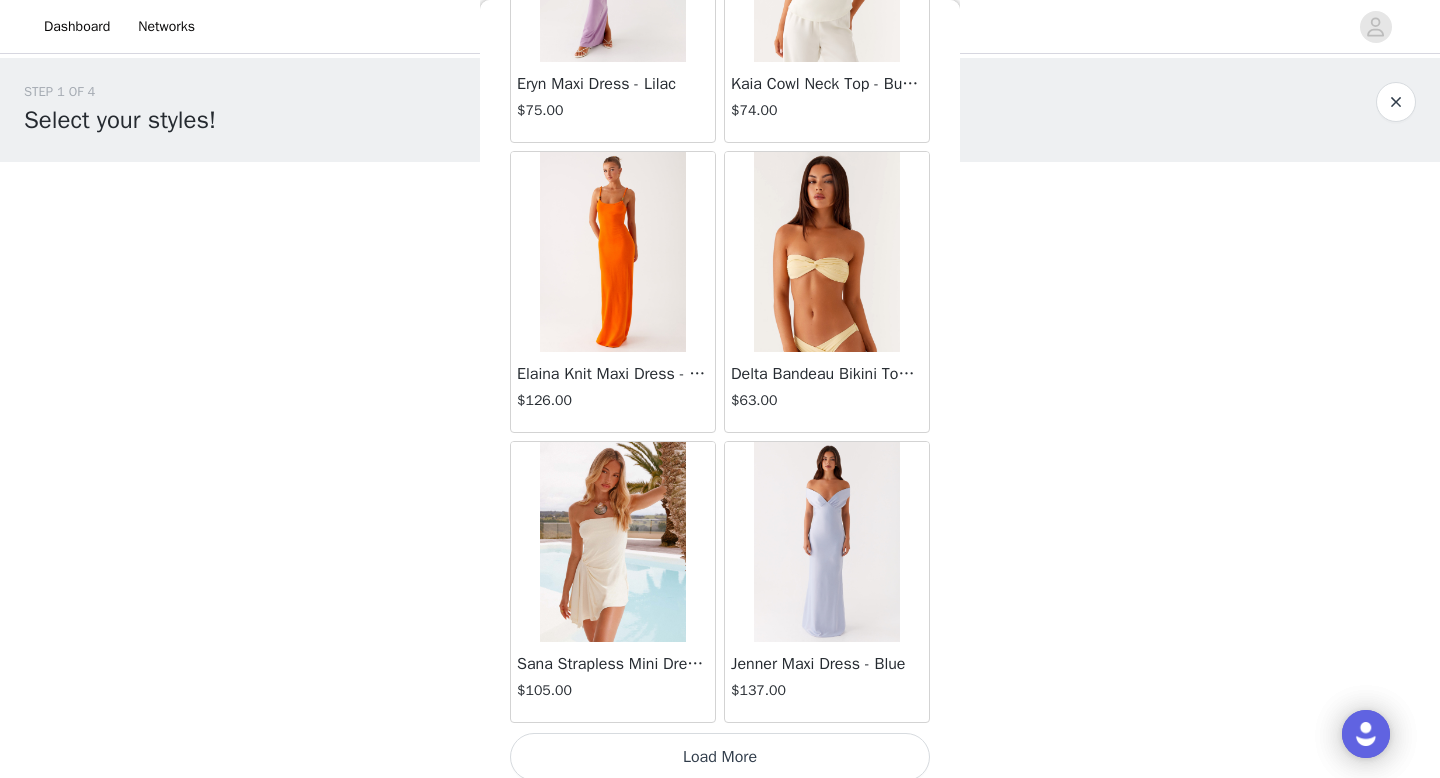 scroll, scrollTop: 74782, scrollLeft: 0, axis: vertical 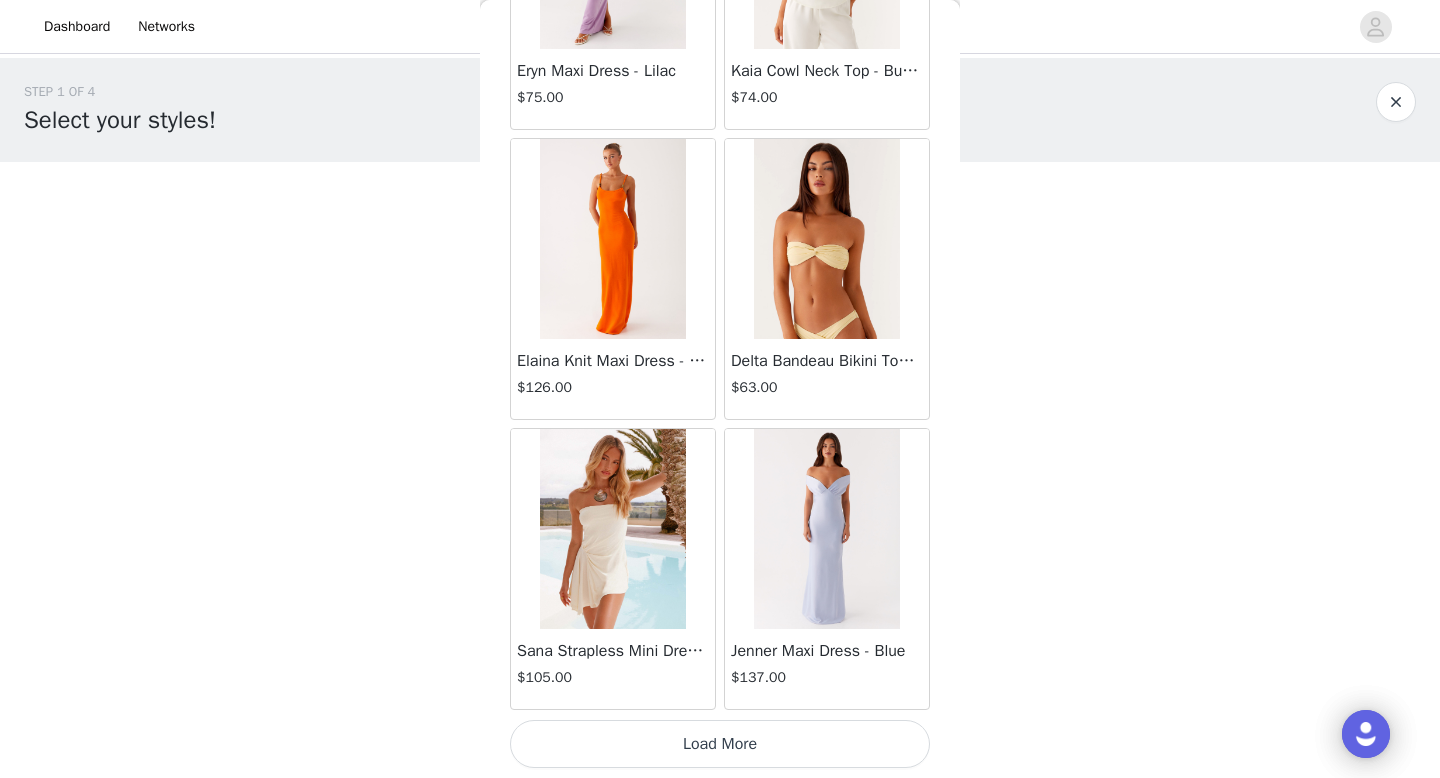 click on "Load More" at bounding box center (720, 744) 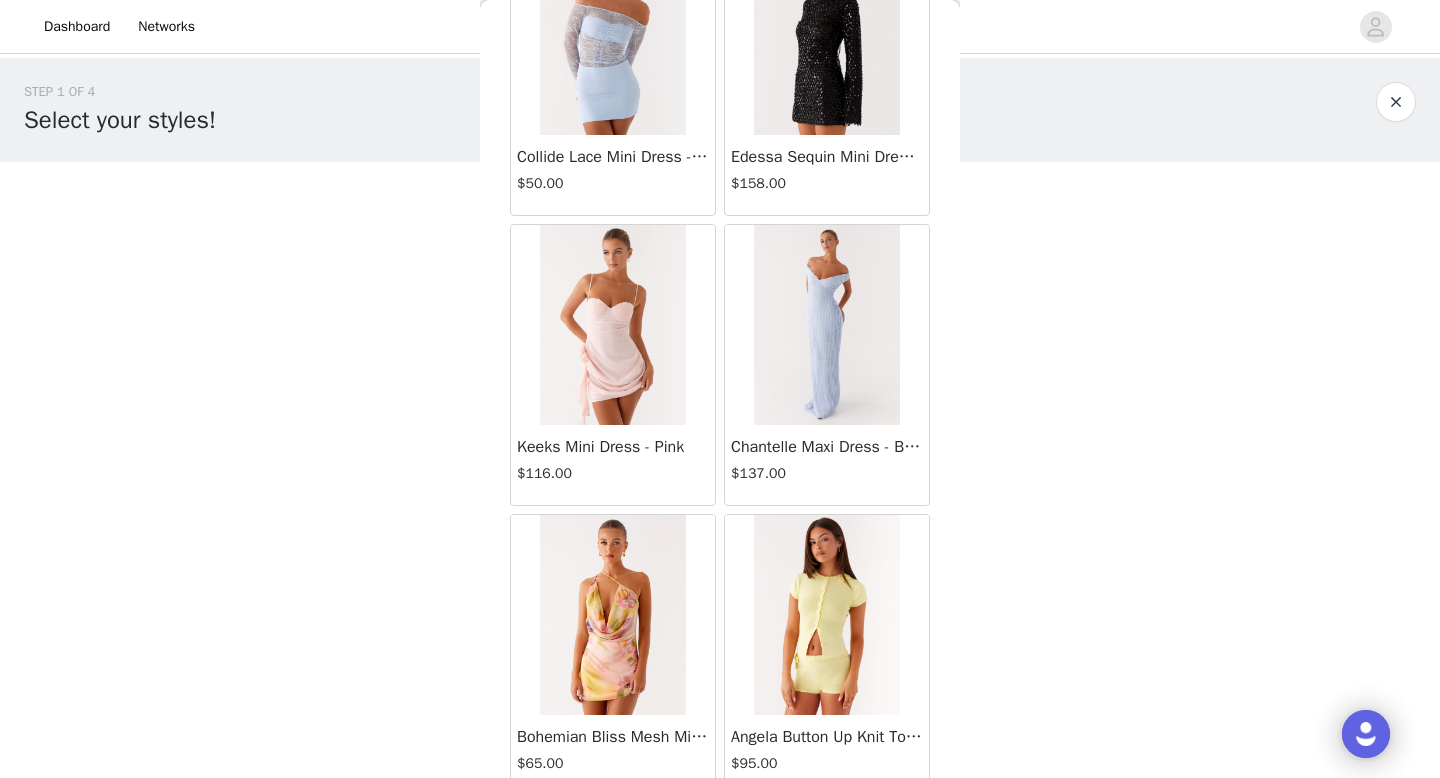 scroll, scrollTop: 77682, scrollLeft: 0, axis: vertical 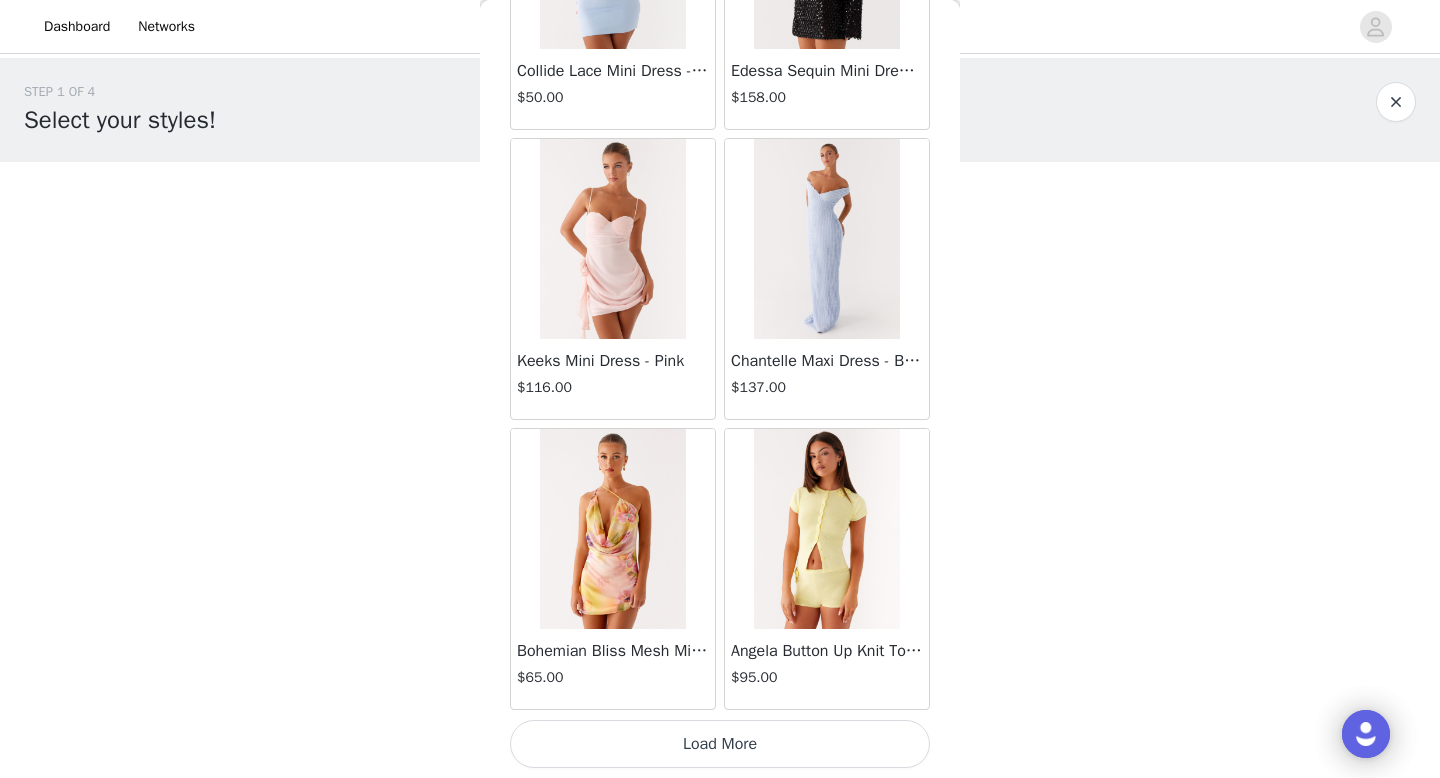 click on "Load More" at bounding box center (720, 744) 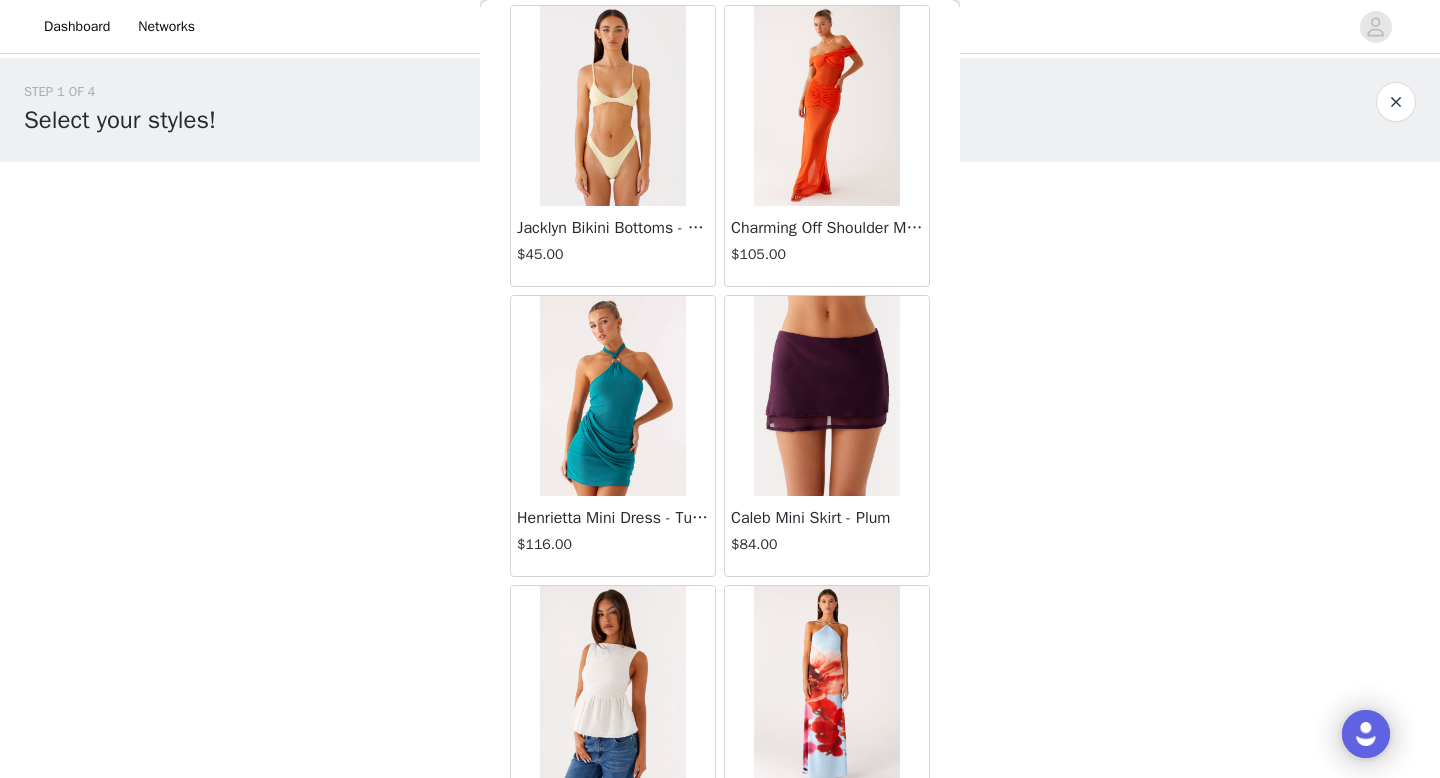 scroll, scrollTop: 80582, scrollLeft: 0, axis: vertical 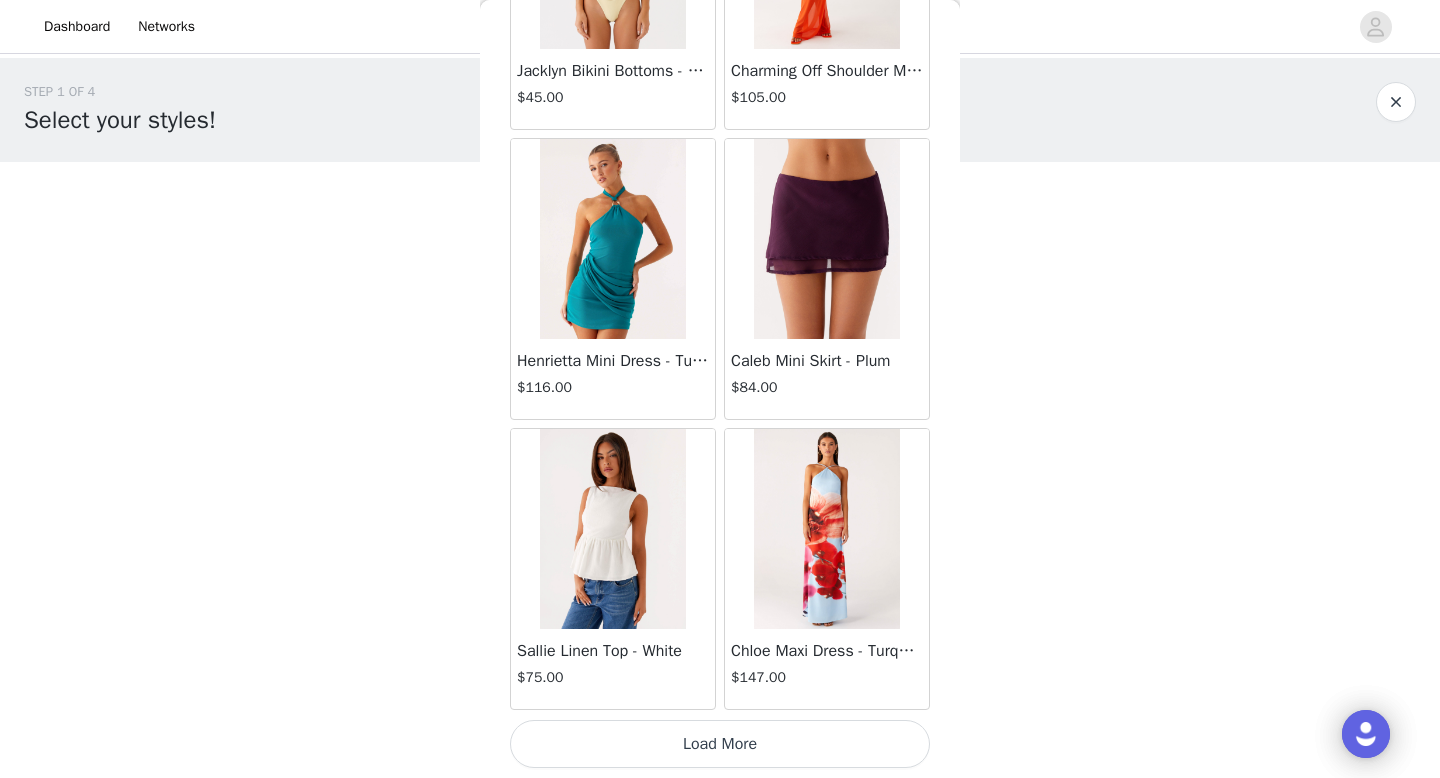 click on "Load More" at bounding box center [720, 744] 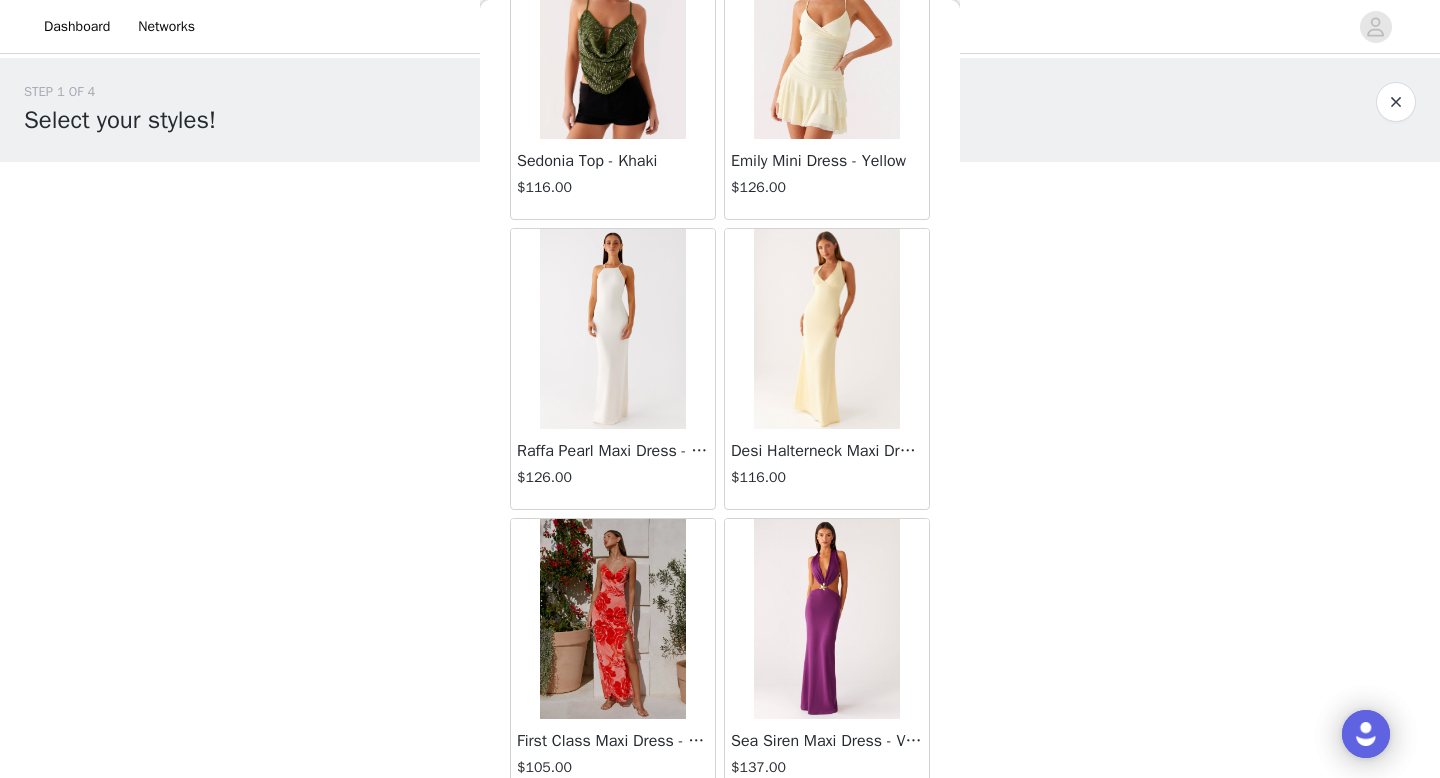 scroll, scrollTop: 83482, scrollLeft: 0, axis: vertical 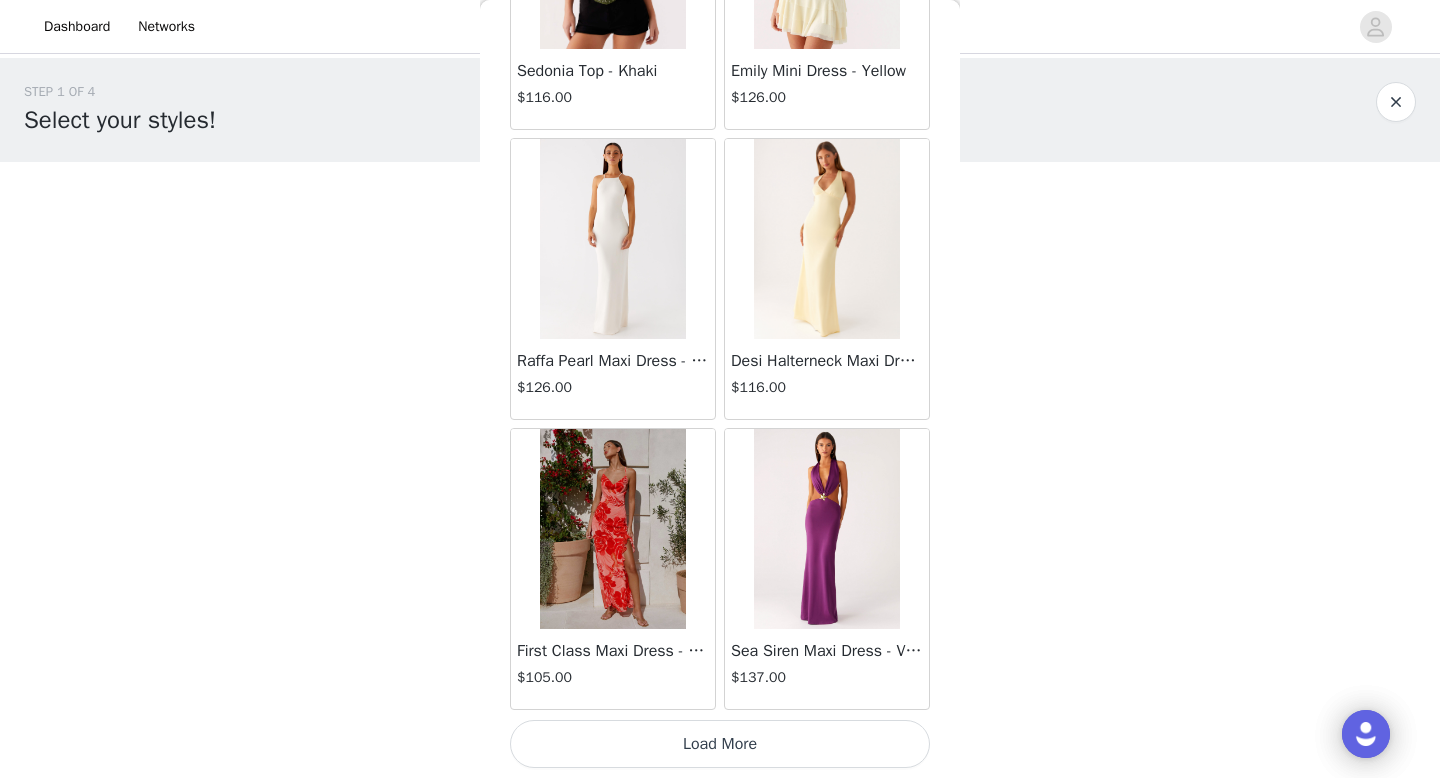 click on "Load More" at bounding box center (720, 744) 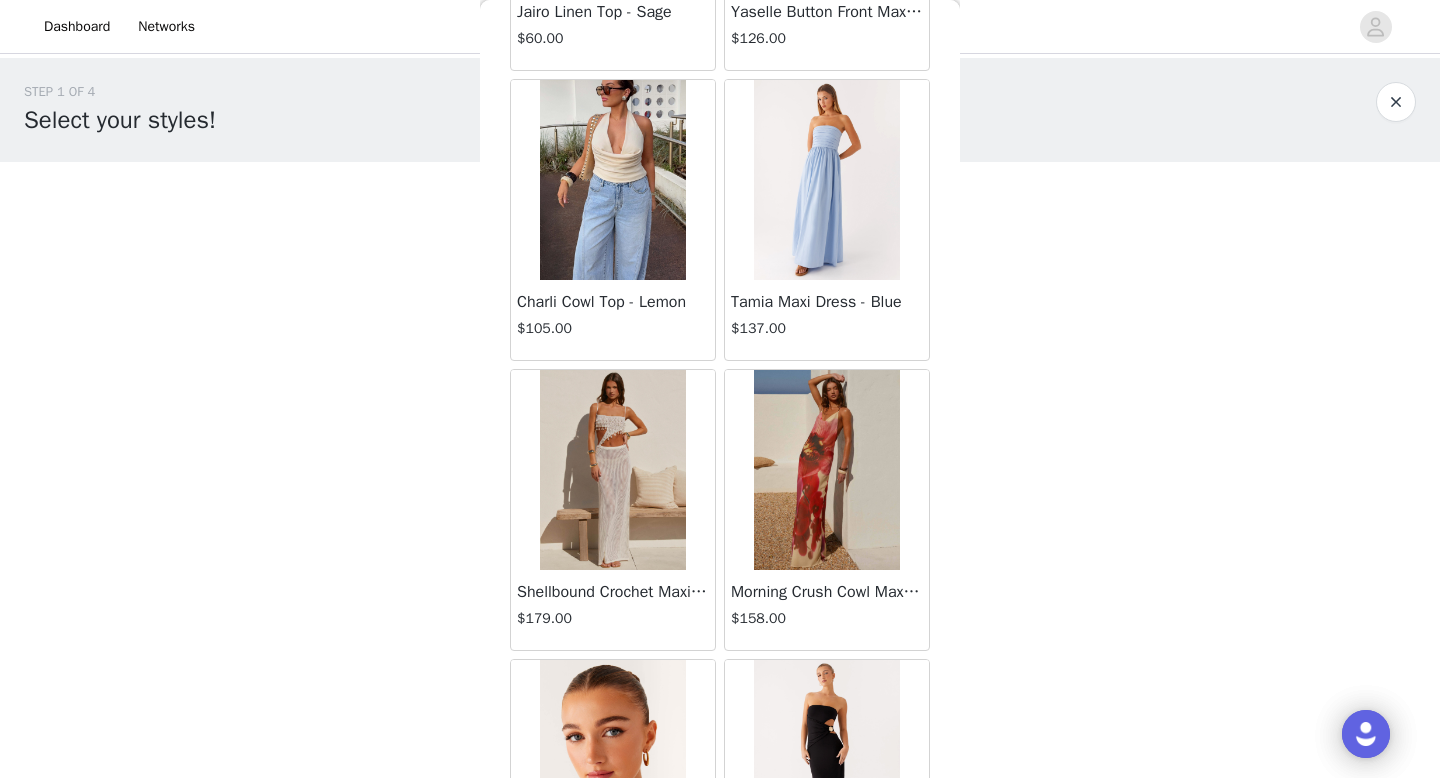 scroll, scrollTop: 86382, scrollLeft: 0, axis: vertical 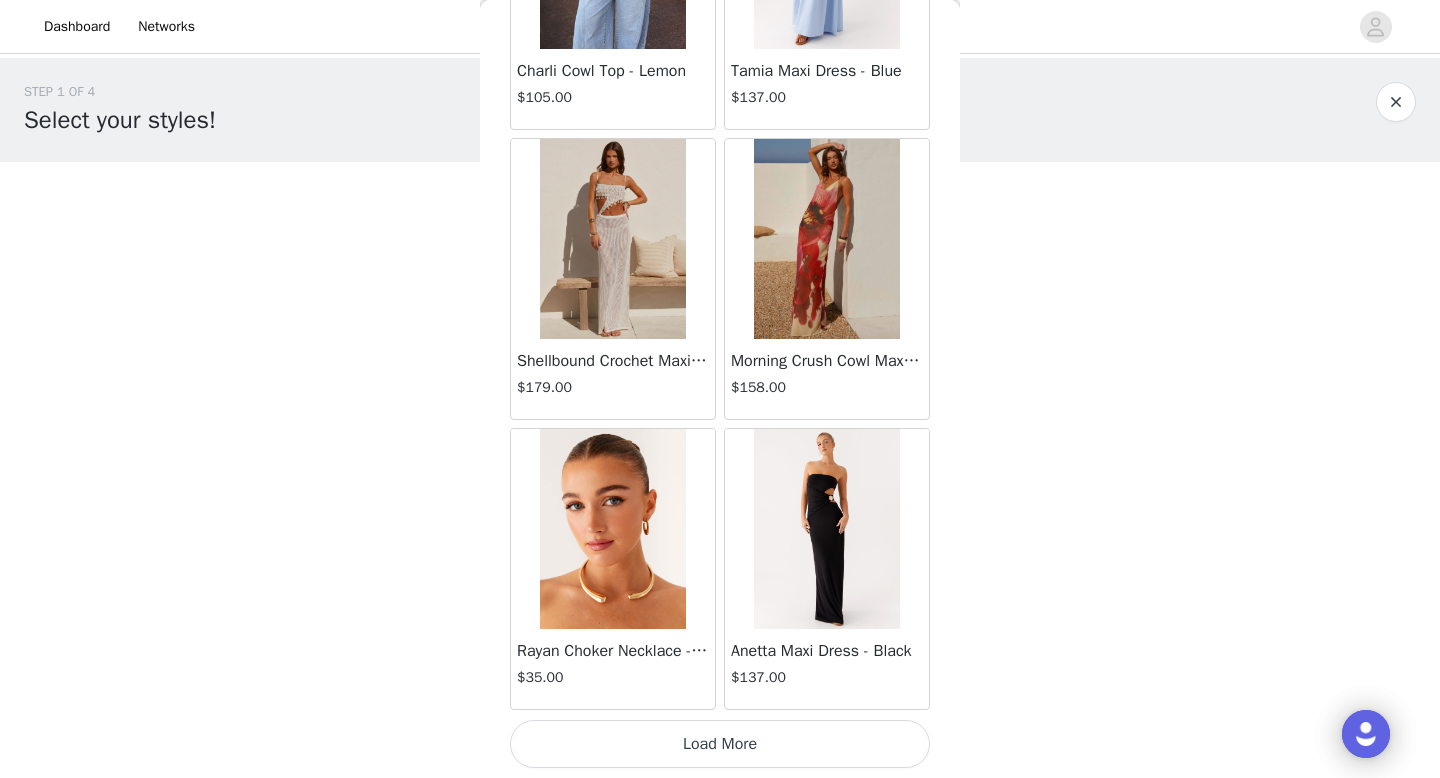 click on "Load More" at bounding box center [720, 744] 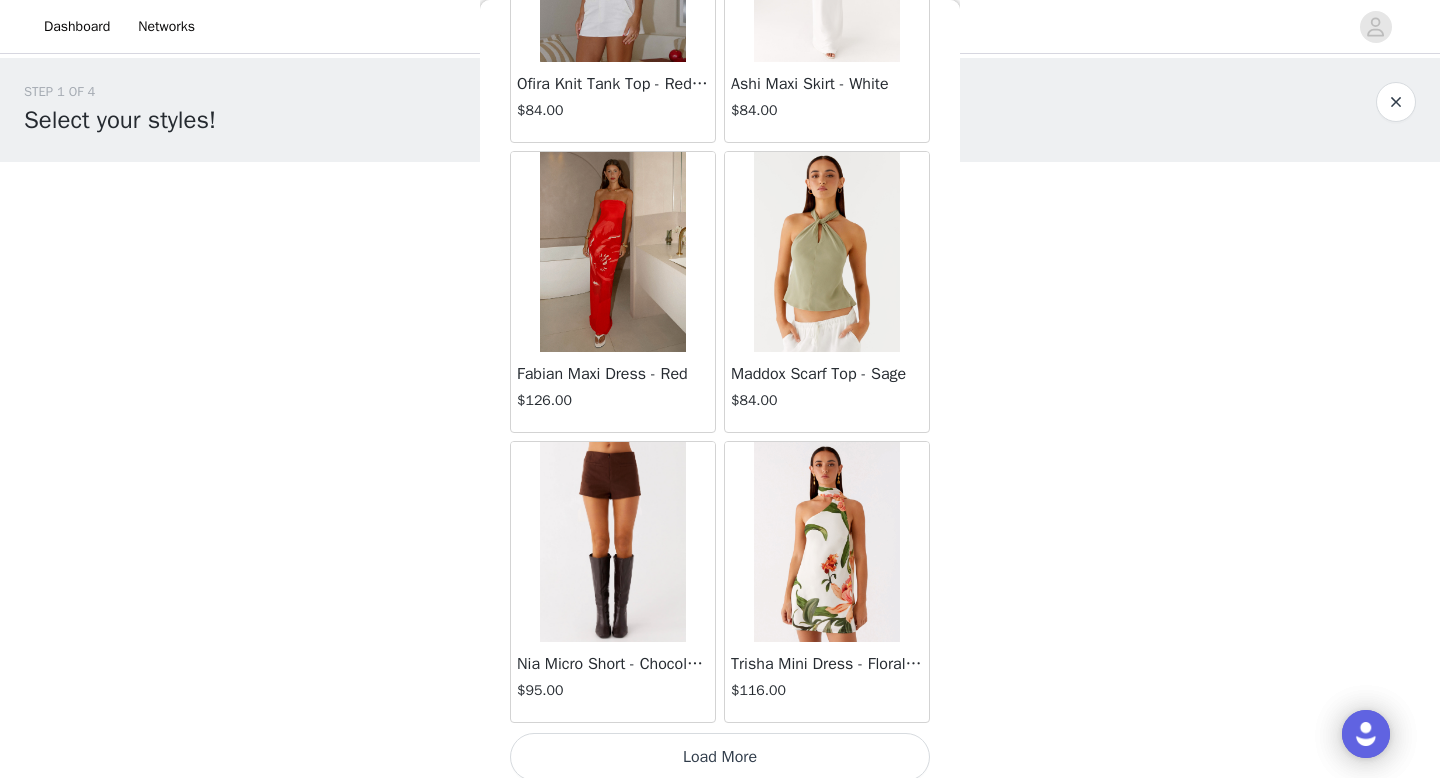 scroll, scrollTop: 89282, scrollLeft: 0, axis: vertical 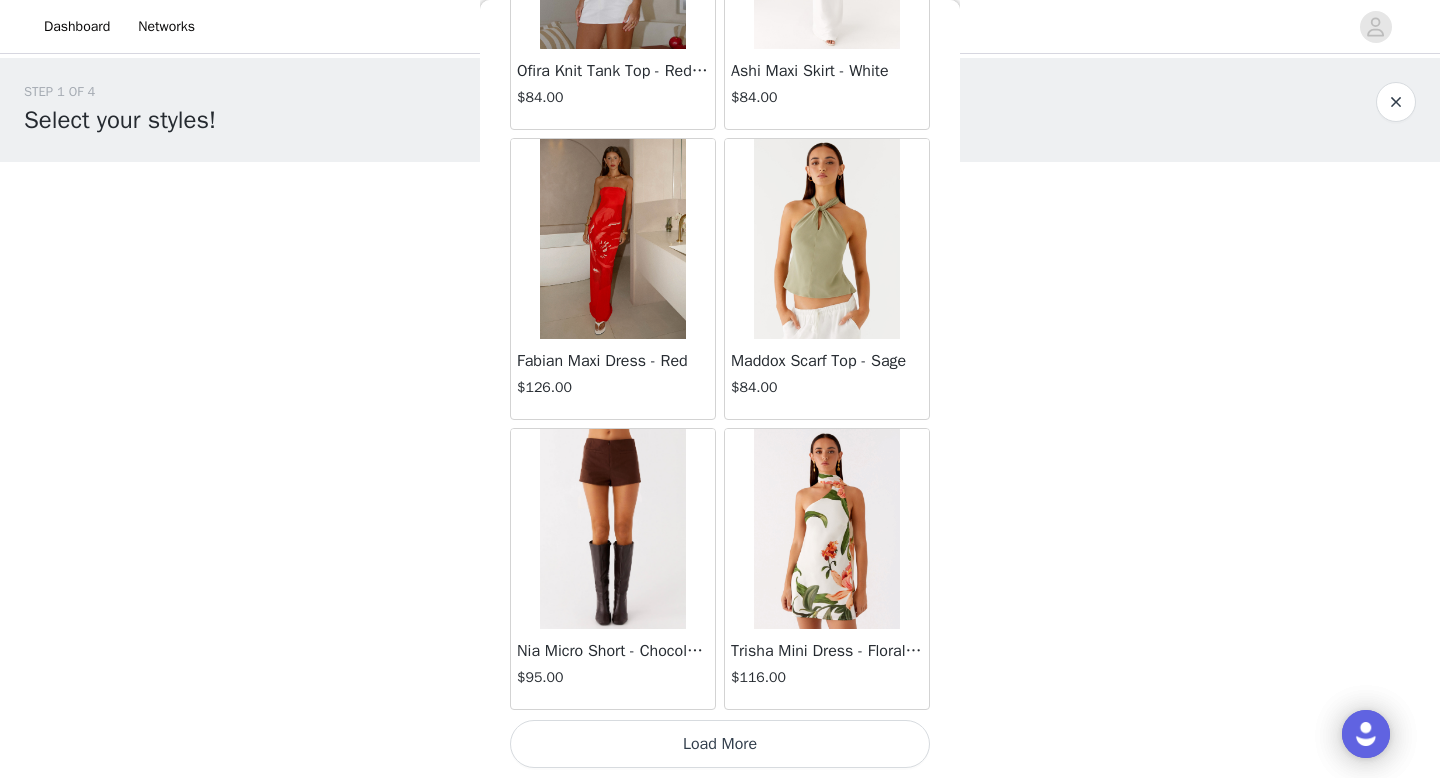 click on "Load More" at bounding box center (720, 744) 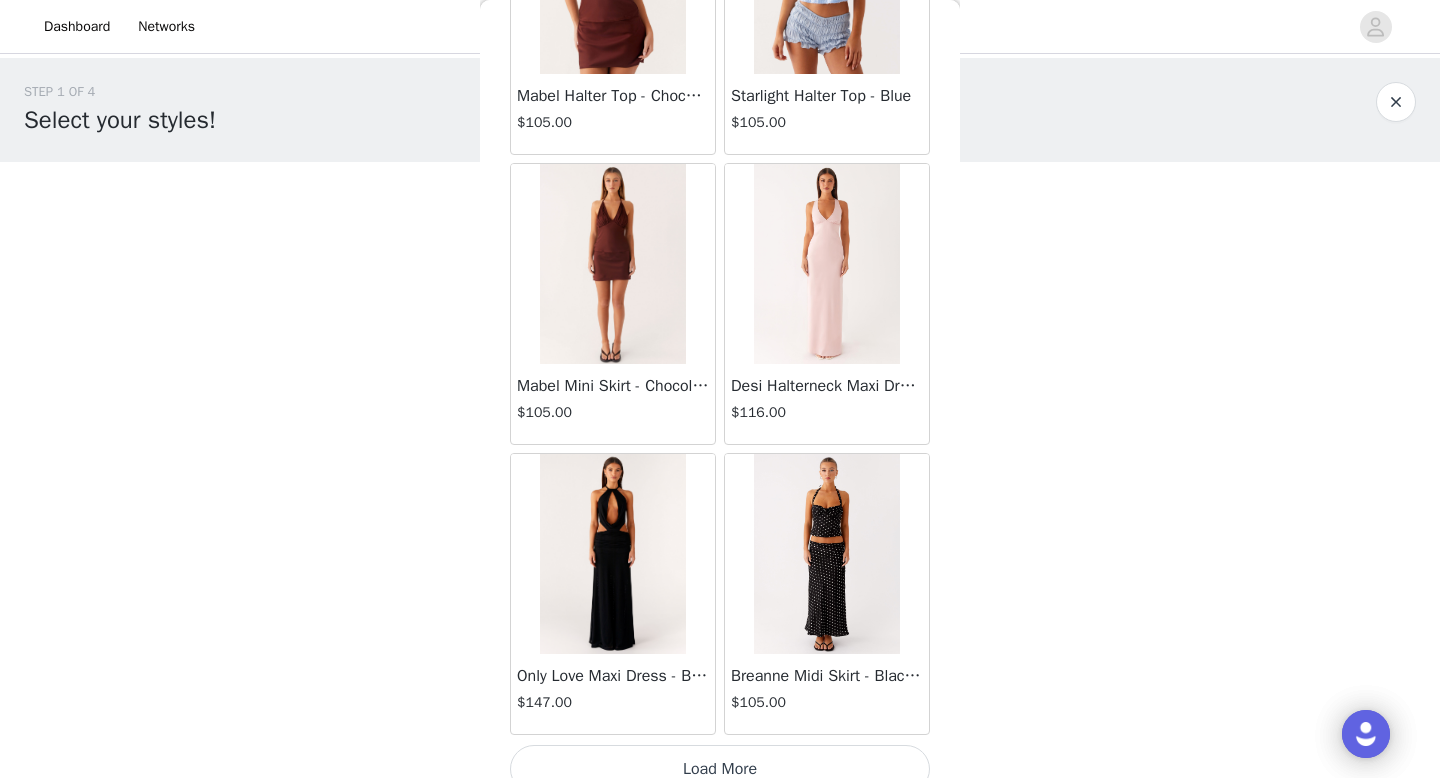 scroll, scrollTop: 92182, scrollLeft: 0, axis: vertical 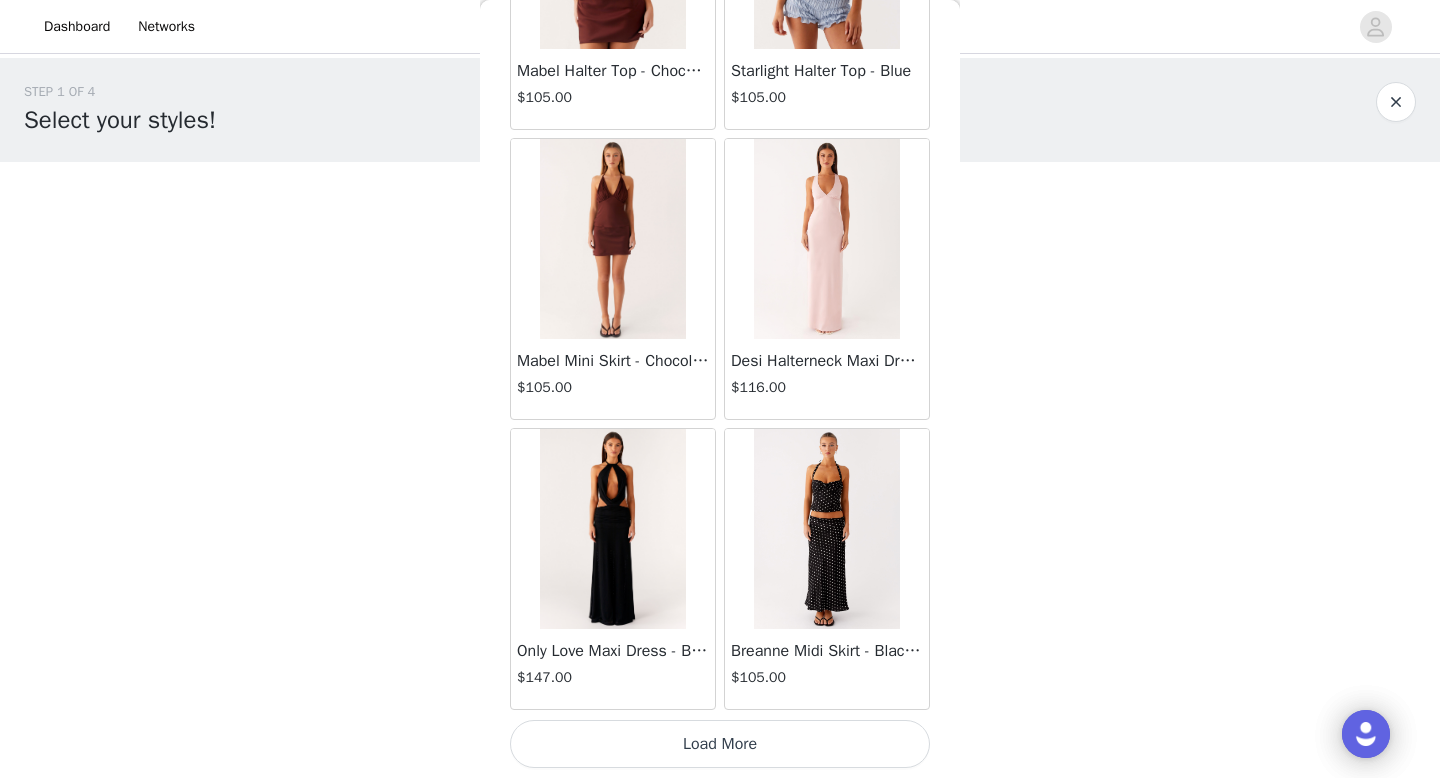 click on "Load More" at bounding box center (720, 744) 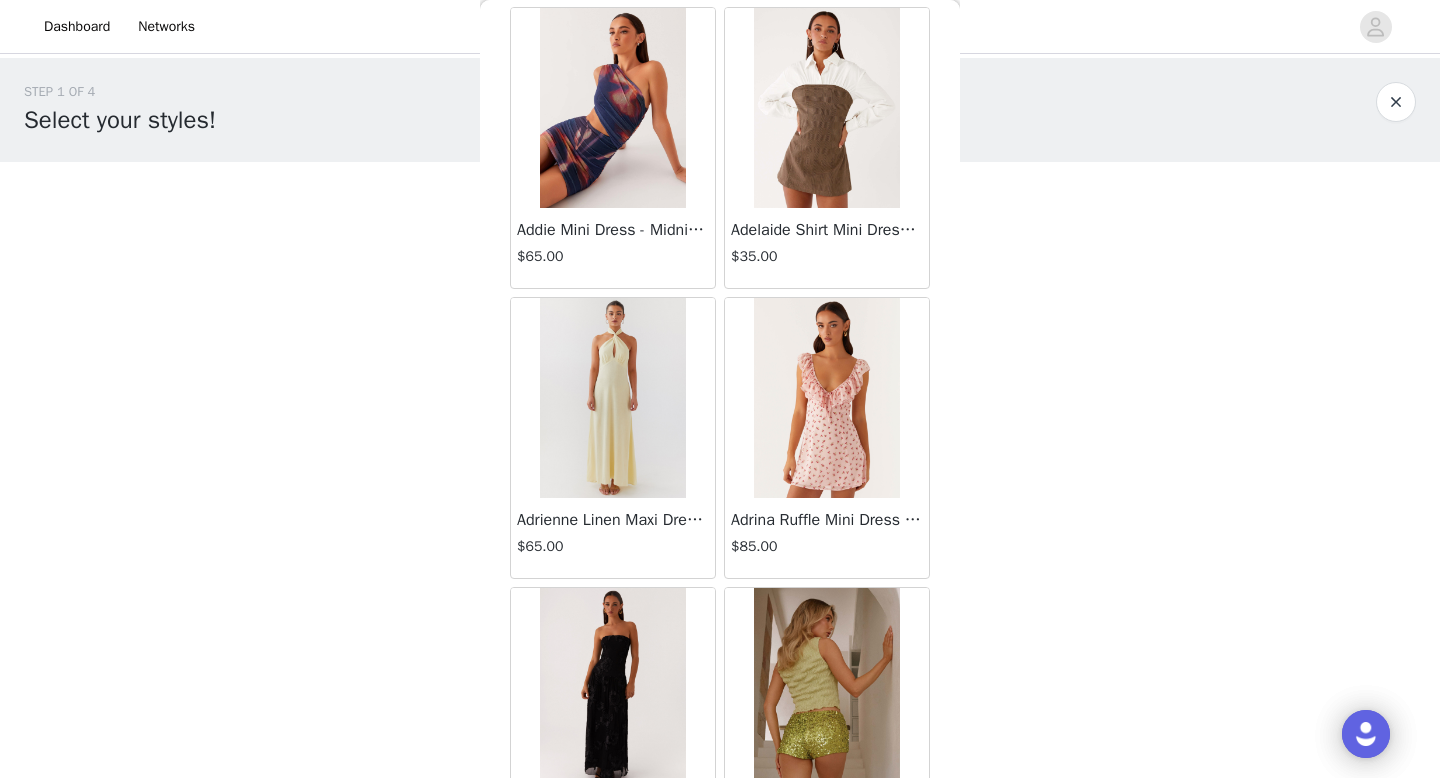 scroll, scrollTop: 95082, scrollLeft: 0, axis: vertical 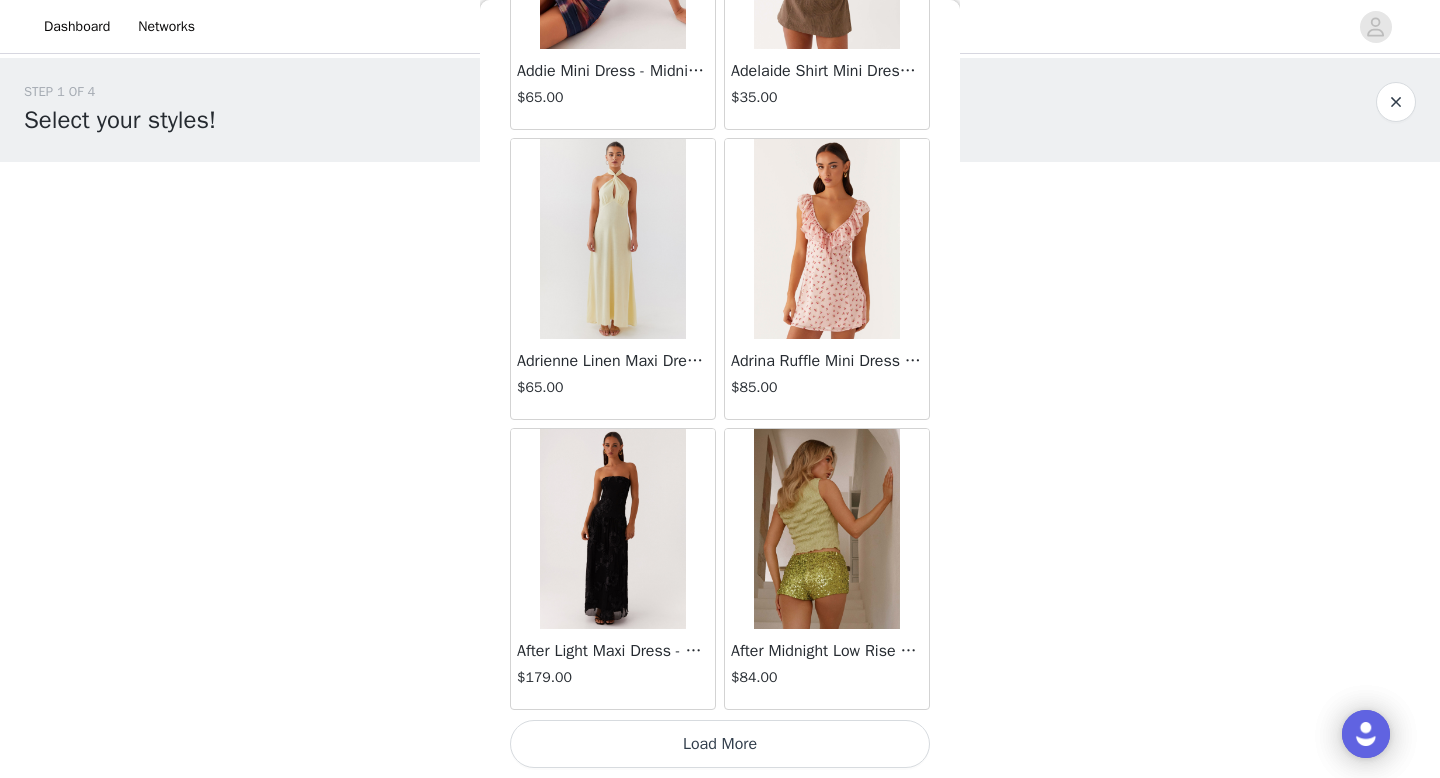 click on "Load More" at bounding box center [720, 744] 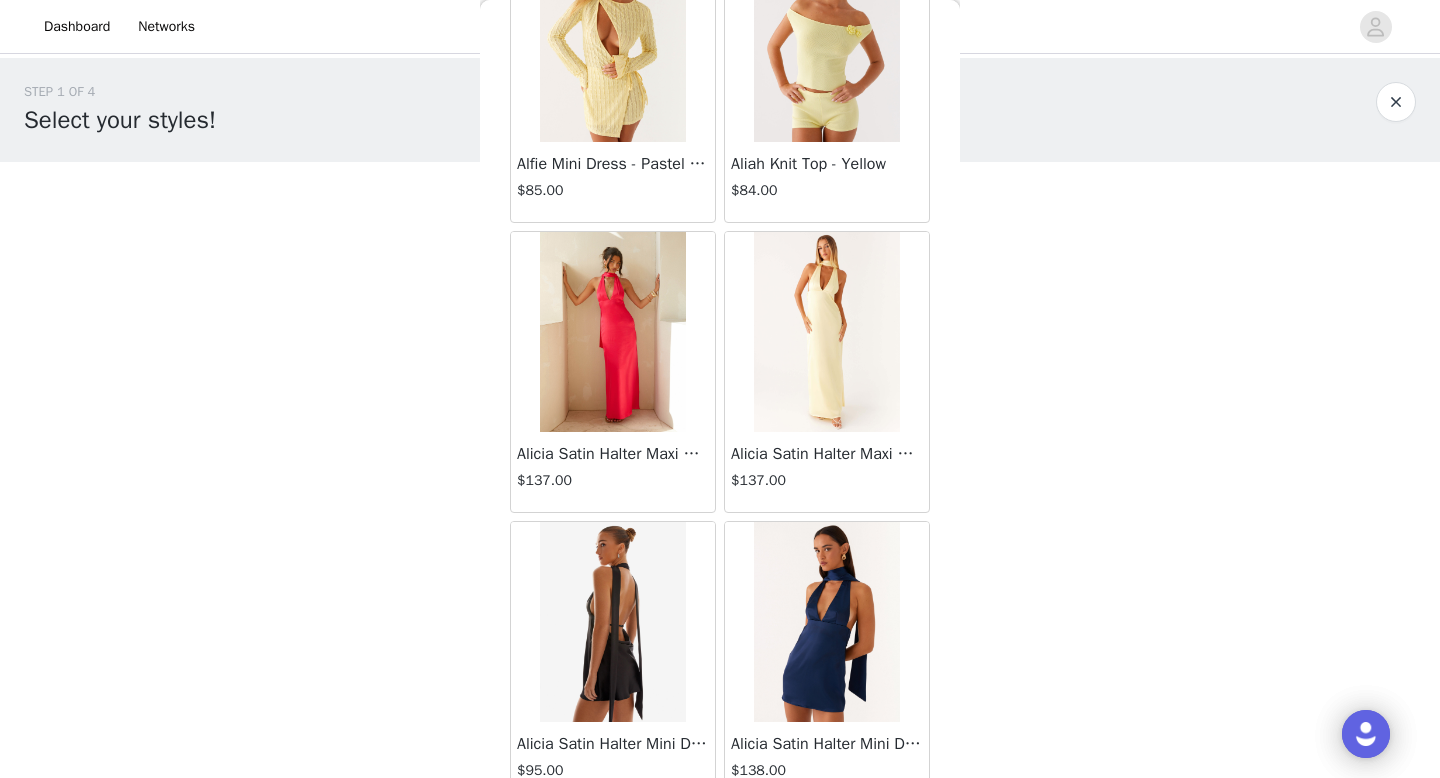 scroll, scrollTop: 97982, scrollLeft: 0, axis: vertical 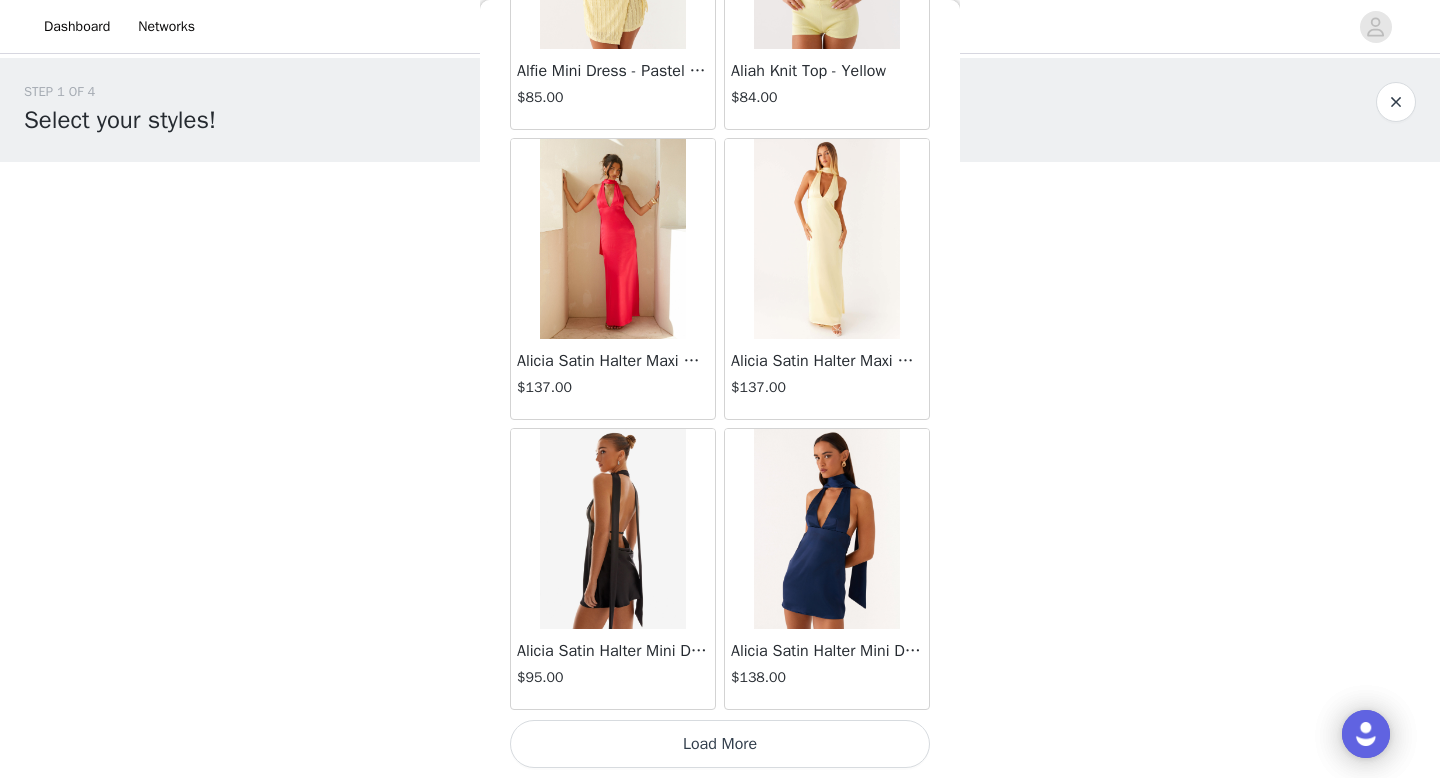 click on "Load More" at bounding box center (720, 744) 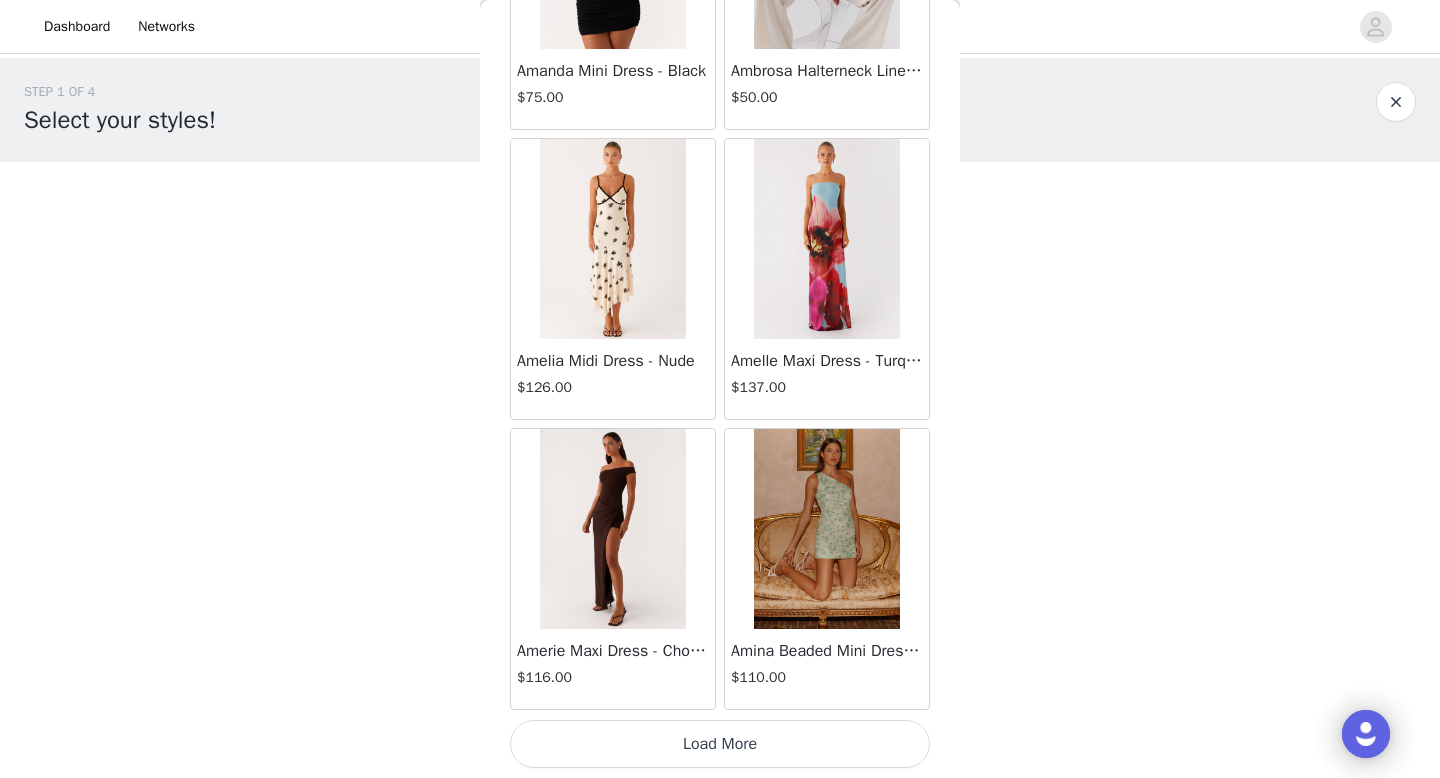 scroll, scrollTop: 100881, scrollLeft: 0, axis: vertical 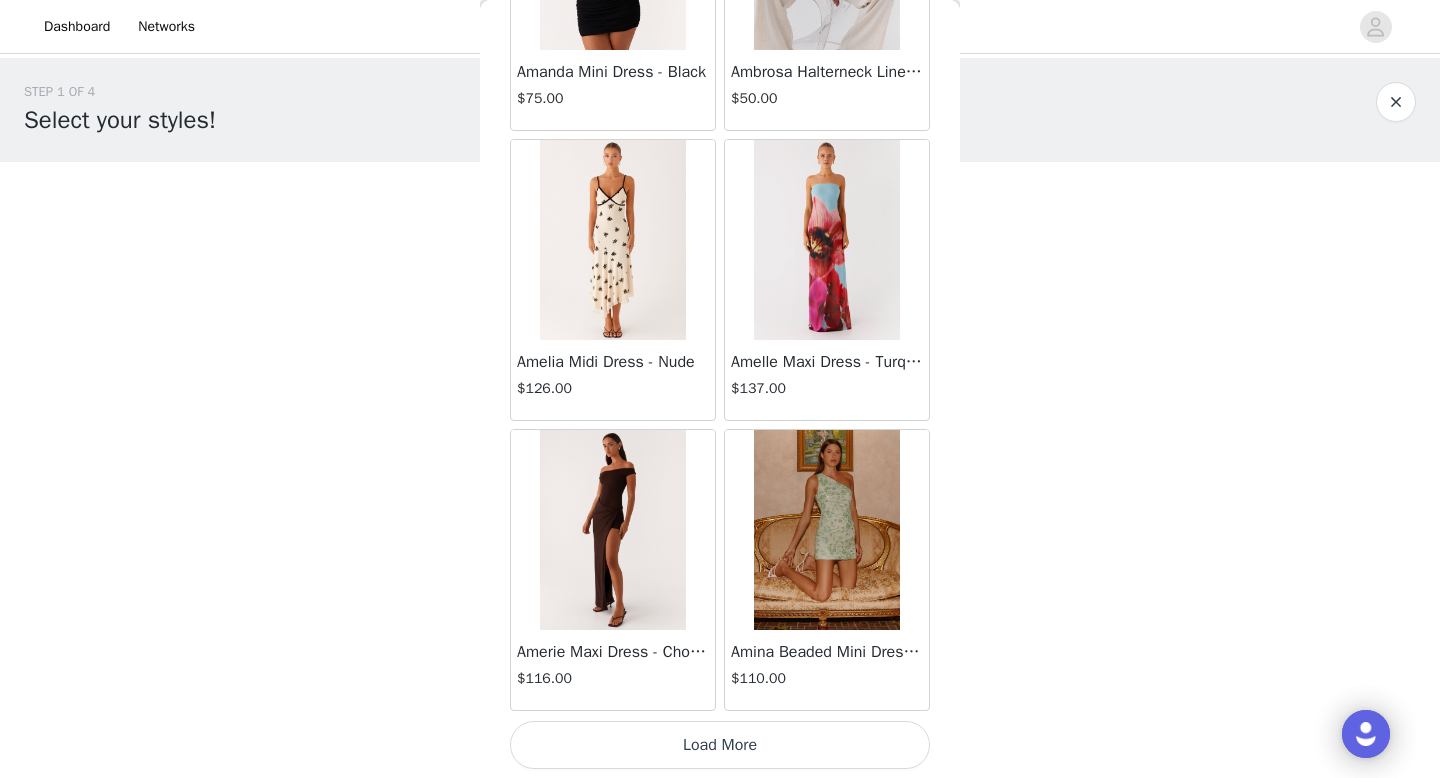 click on "Load More" at bounding box center (720, 745) 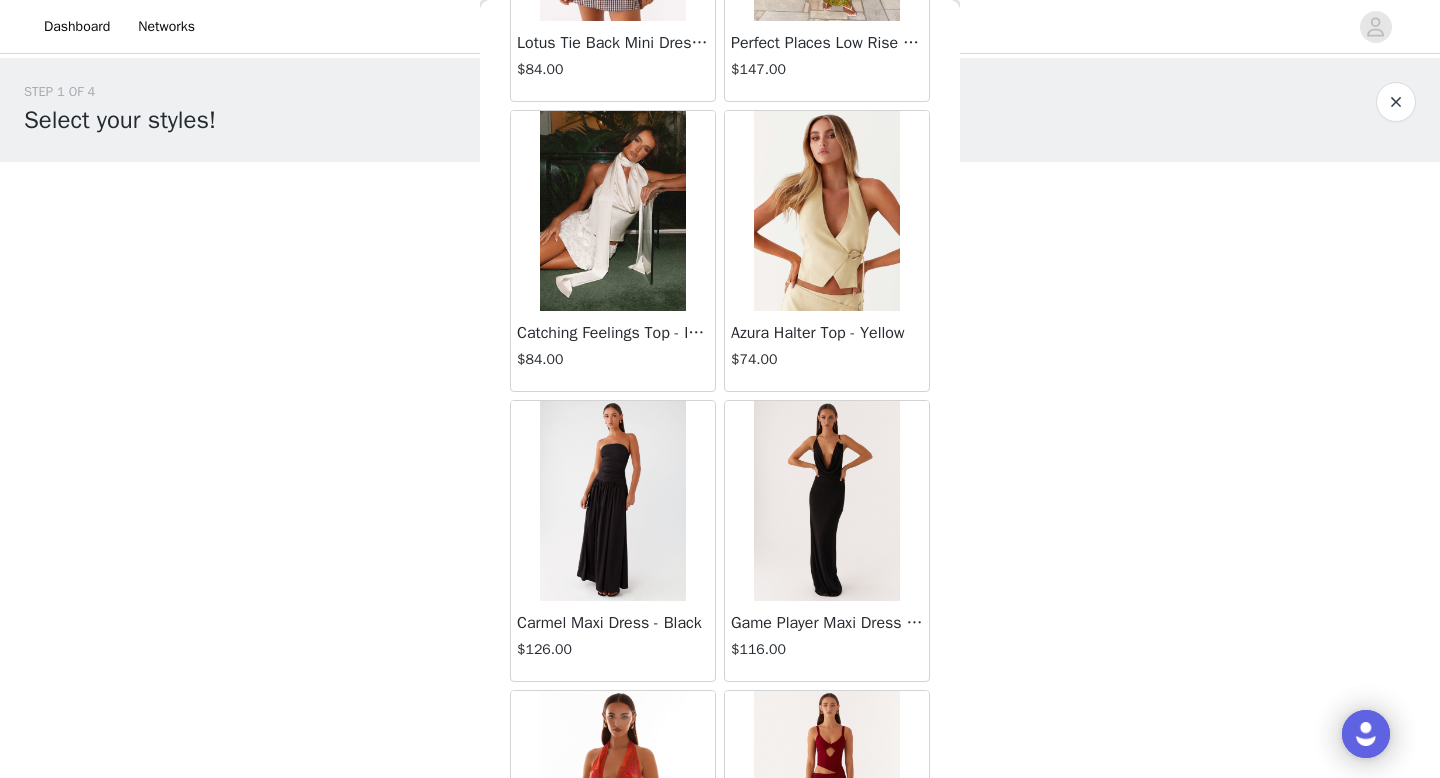 scroll, scrollTop: 23087, scrollLeft: 0, axis: vertical 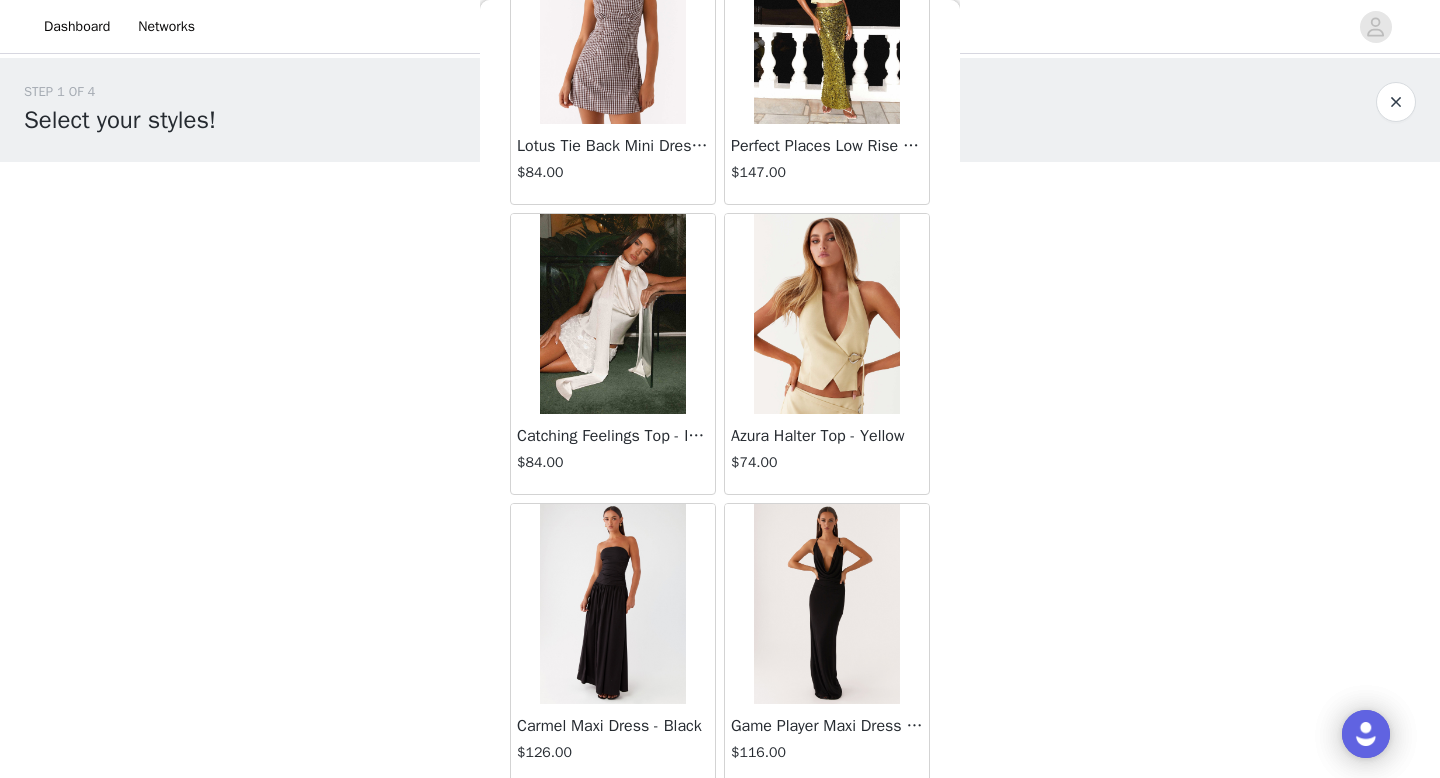 click at bounding box center [612, 314] 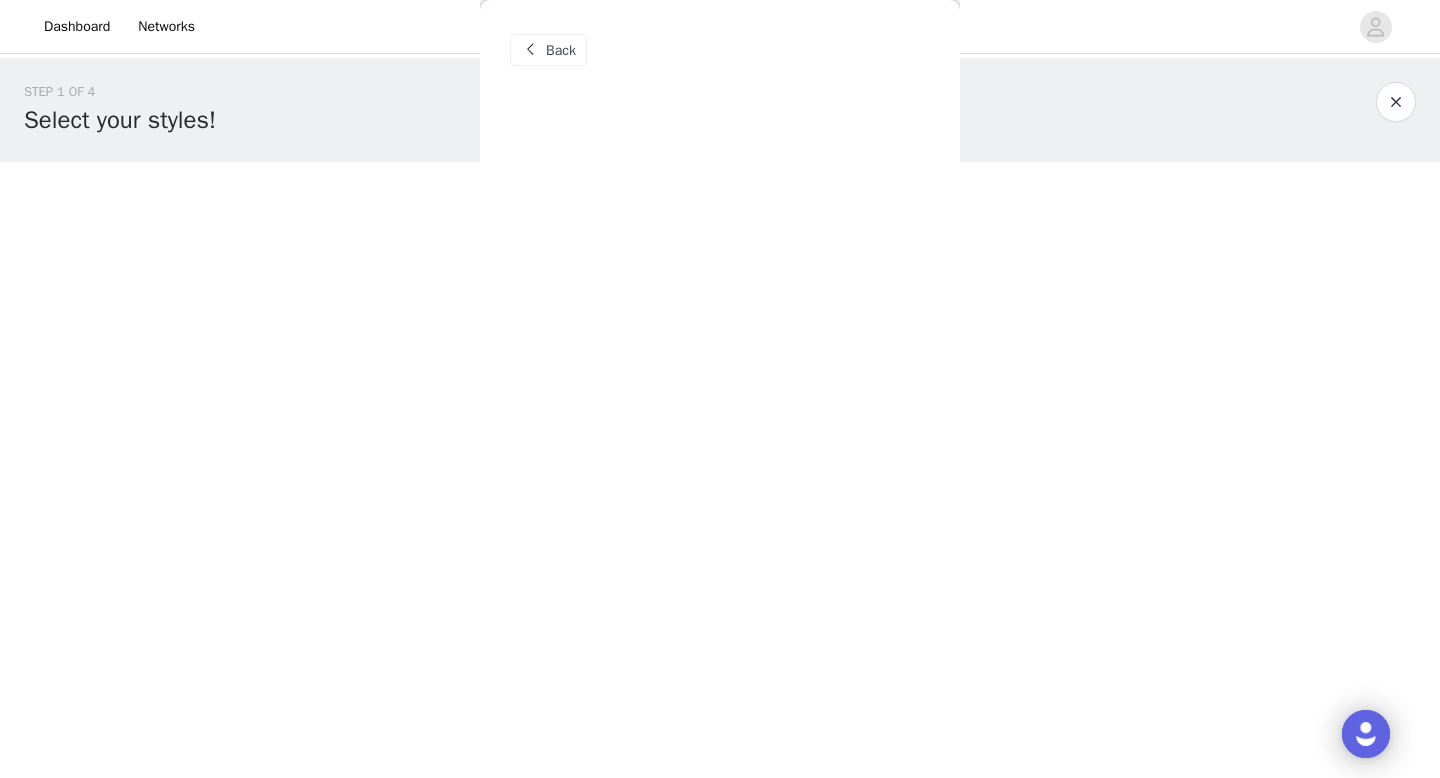 scroll, scrollTop: 0, scrollLeft: 0, axis: both 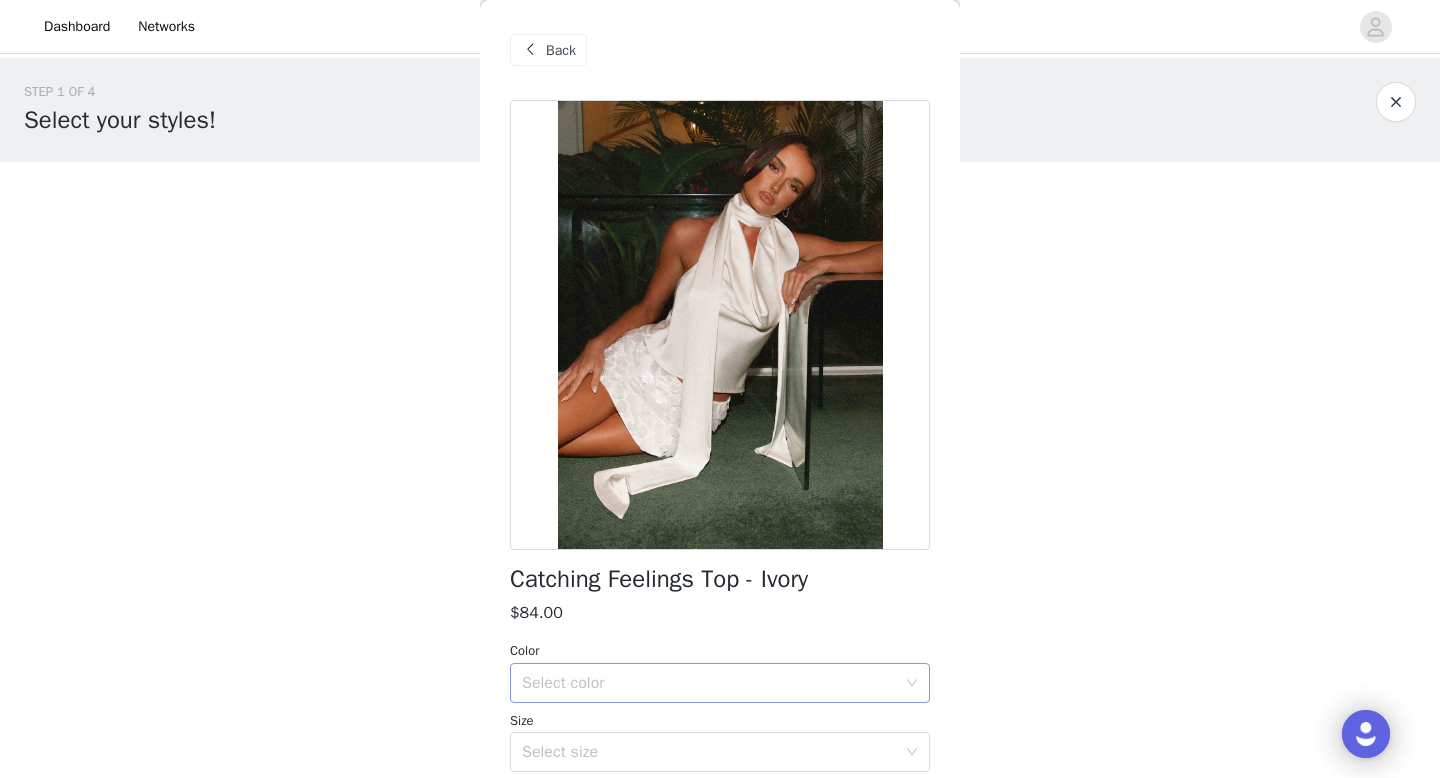 click on "Select color" at bounding box center (709, 683) 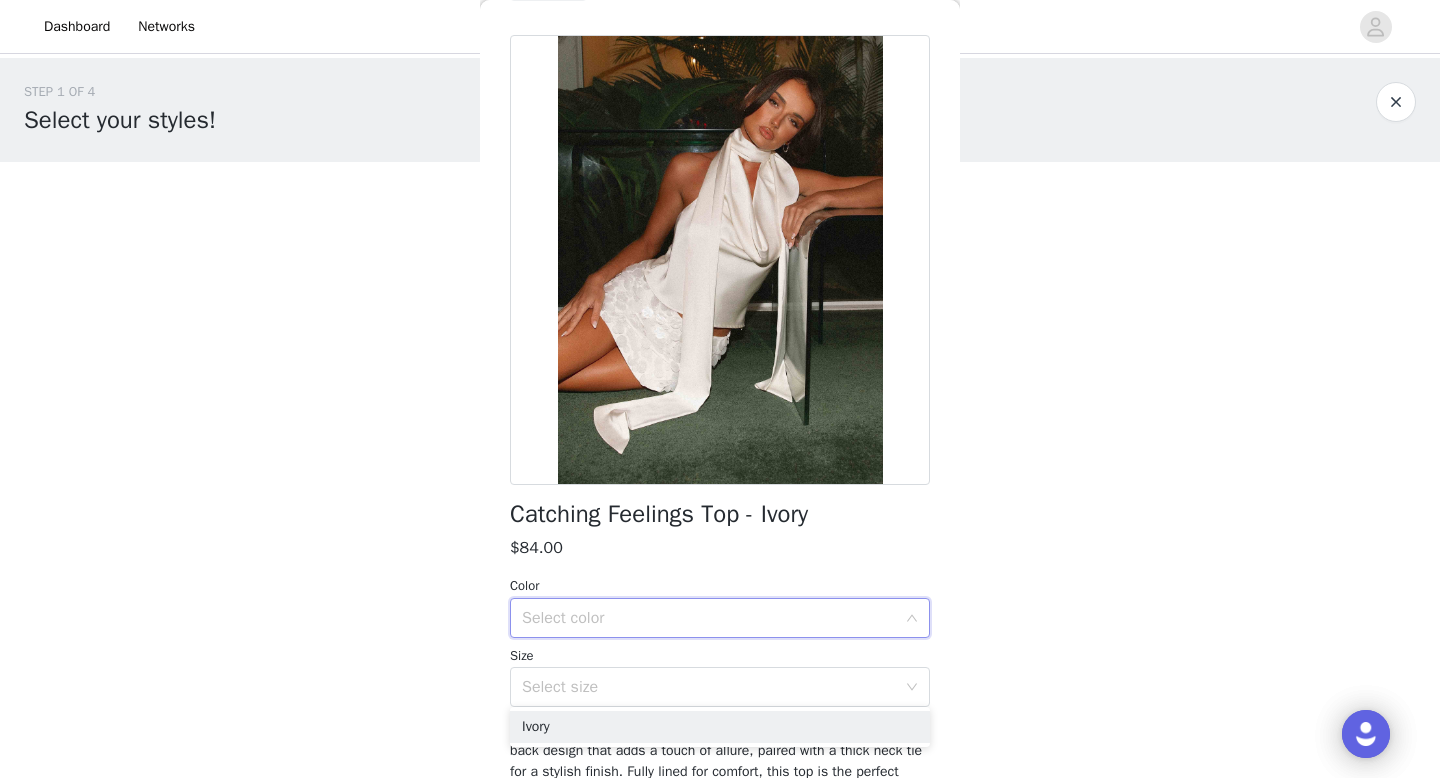scroll, scrollTop: 69, scrollLeft: 0, axis: vertical 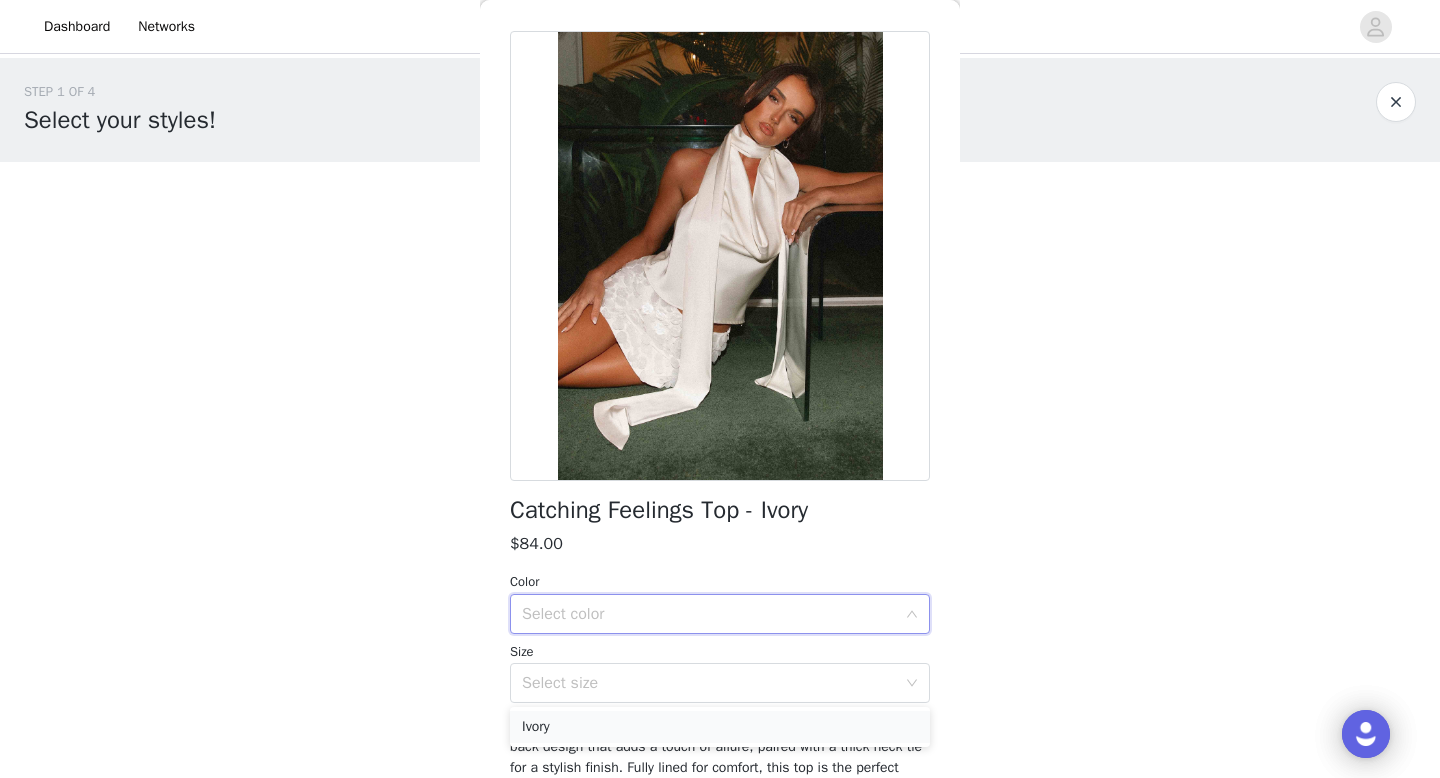 click on "Ivory" at bounding box center (720, 727) 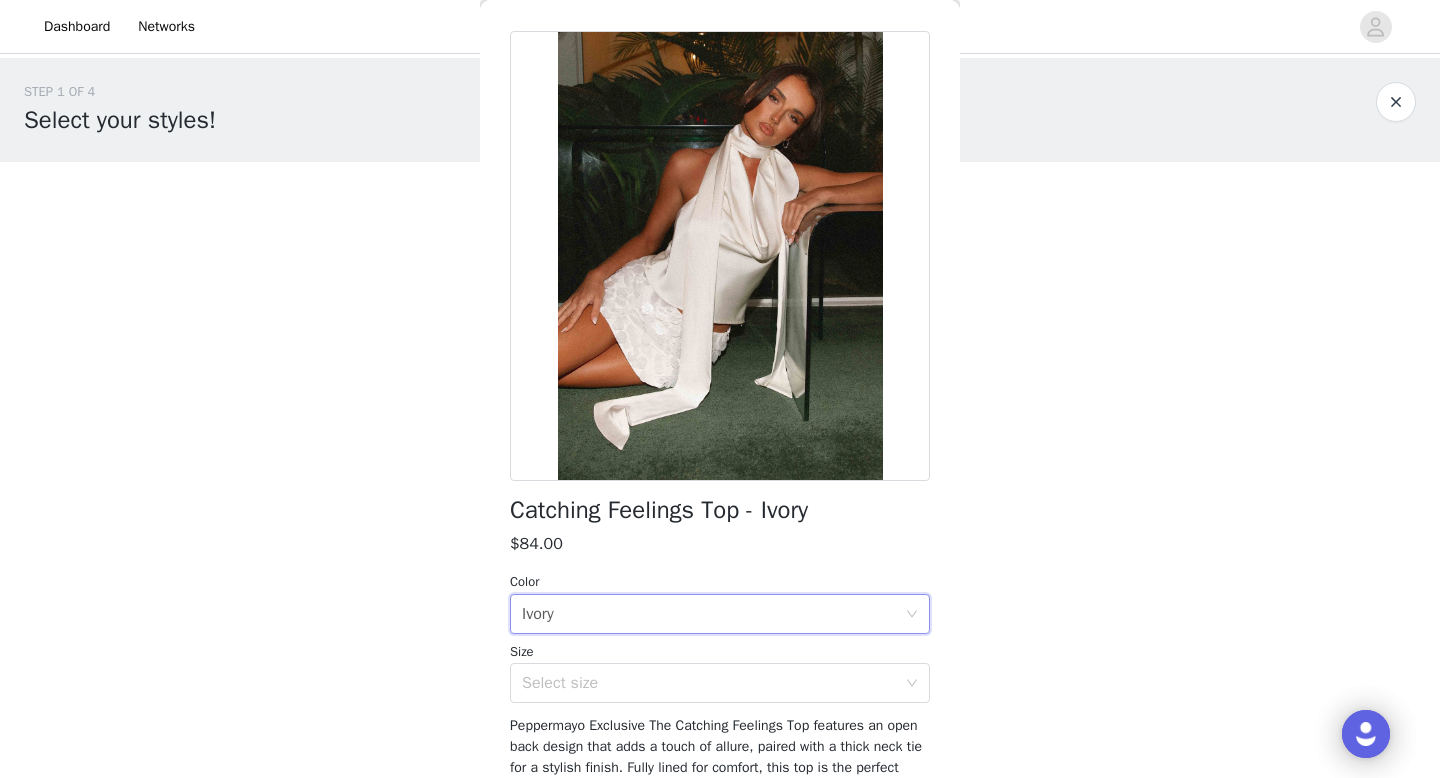 click on "Size" at bounding box center (720, 652) 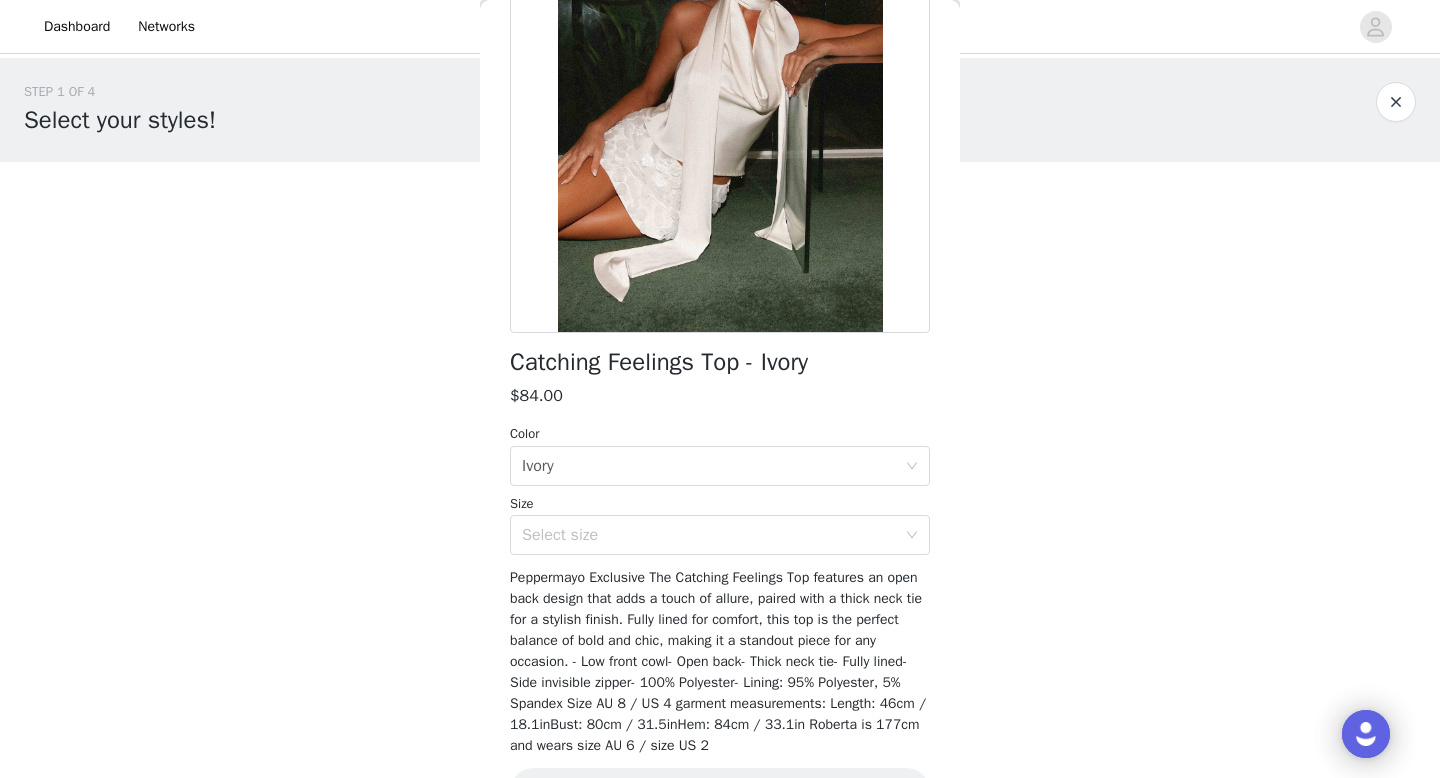 scroll, scrollTop: 208, scrollLeft: 0, axis: vertical 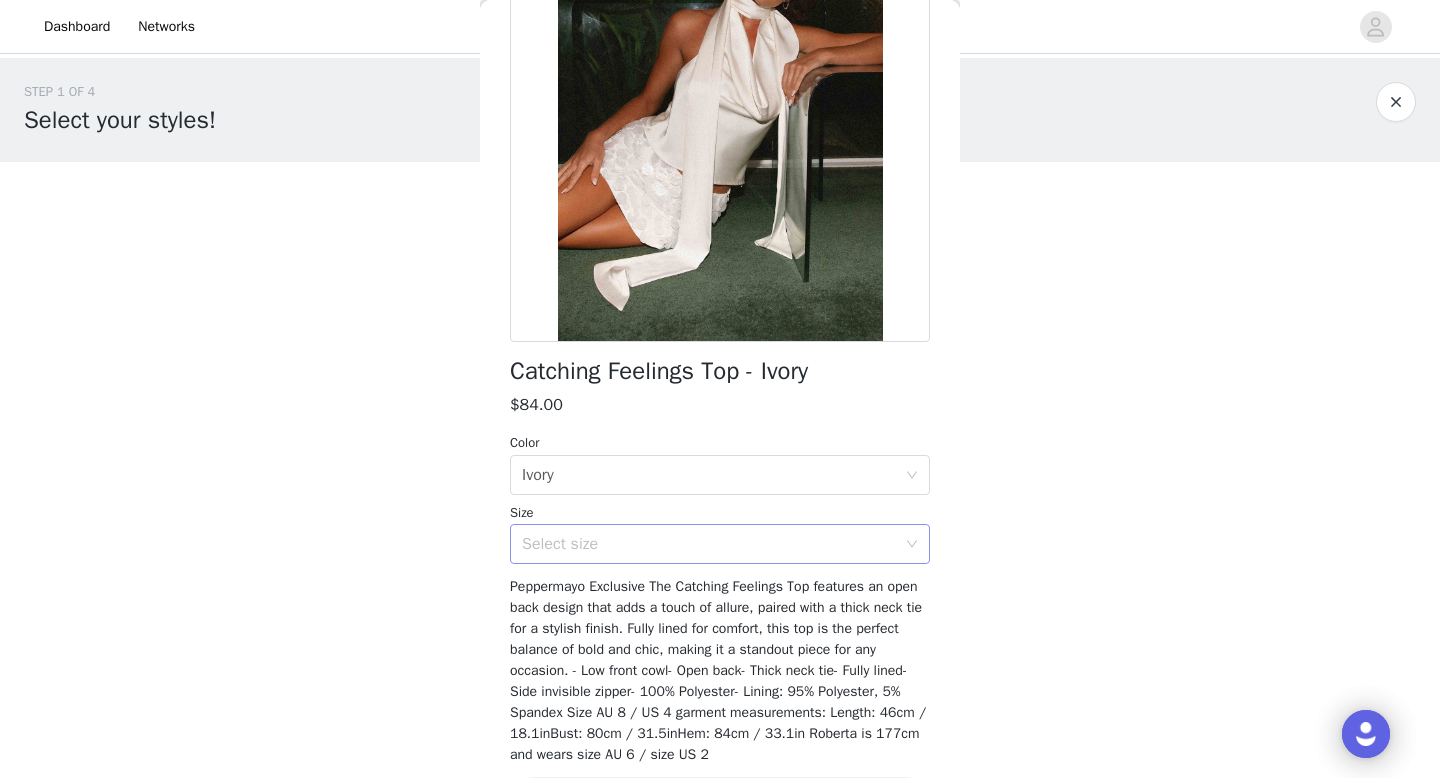 click on "Select size" at bounding box center [713, 544] 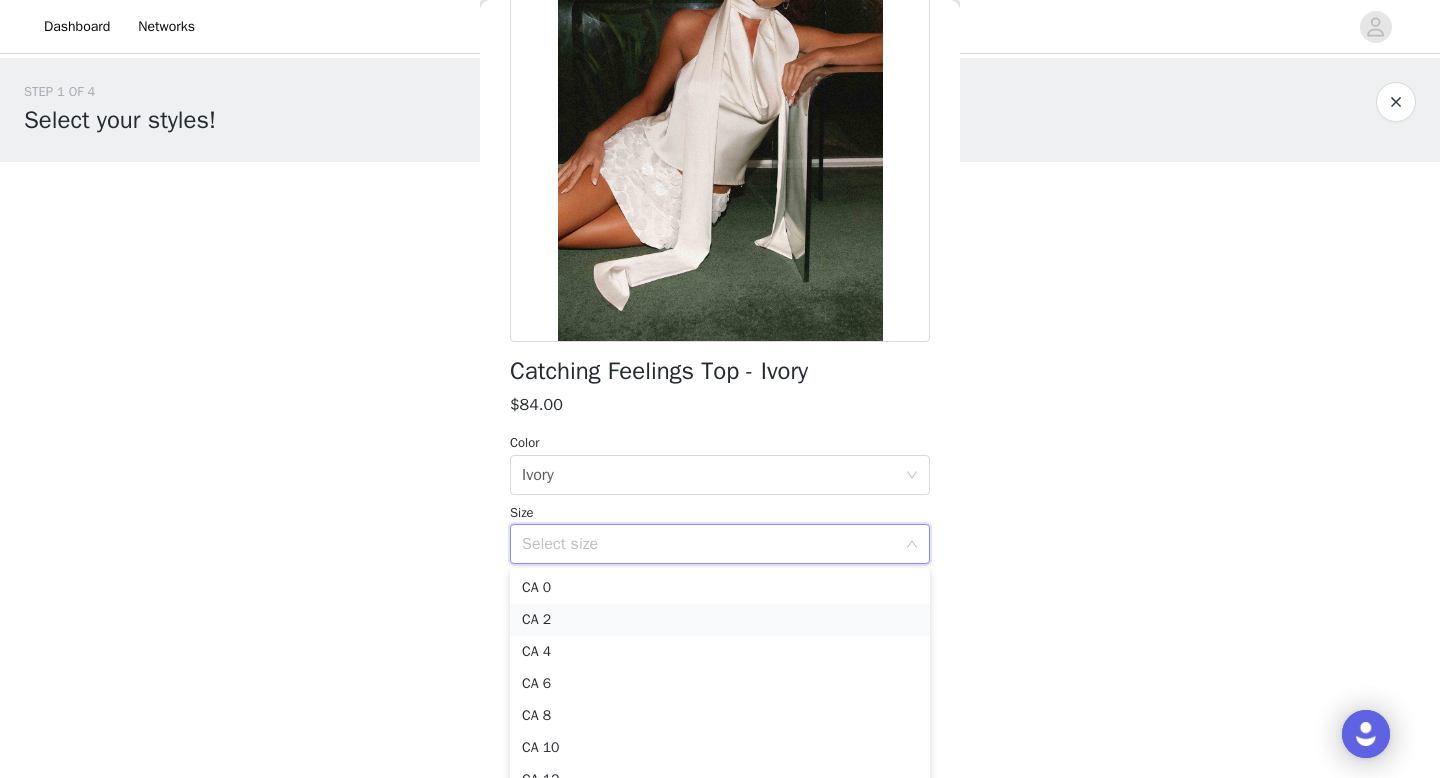 click on "CA 2" at bounding box center (720, 620) 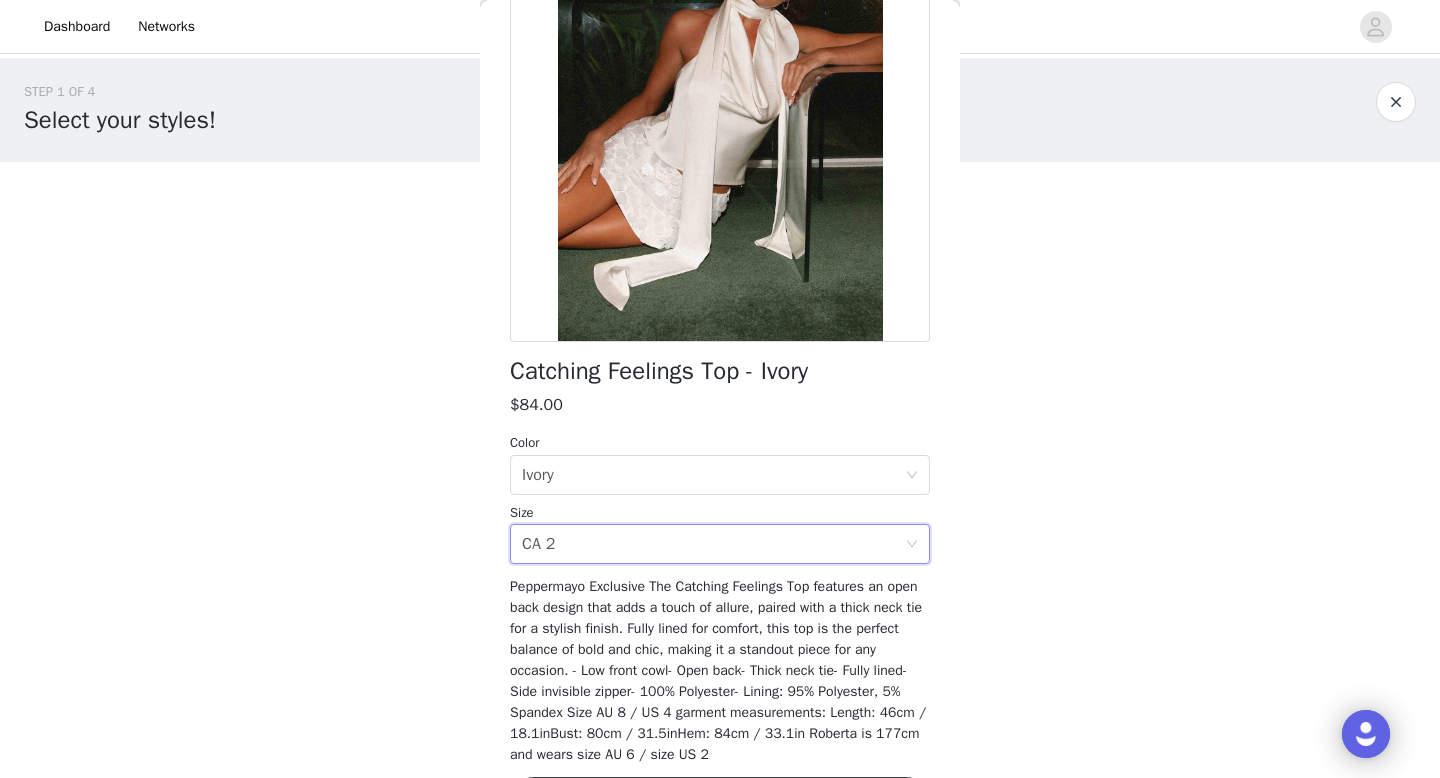 scroll, scrollTop: 279, scrollLeft: 0, axis: vertical 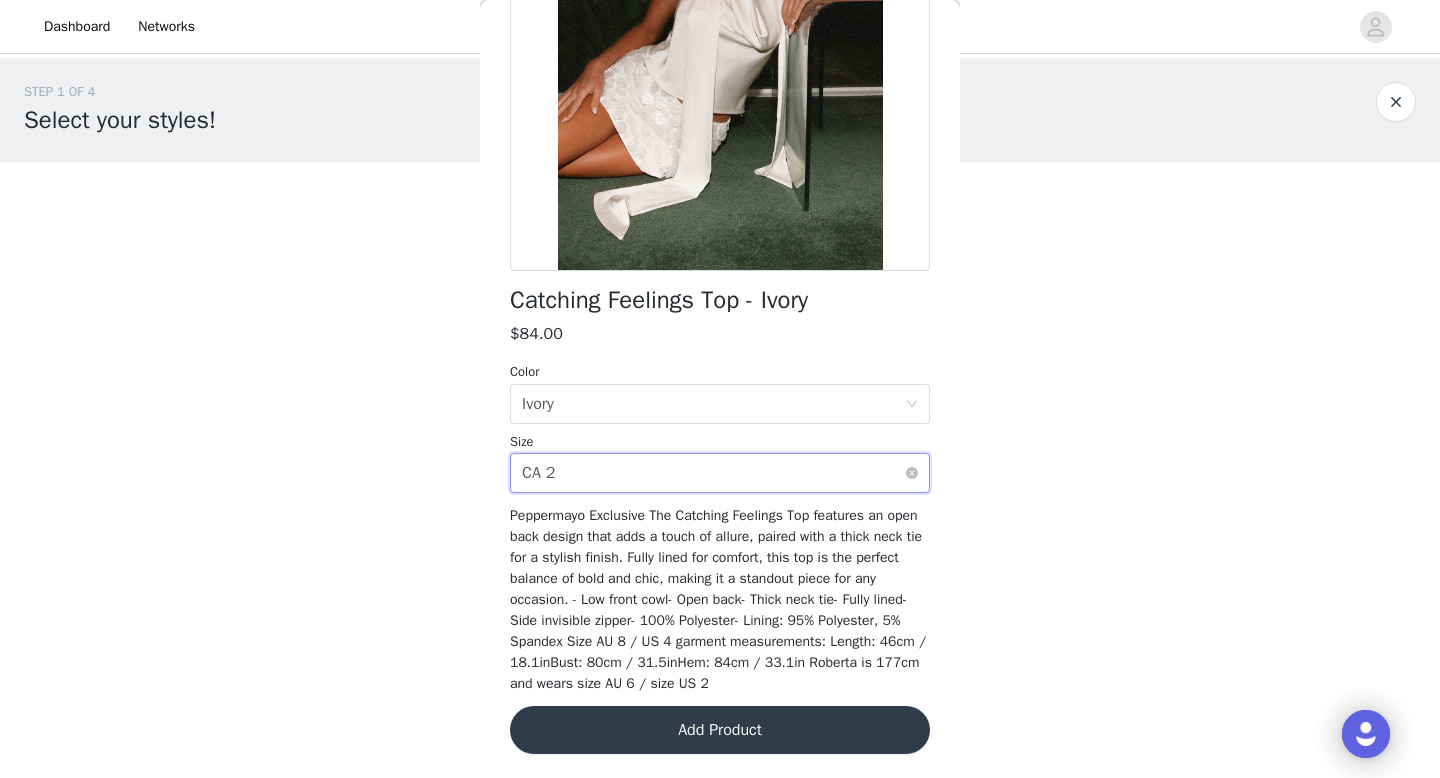 click on "Select size CA [NUMBER]" at bounding box center (713, 473) 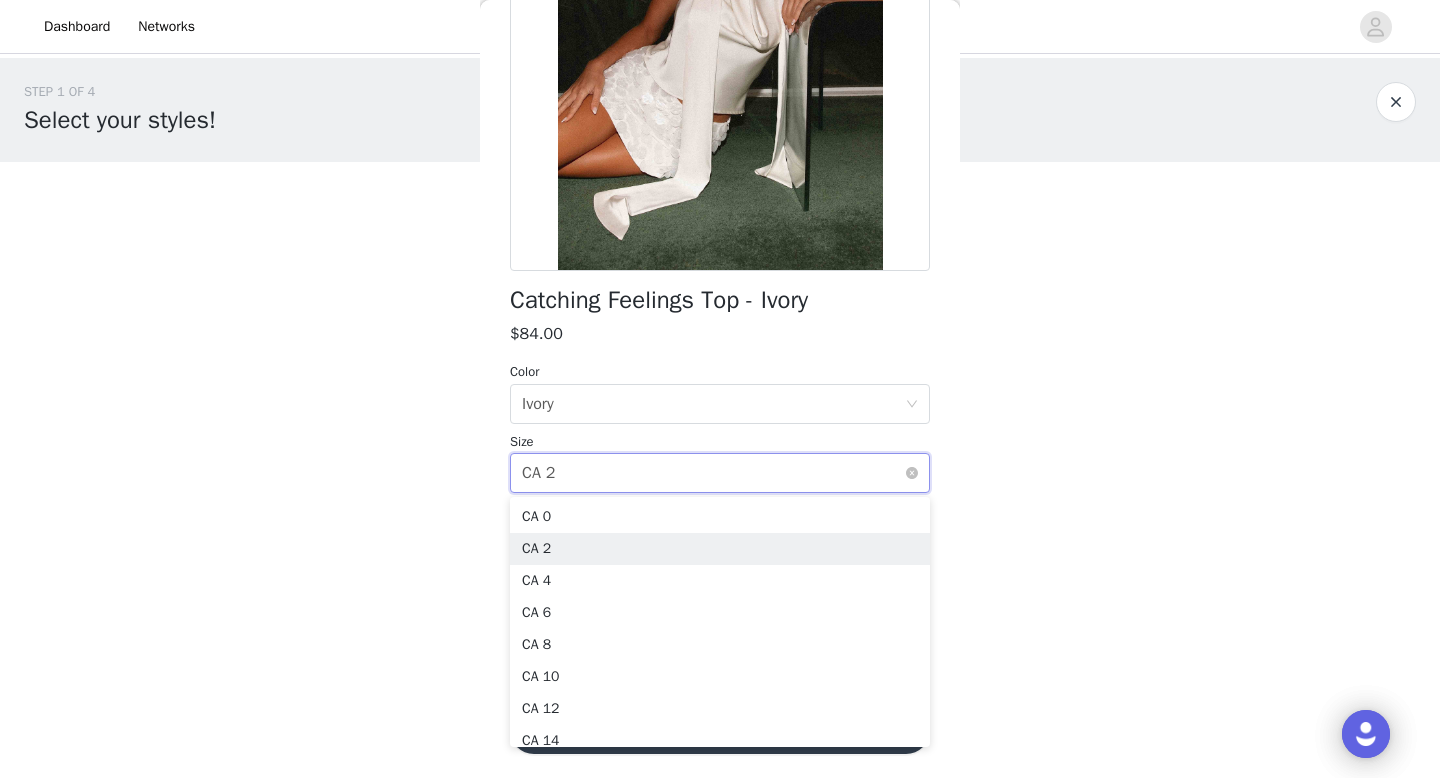click on "Select size CA [NUMBER]" at bounding box center [713, 473] 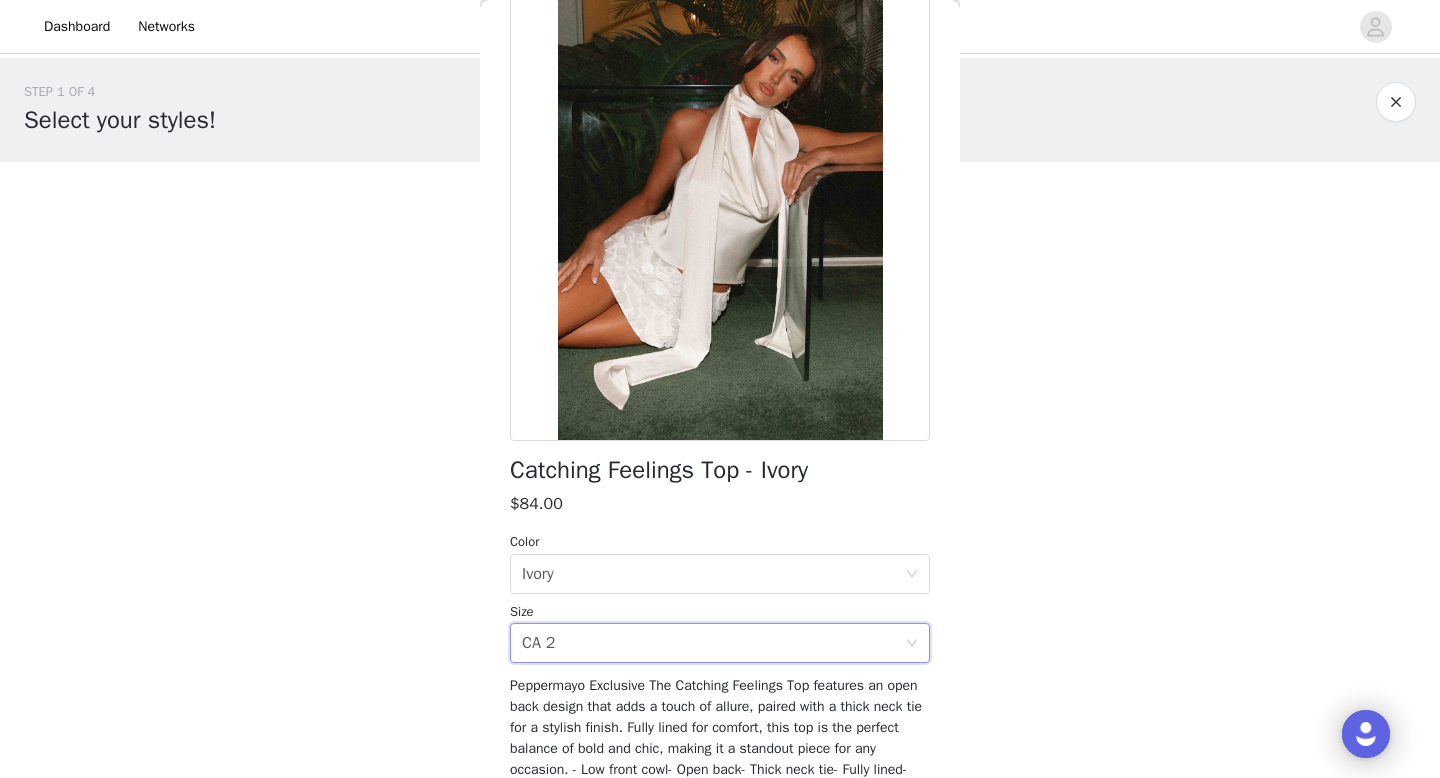 scroll, scrollTop: 279, scrollLeft: 0, axis: vertical 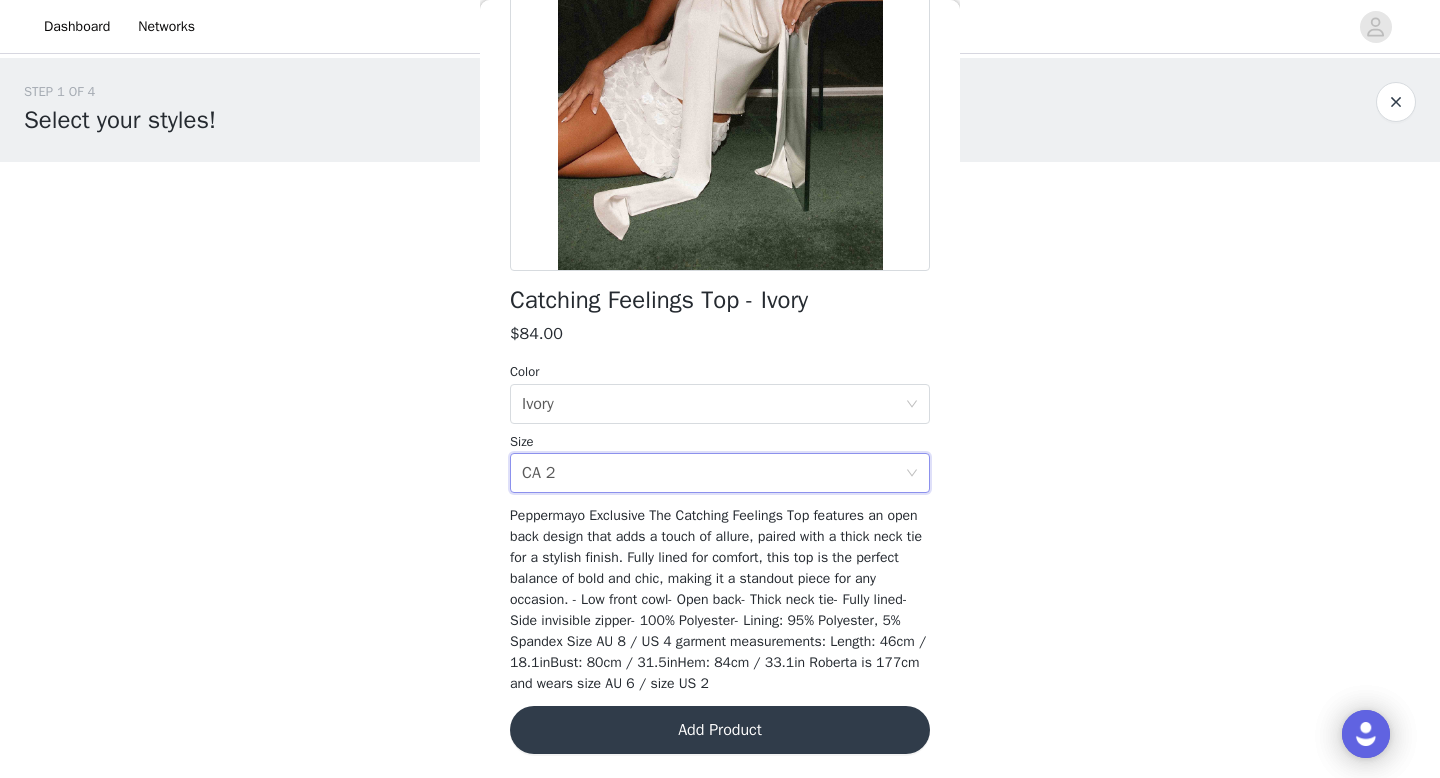 click on "Add Product" at bounding box center [720, 730] 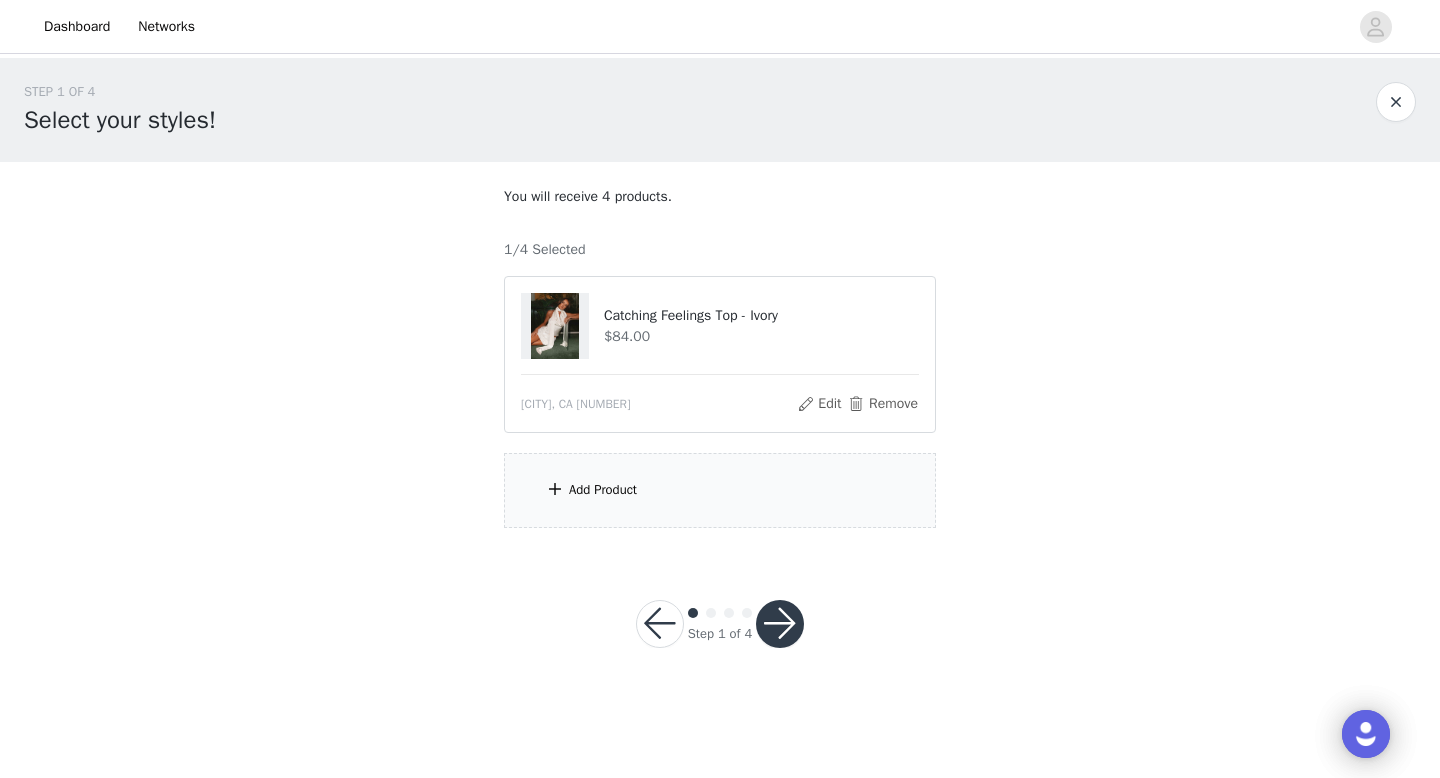 click on "Add Product" at bounding box center [720, 490] 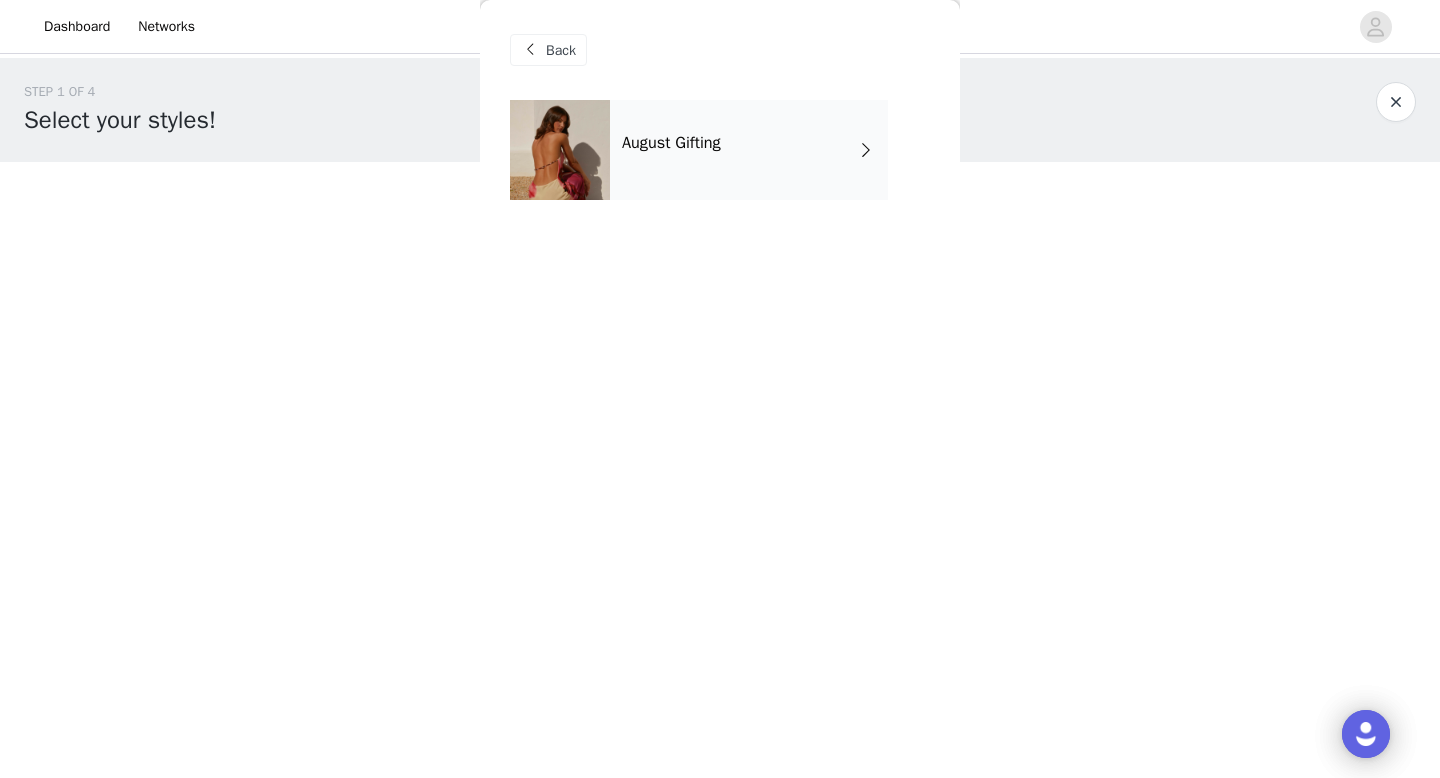 click on "August Gifting" at bounding box center (749, 150) 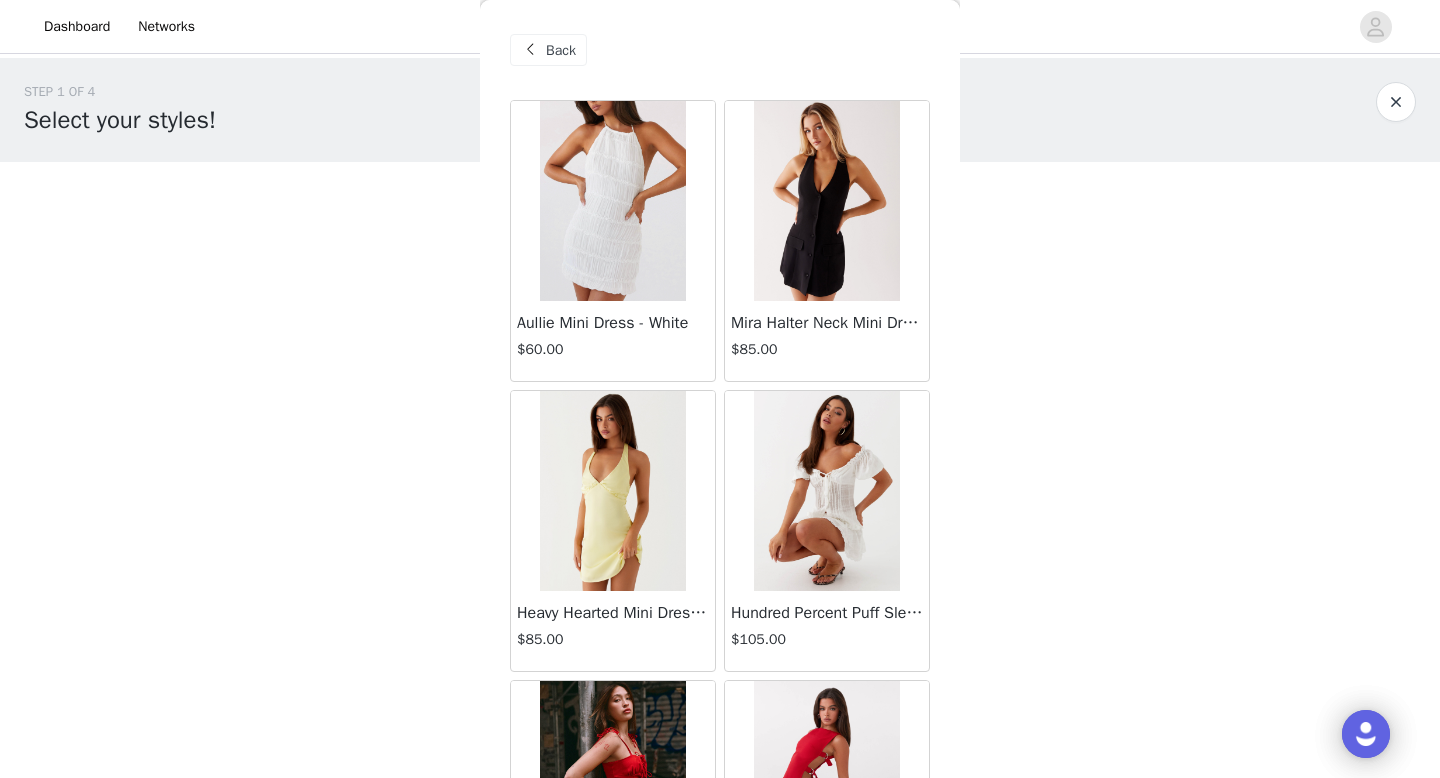 click on "Back" at bounding box center [561, 50] 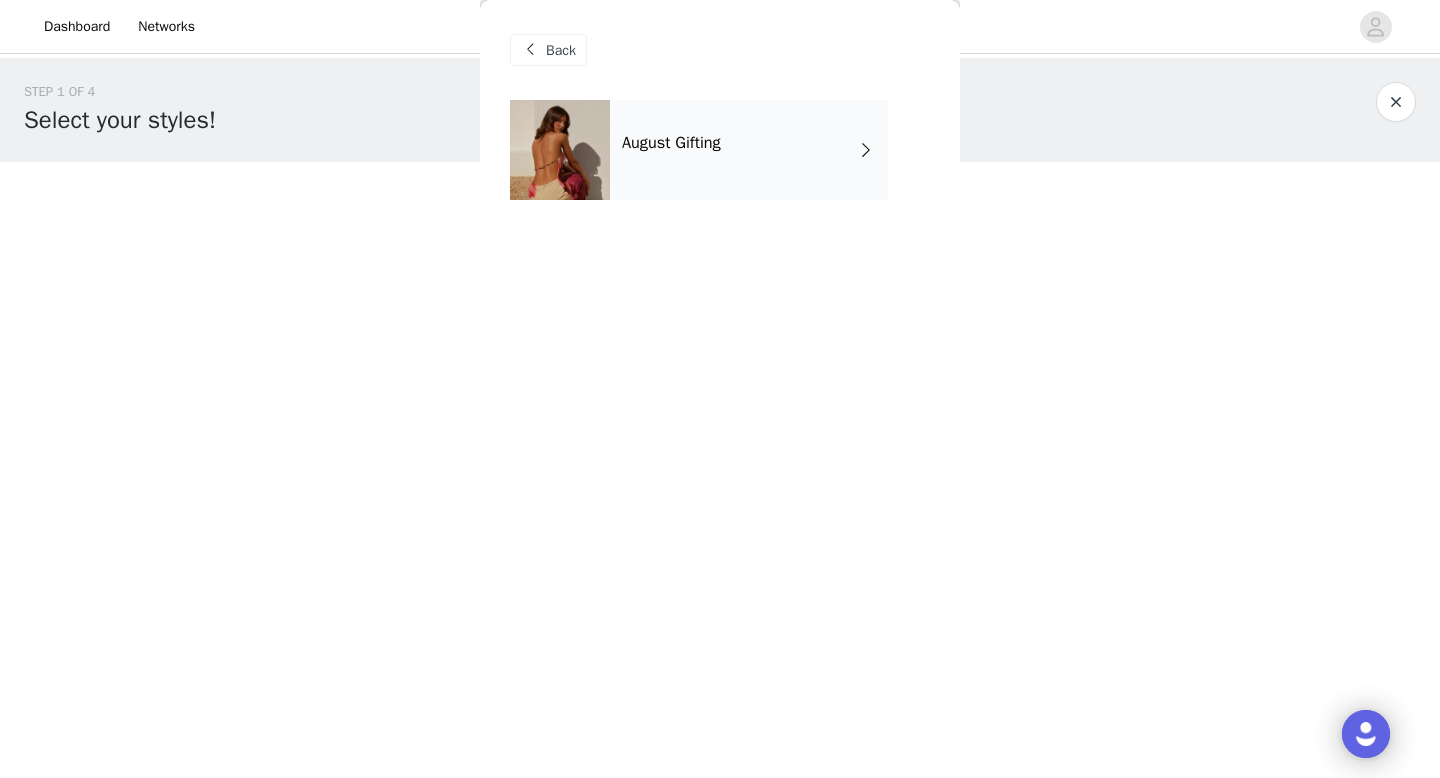 click on "Back" at bounding box center [561, 50] 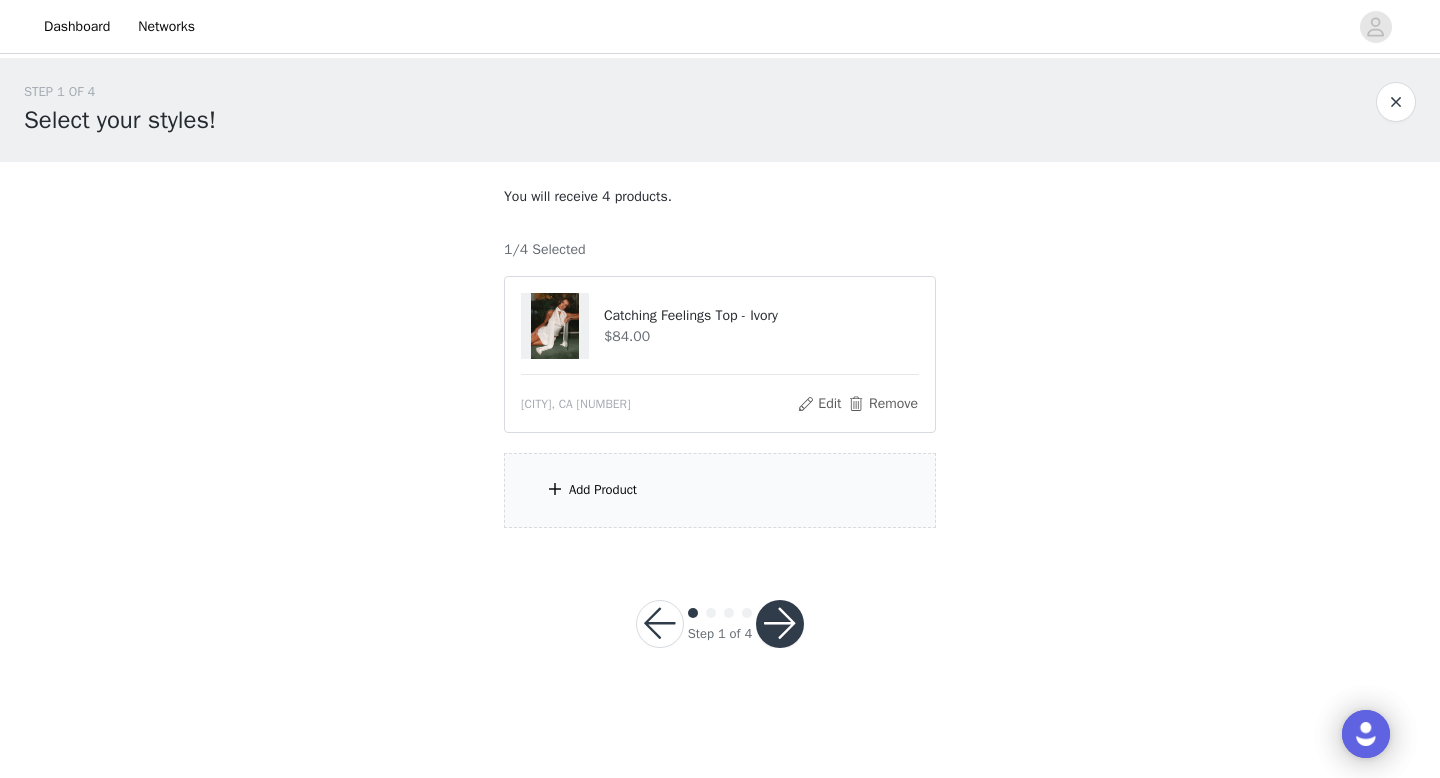 click on "Add Product" at bounding box center (720, 490) 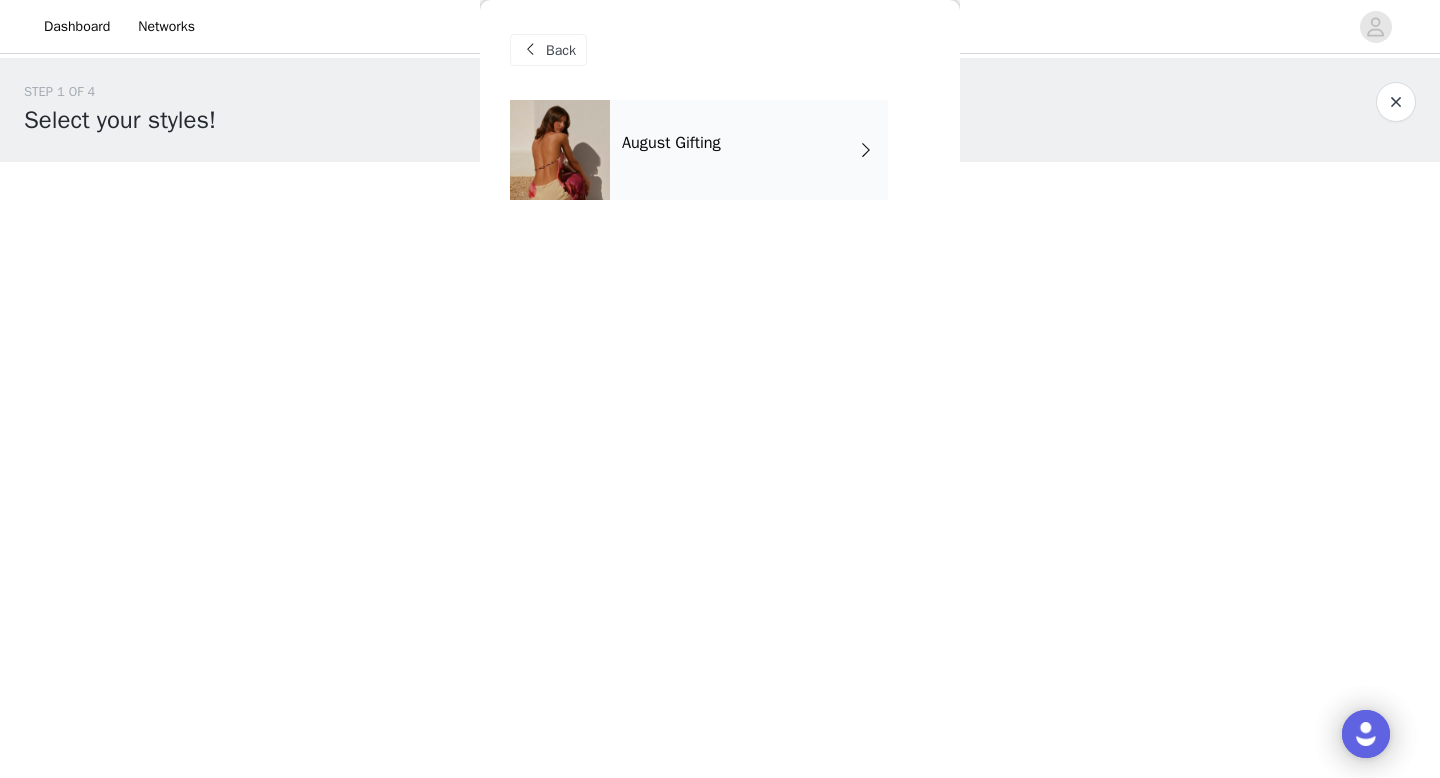 click on "August Gifting" at bounding box center (749, 150) 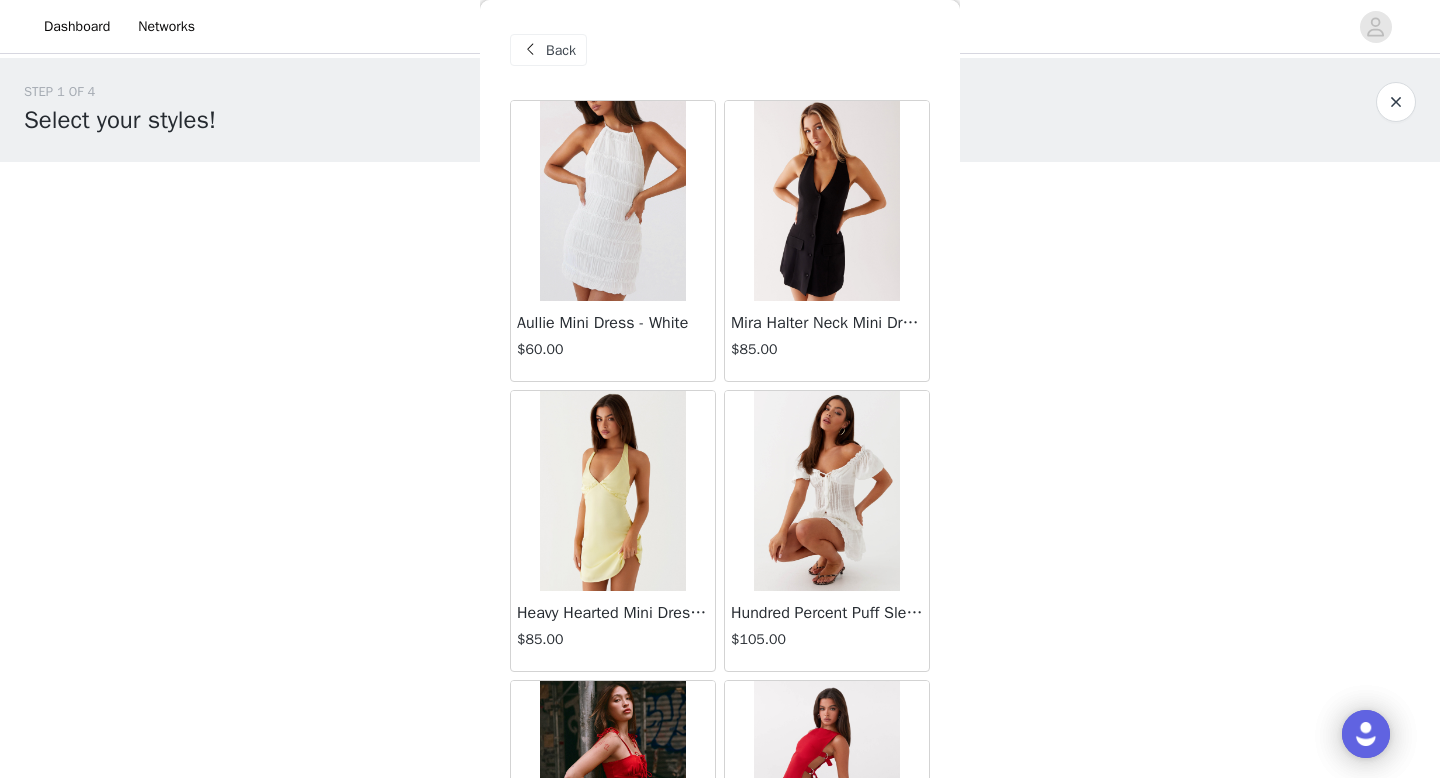 click on "STEP 1 OF 4
Select your styles!
You will receive 4 products.       1/4 Selected           Catching Feelings Top - [COLOR]     $84.00       [CITY], [STATE] [NUMBER]       Edit   Remove     Add Product       Back       Aullie Mini Dress - [COLOR]   $60.00       Mira Halter Neck Mini Dress - [COLOR]   $85.00       Heavy Hearted Mini Dress - [COLOR]   $85.00       Hundred Percent Puff Sleeve Top - [COLOR]   $105.00       Love Seeker Corset Mini Dress - [COLOR]   $45.00       Cherish You Buckle Top - [COLOR]   $30.00       Ayla Satin Mini Dress - [COLOR]   $105.00       Rudy Tube Top - [COLOR]   $30.00       Keira Linen Mini Dress - [COLOR]   $105.00       Not One Time Knit Mini Dress - [COLOR]   $35.00       Carmel Maxi Dress - [COLOR]   $126.00       Moorey Beaded Mini Dress - [COLOR]   $45.00       Solaris Strapless Maxi Dress - [COLOR] Floral   $126.00       Lyrical Maxi Dress - [COLOR]   $95.00       Garden Kisses Shirred Mini Dress - [COLOR]   $60.00         $137.00" at bounding box center [720, 305] 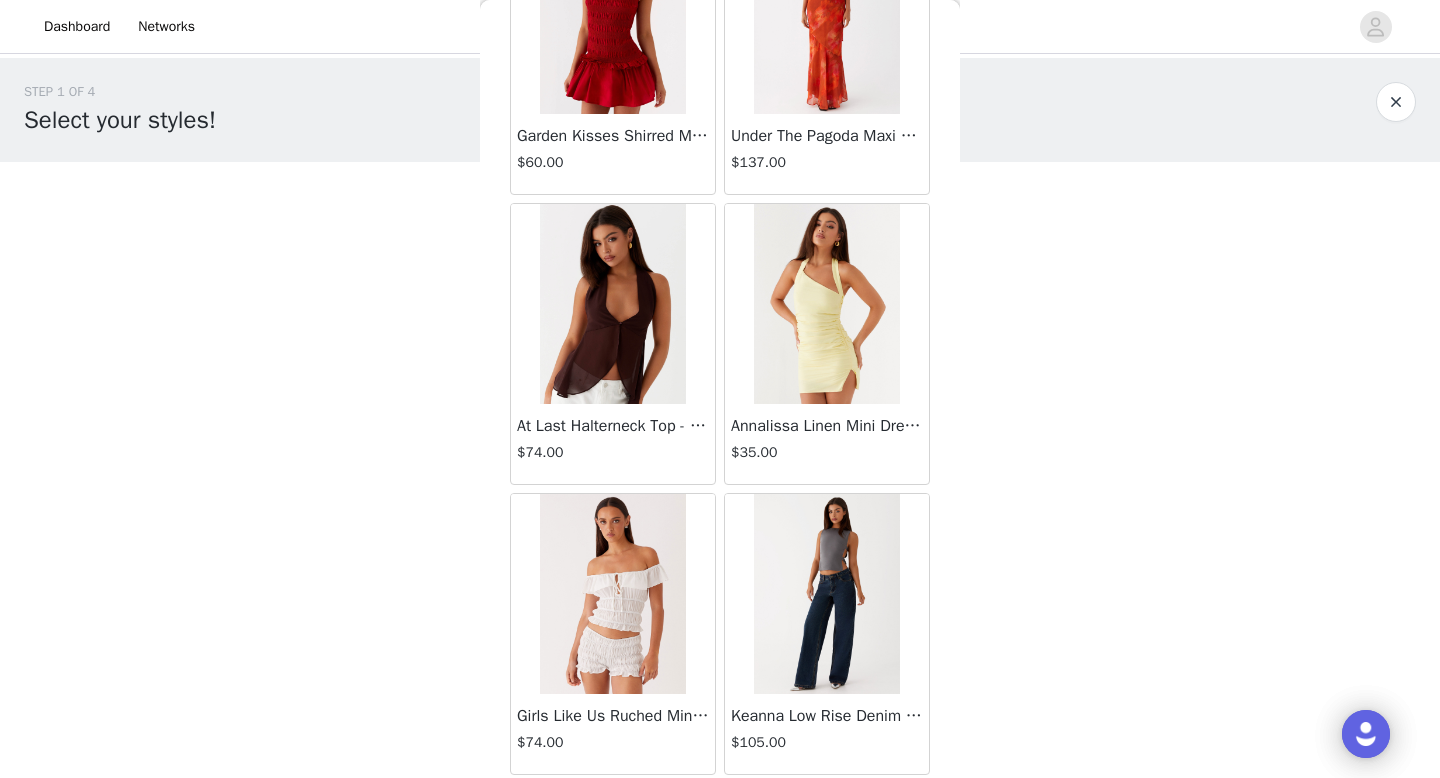 scroll, scrollTop: 2282, scrollLeft: 0, axis: vertical 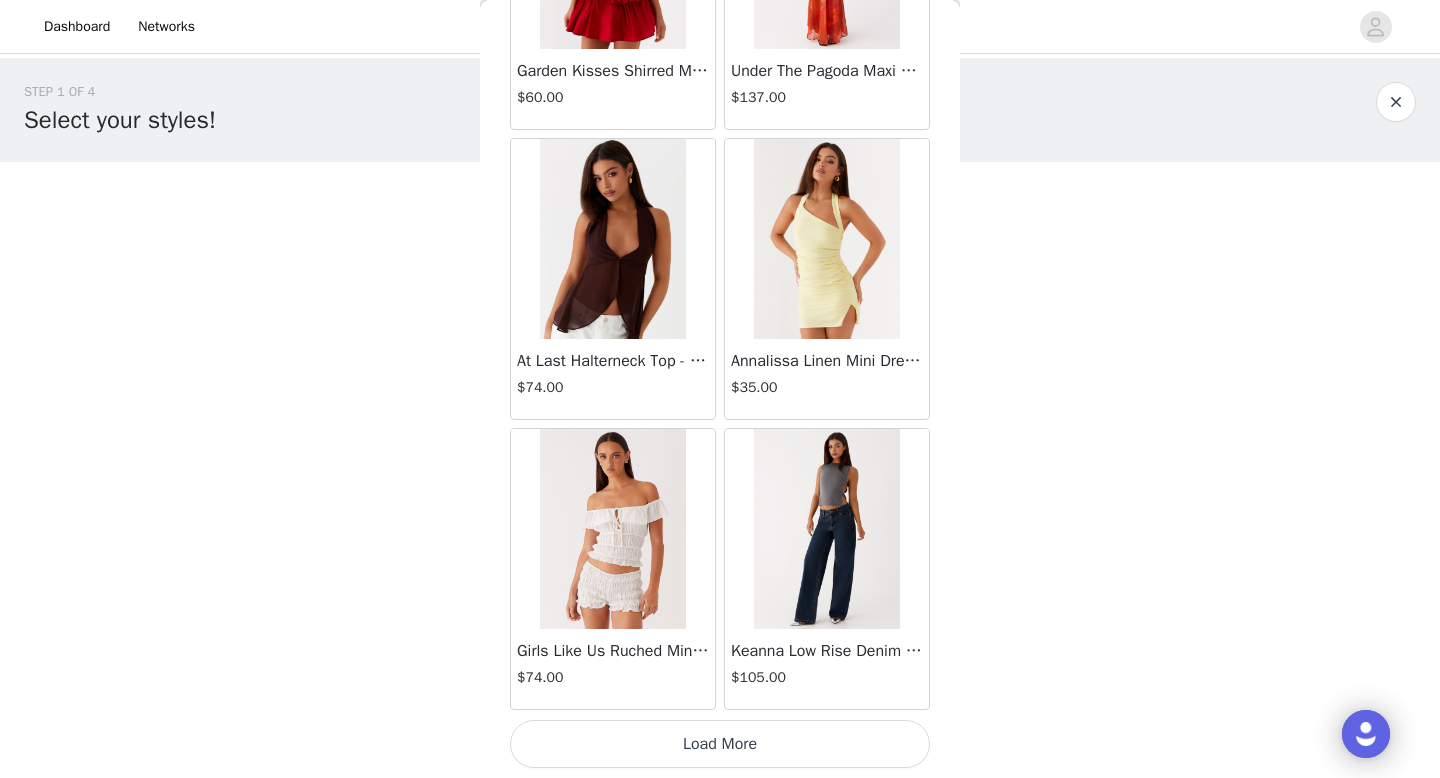 click on "Load More" at bounding box center [720, 744] 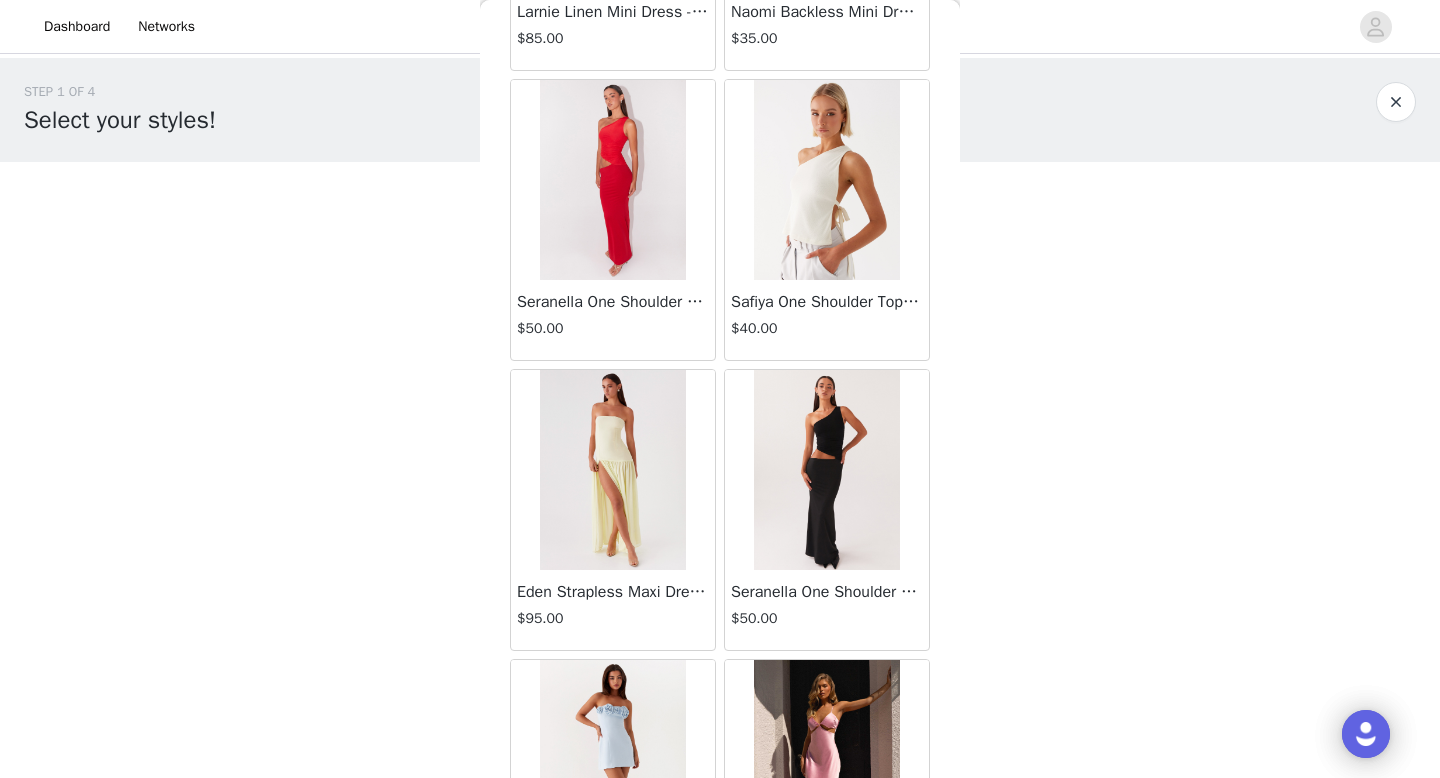 scroll, scrollTop: 5182, scrollLeft: 0, axis: vertical 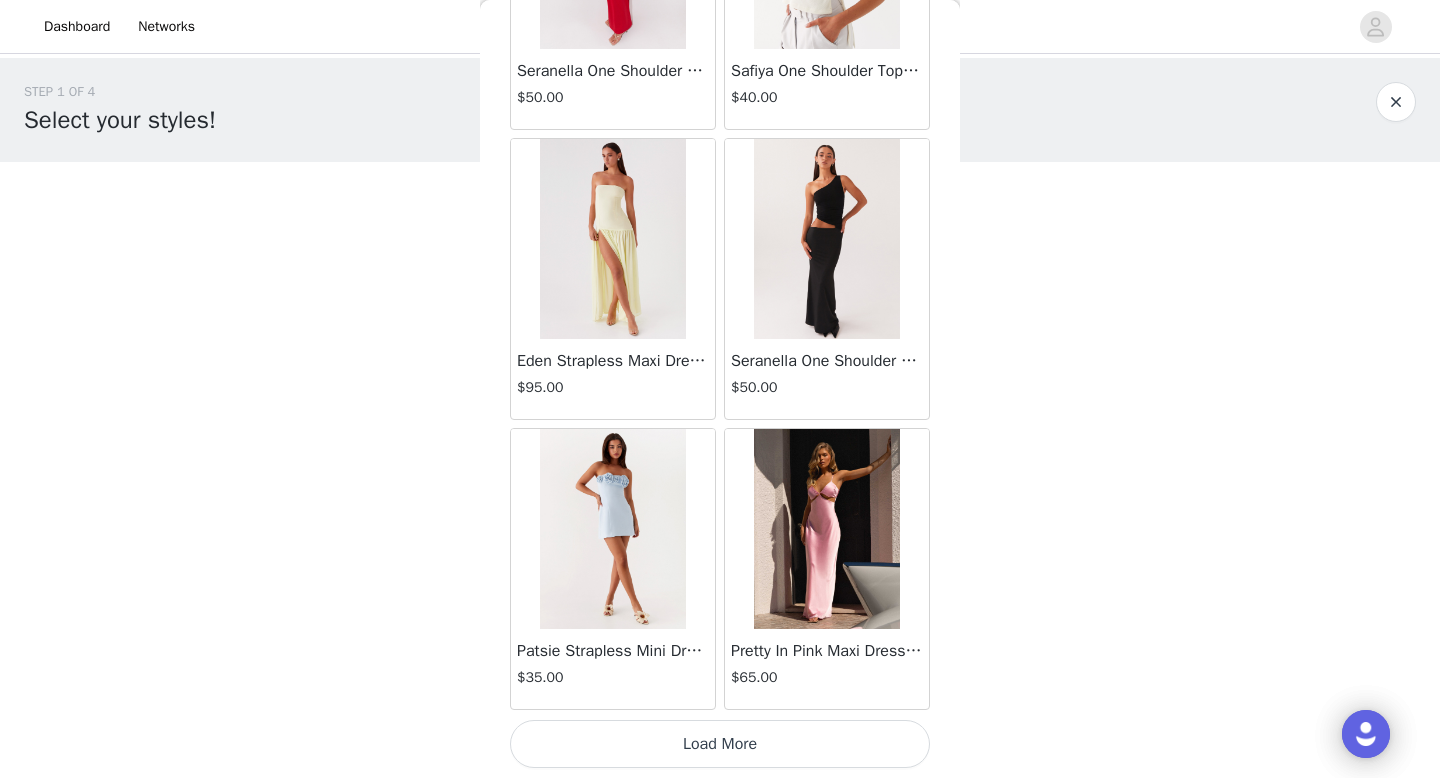 click on "Load More" at bounding box center [720, 744] 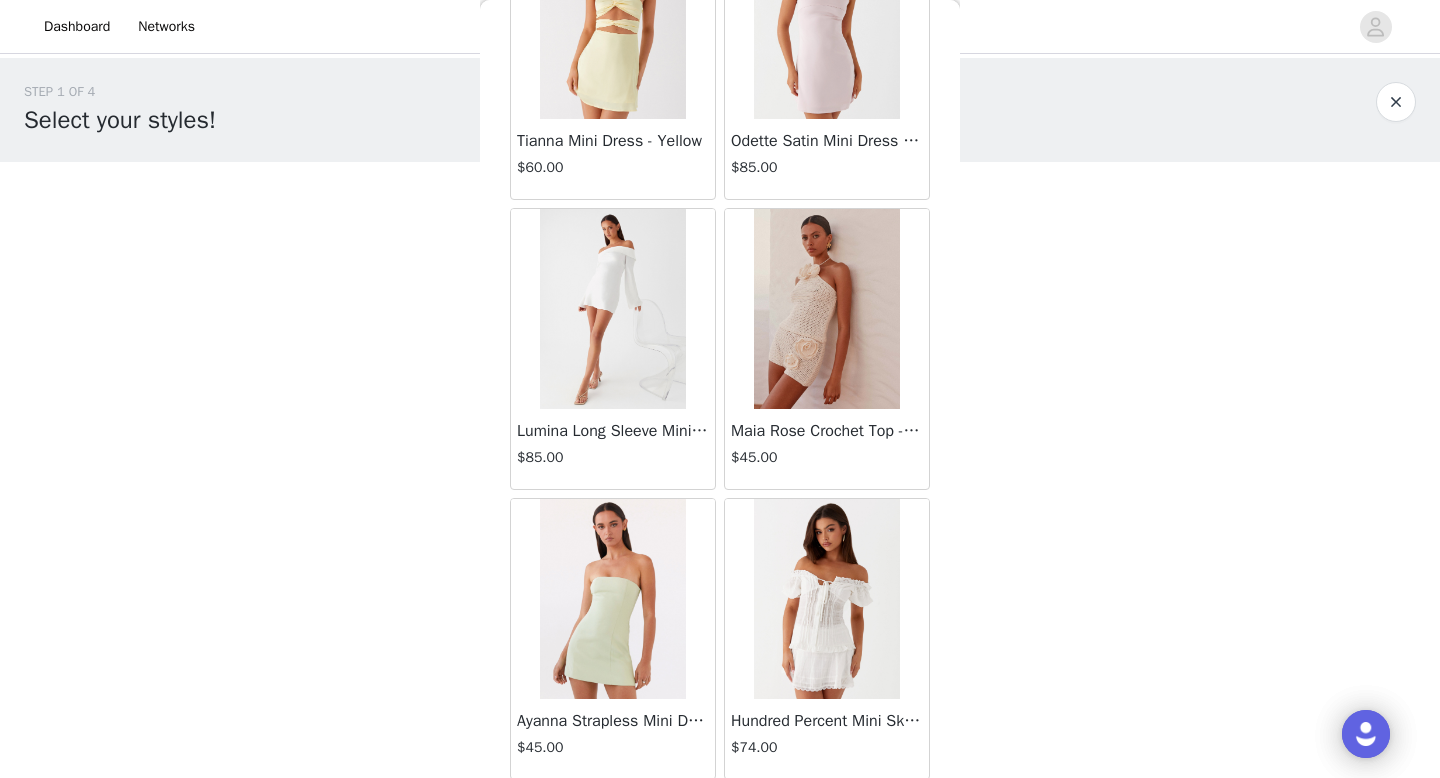 scroll, scrollTop: 8082, scrollLeft: 0, axis: vertical 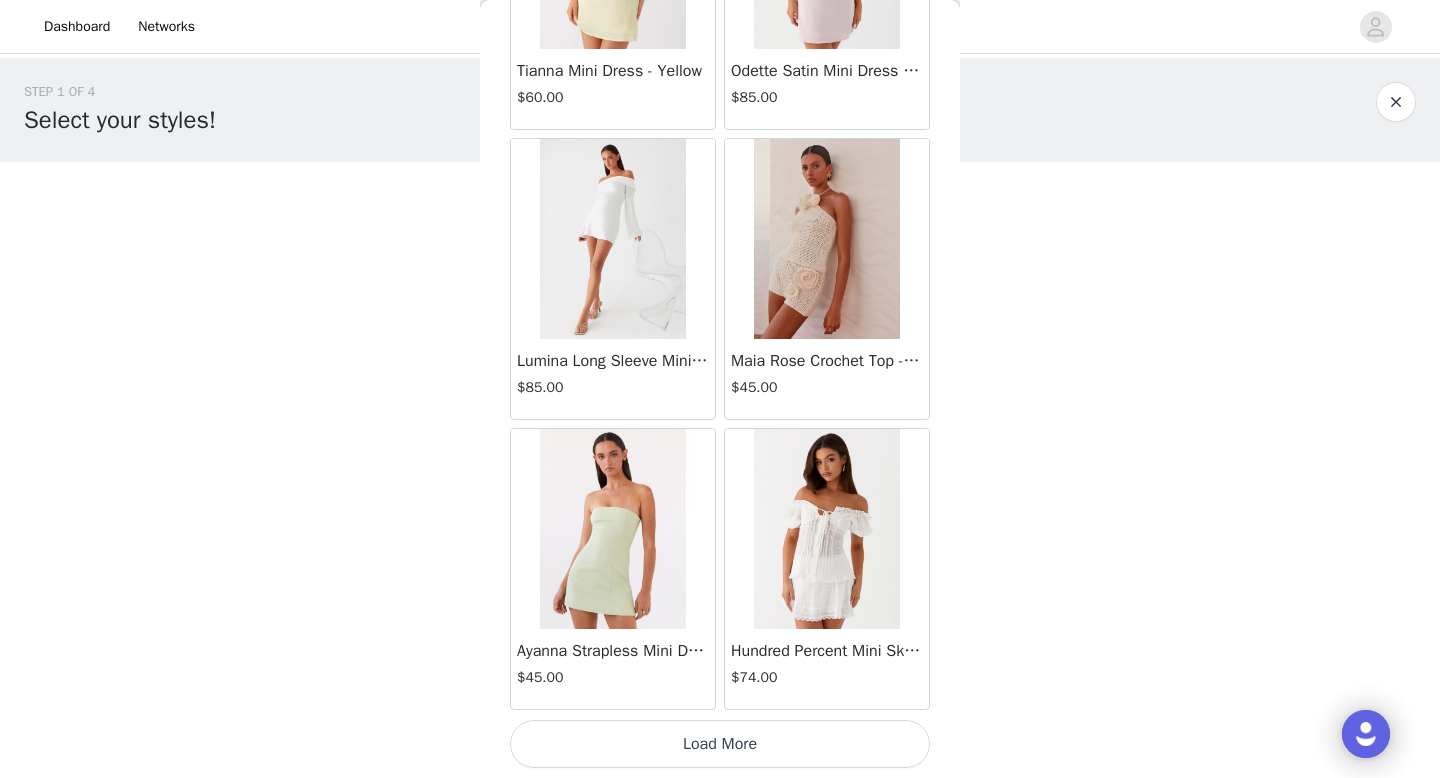 click on "Load More" at bounding box center [720, 744] 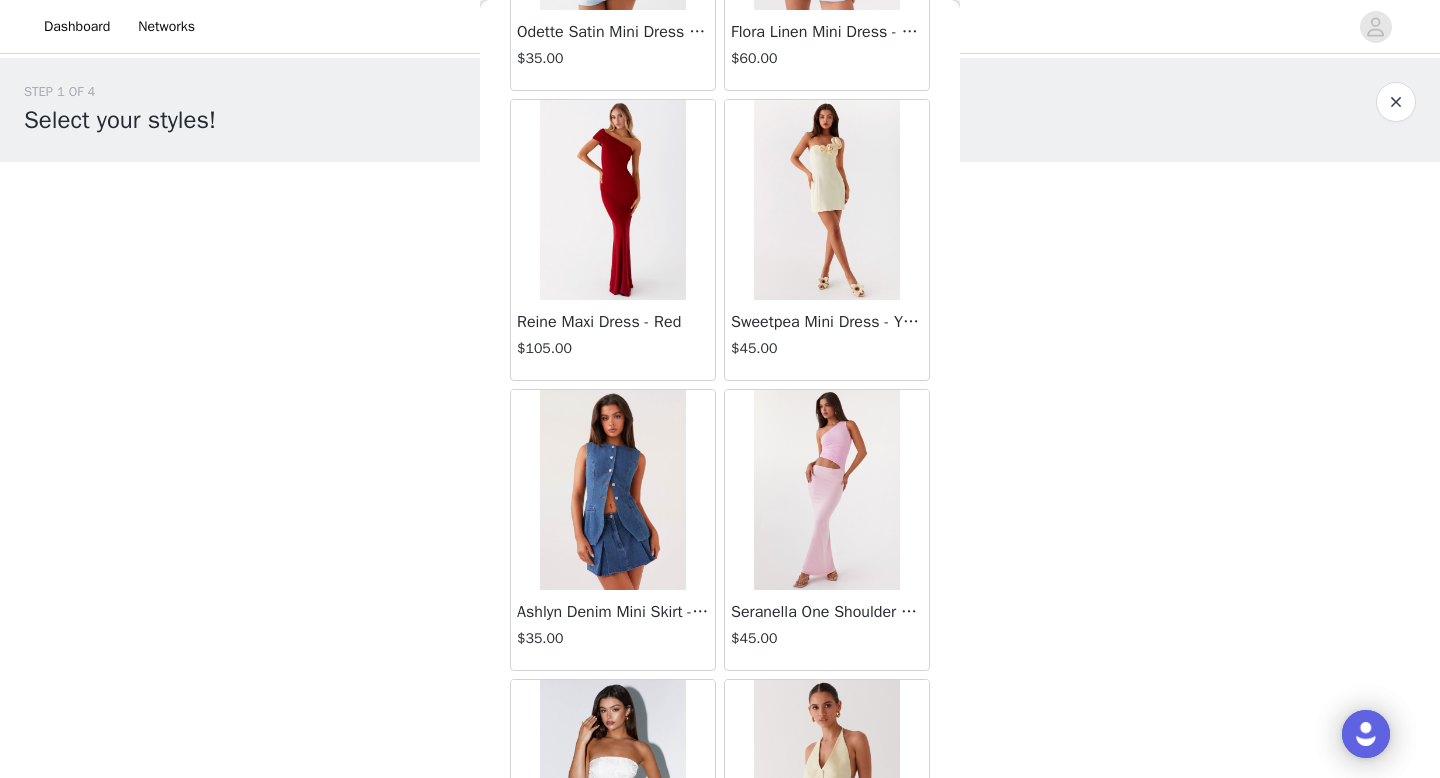 scroll, scrollTop: 10982, scrollLeft: 0, axis: vertical 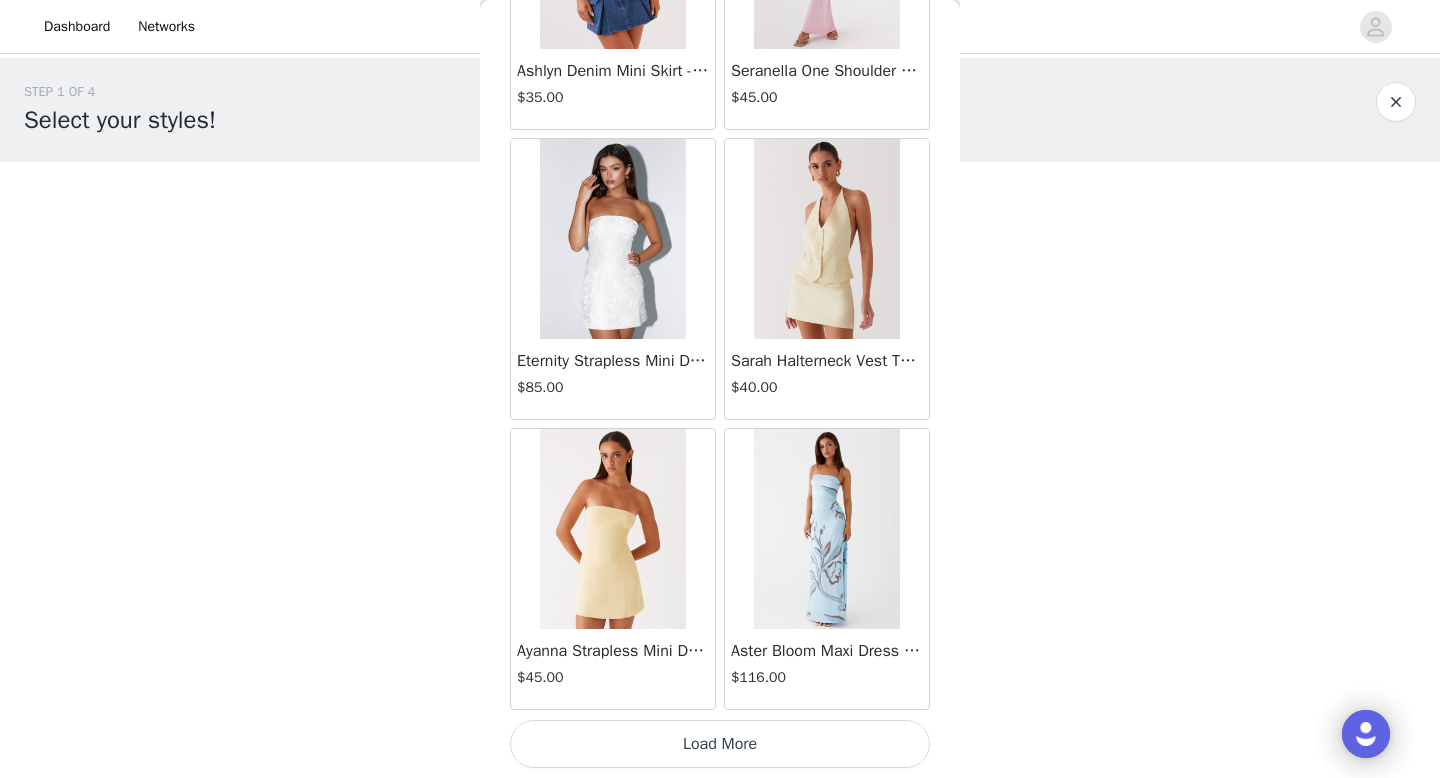 click on "Load More" at bounding box center (720, 744) 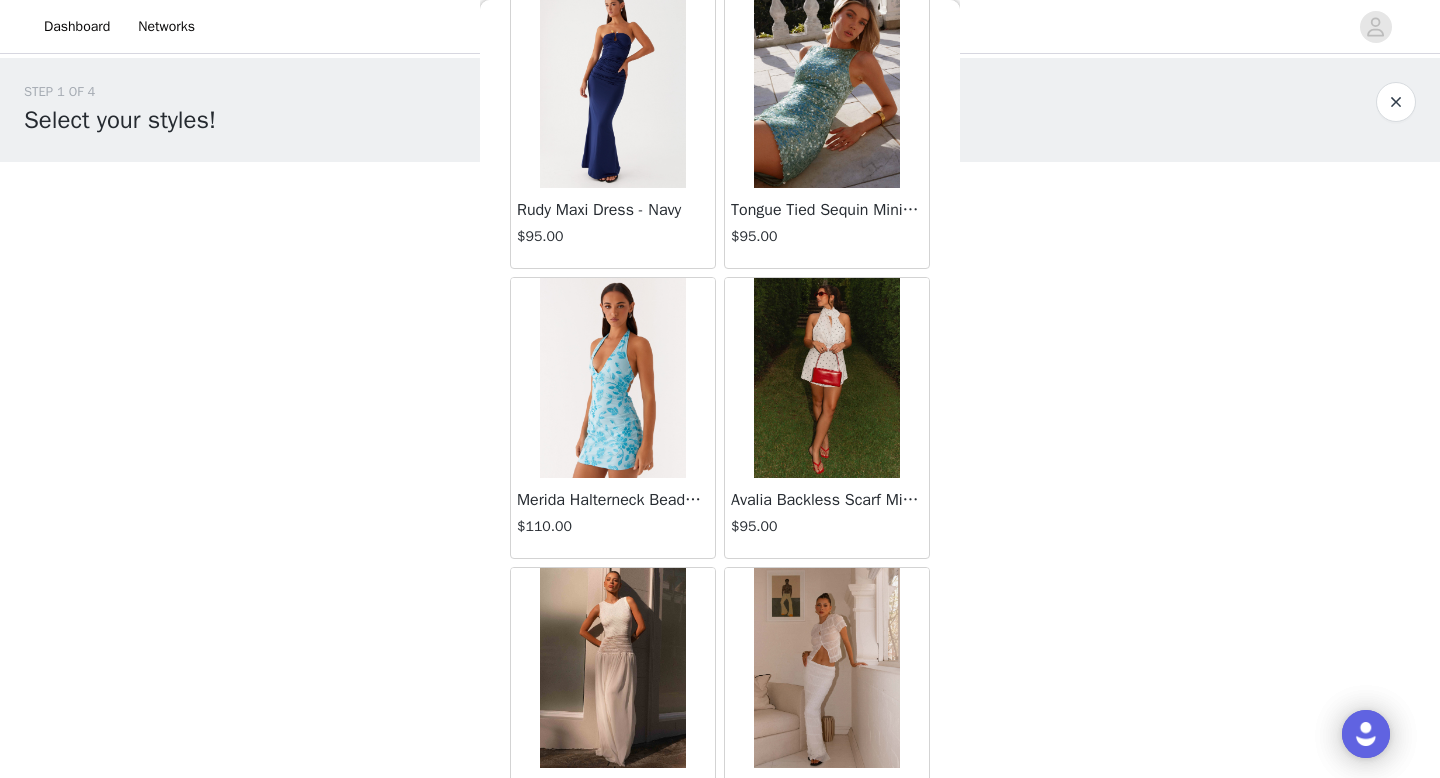 scroll, scrollTop: 13882, scrollLeft: 0, axis: vertical 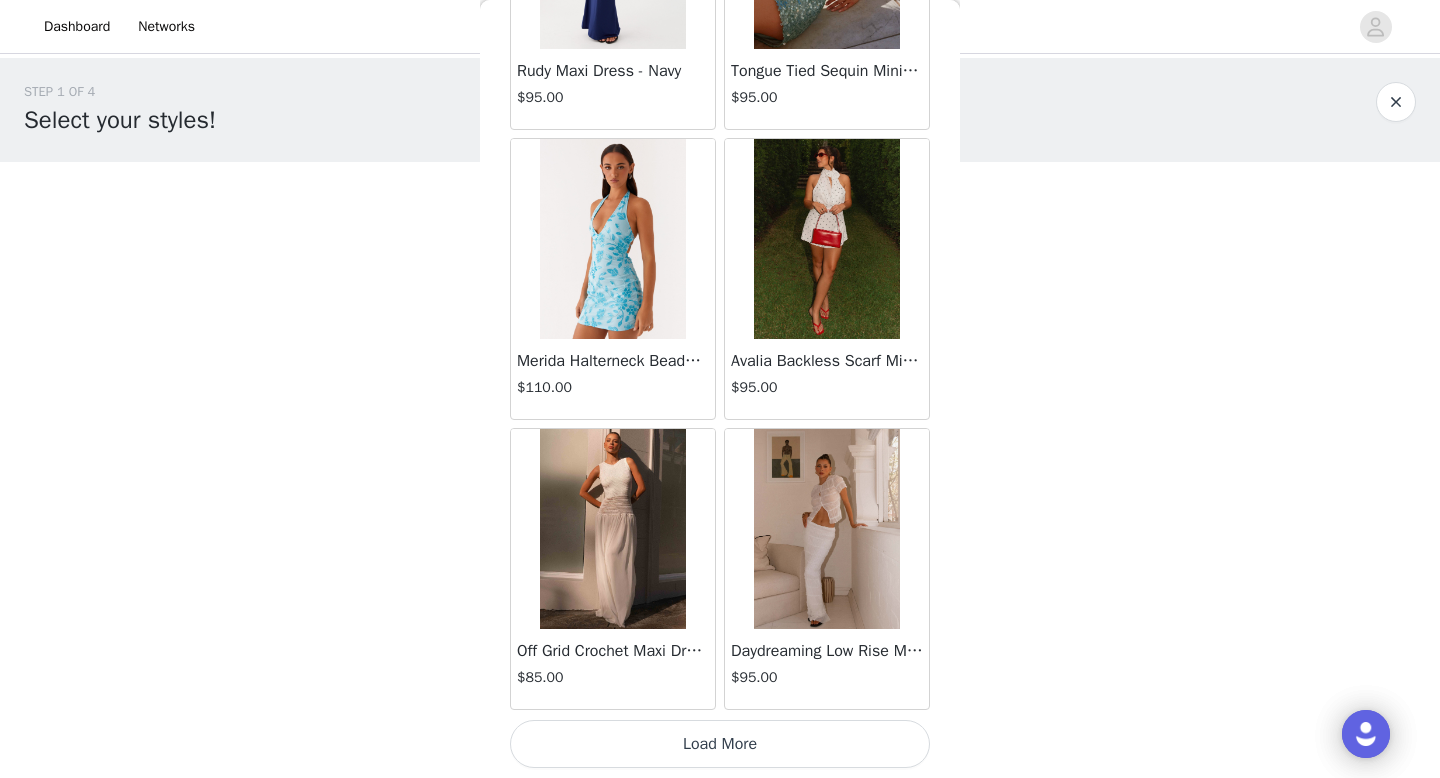 click on "Load More" at bounding box center (720, 744) 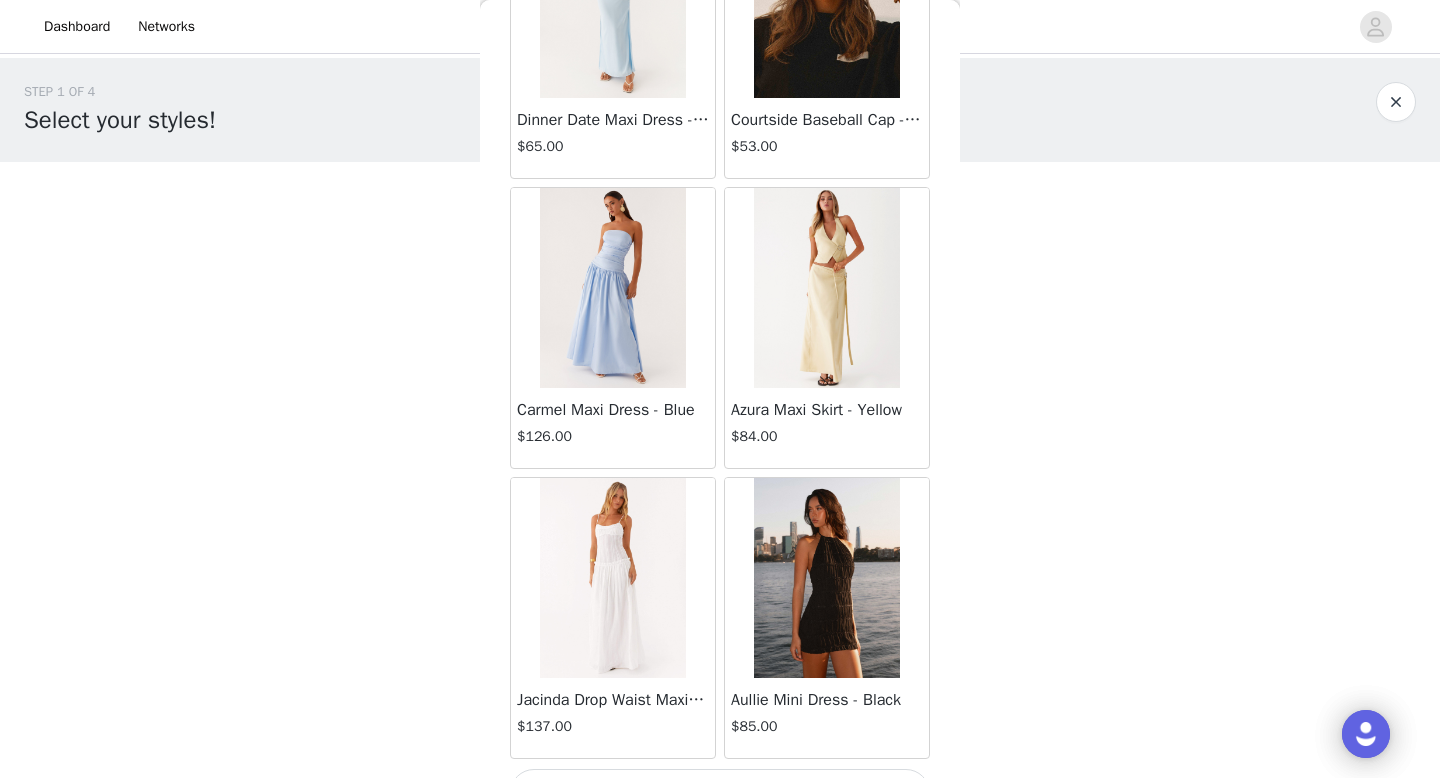 scroll, scrollTop: 16782, scrollLeft: 0, axis: vertical 